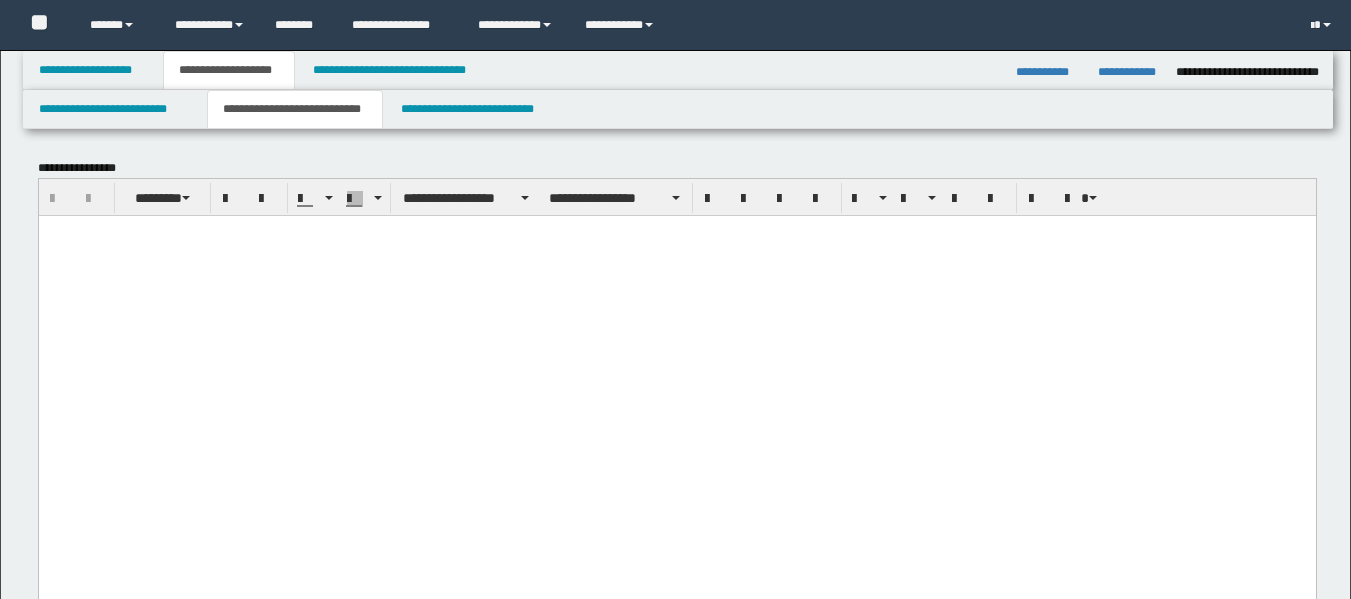 scroll, scrollTop: 4200, scrollLeft: 0, axis: vertical 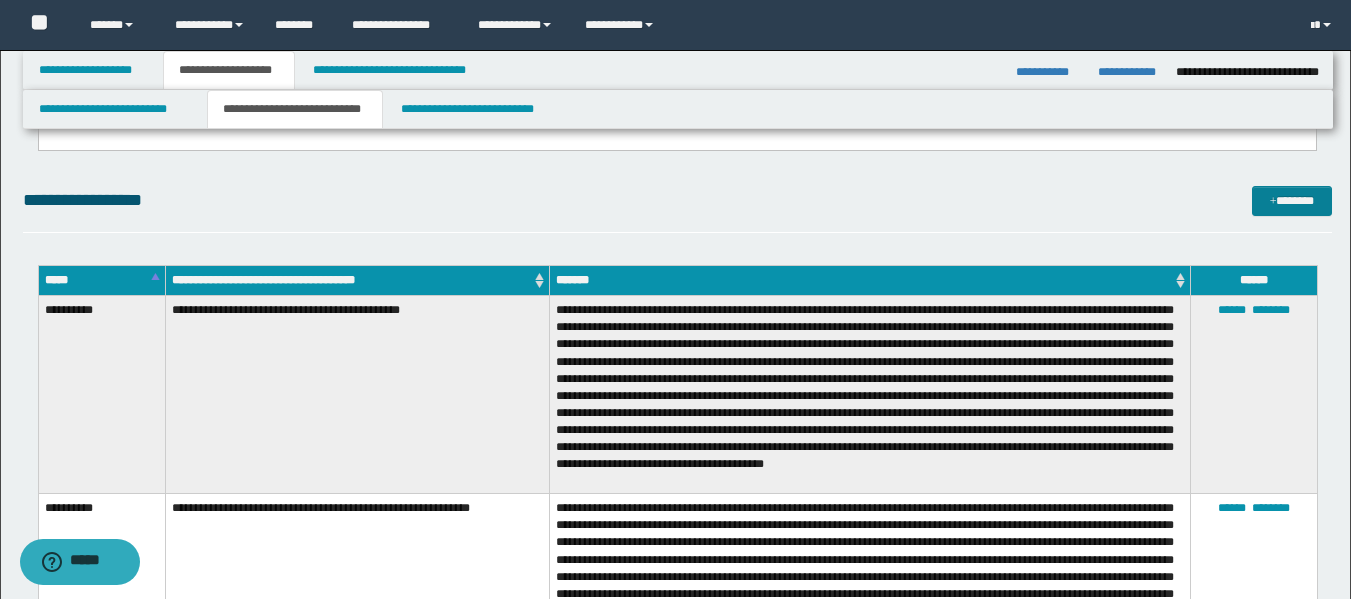 click on "*******" at bounding box center [1292, 201] 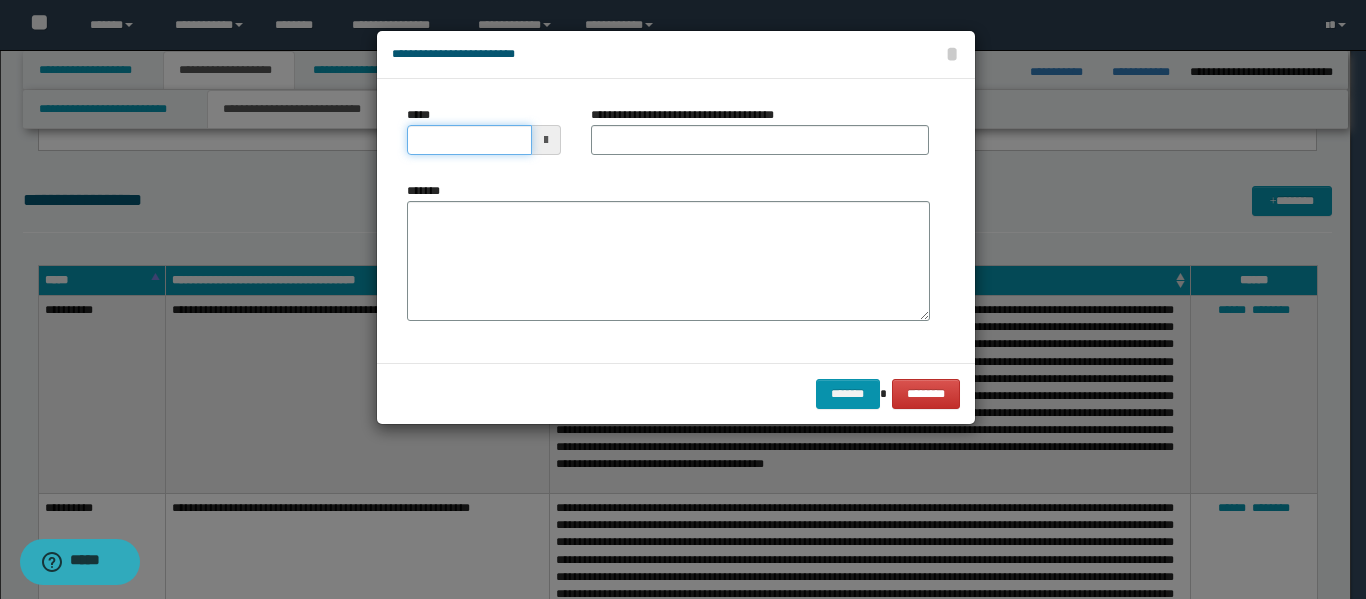 click on "*****" at bounding box center [469, 140] 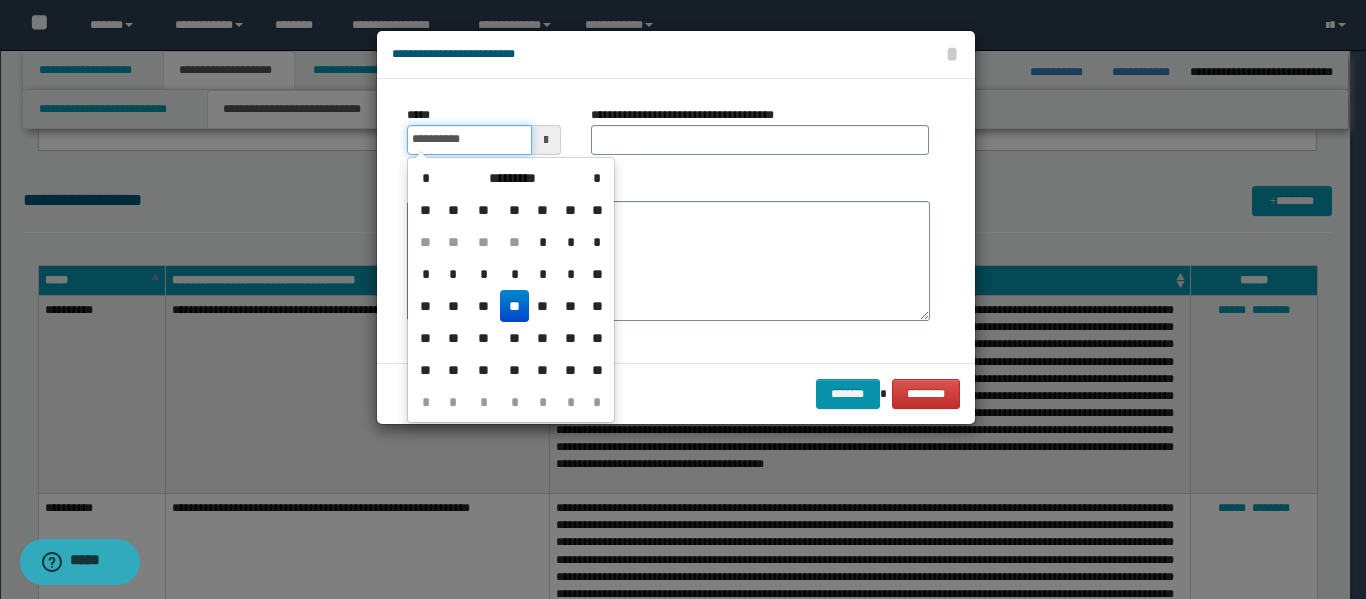 type on "**********" 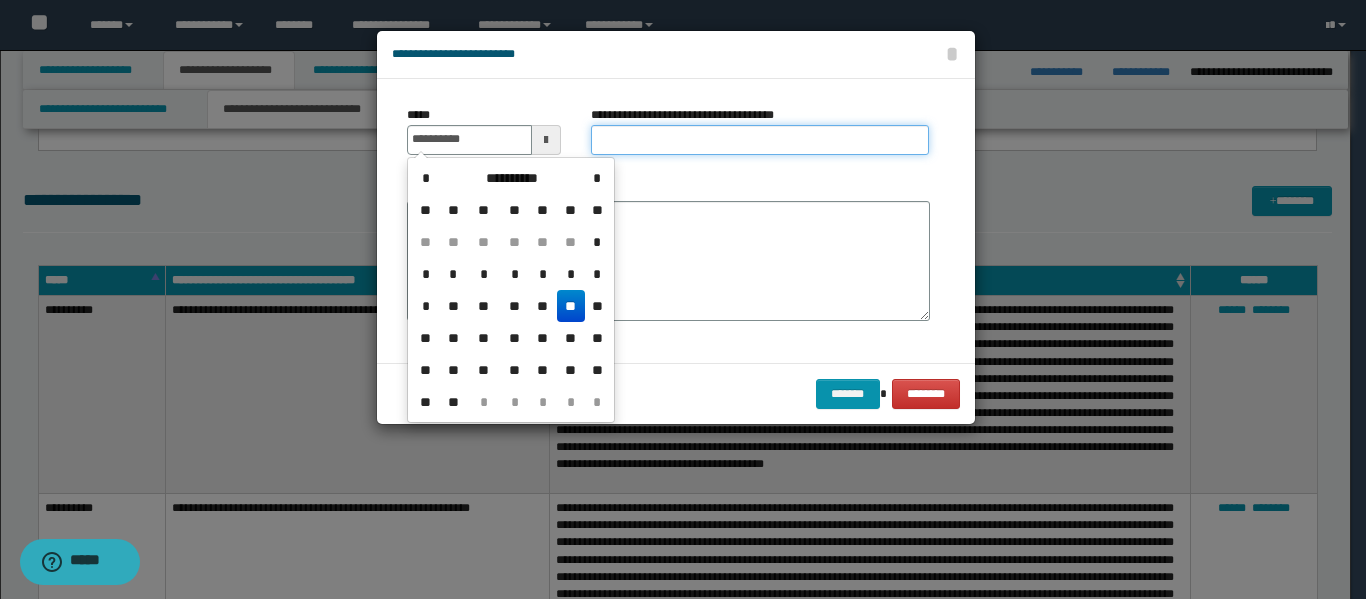 click on "**********" at bounding box center (760, 140) 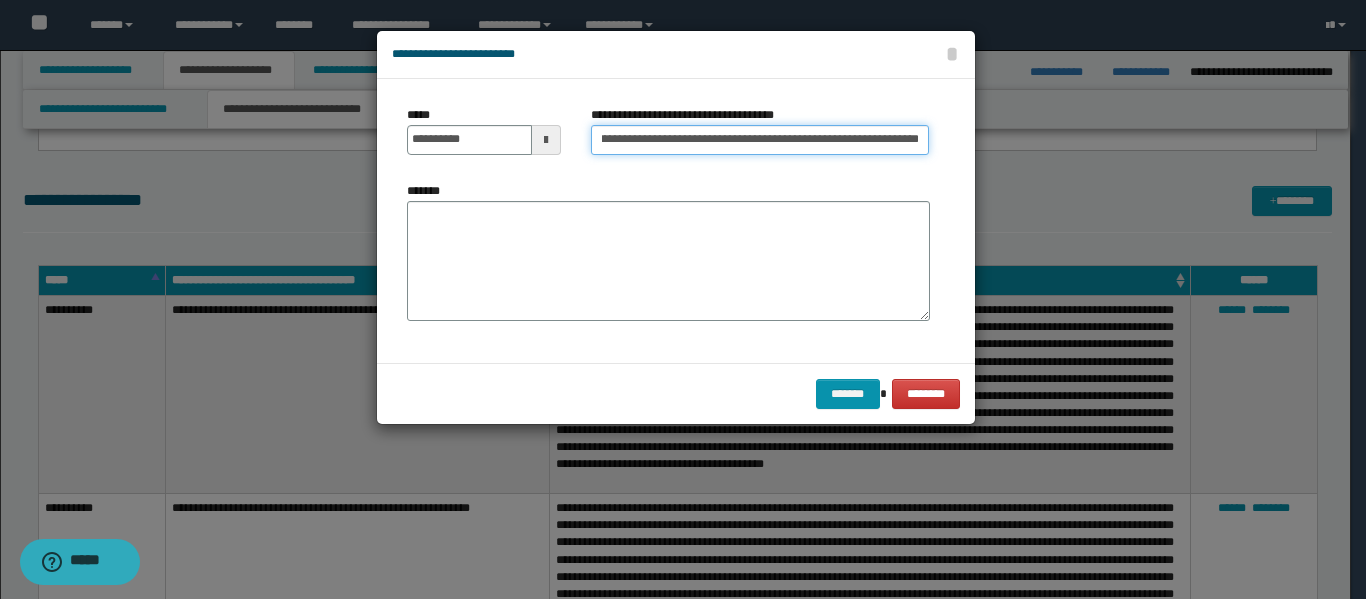 scroll, scrollTop: 0, scrollLeft: 97, axis: horizontal 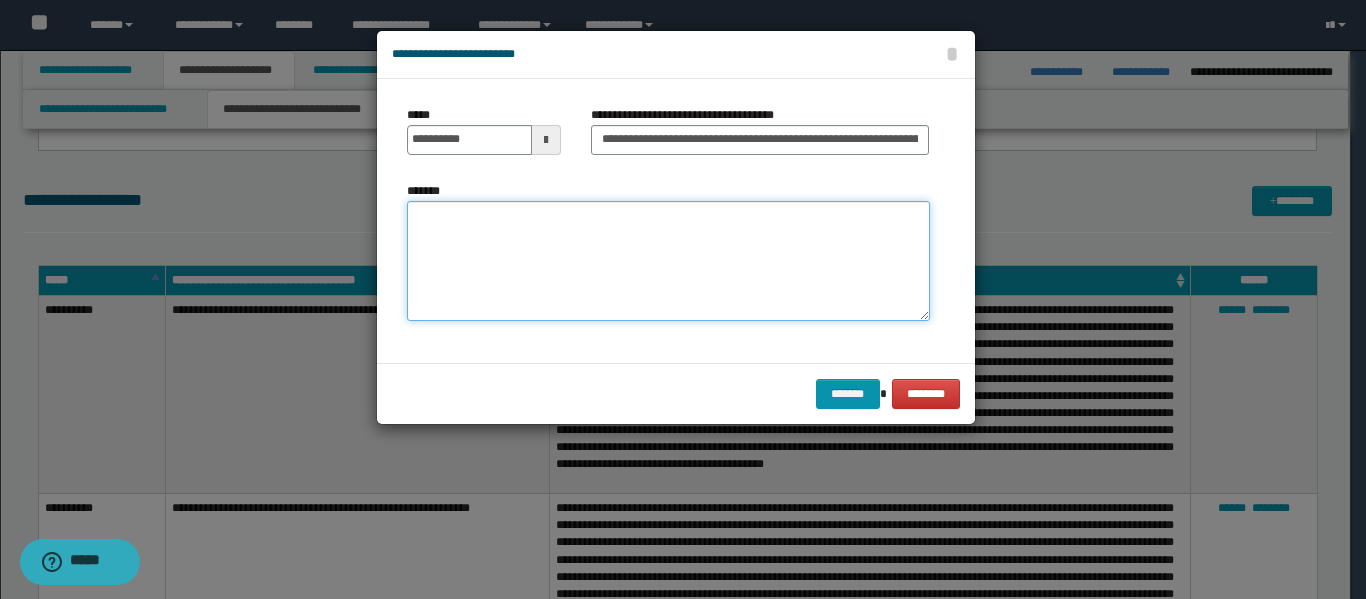 click on "*******" at bounding box center [668, 261] 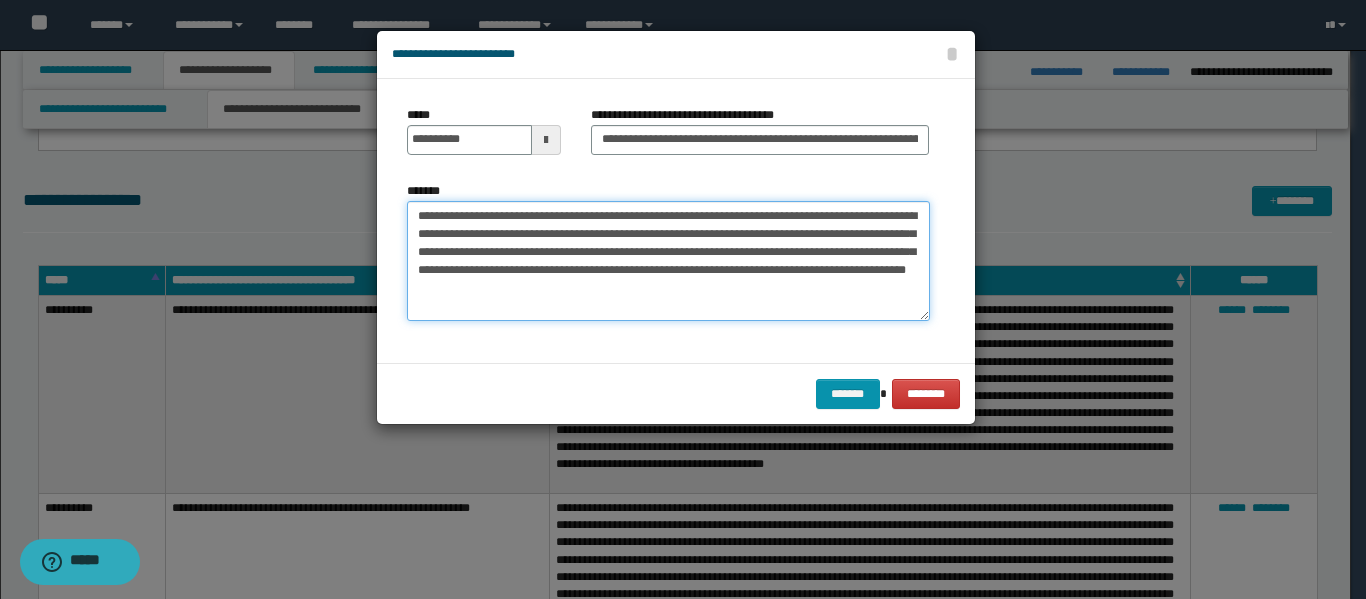 click on "**********" at bounding box center (668, 261) 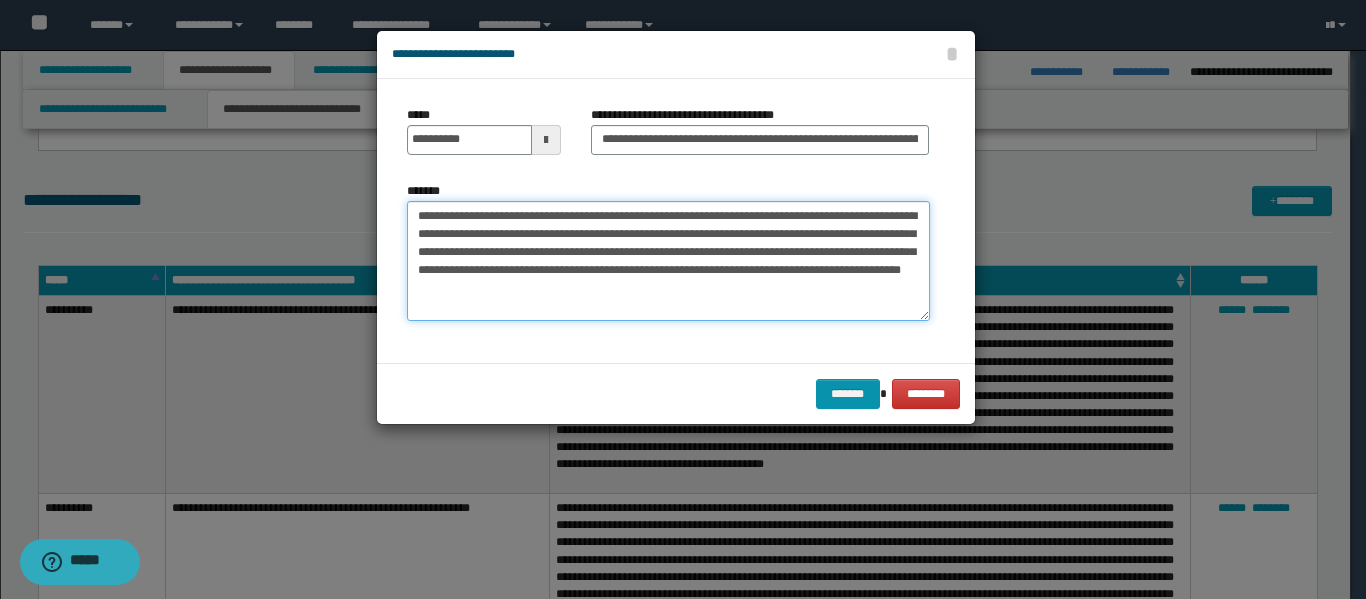 click on "**********" at bounding box center [668, 261] 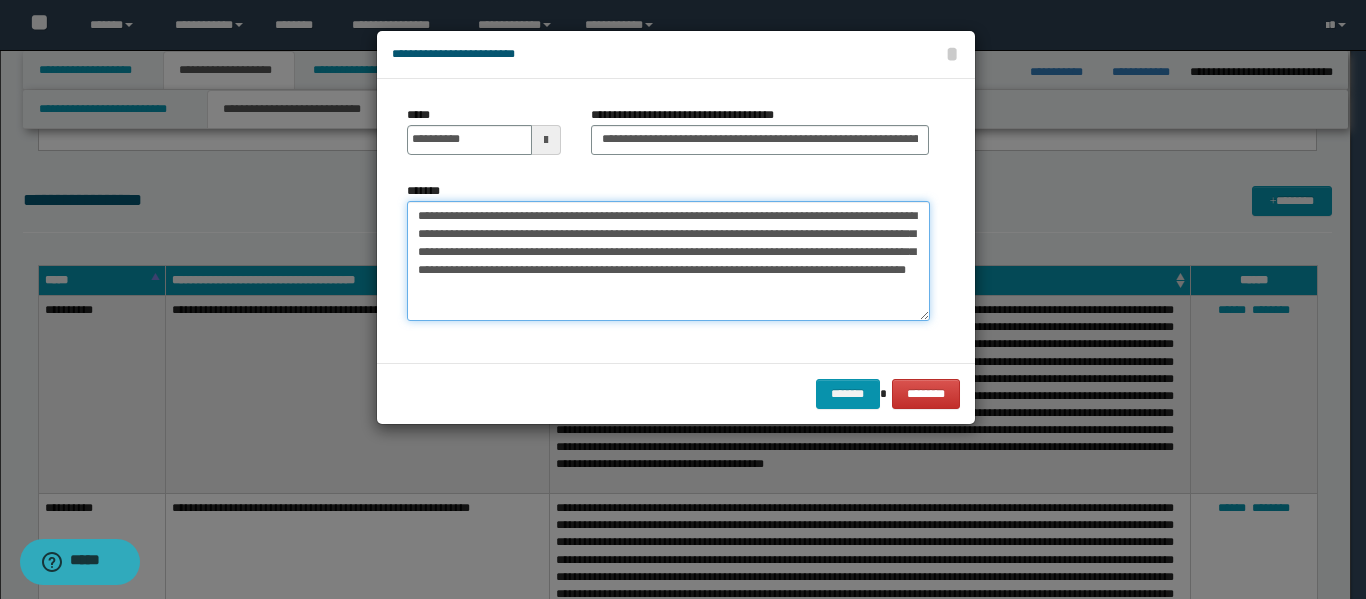 click on "**********" at bounding box center [668, 261] 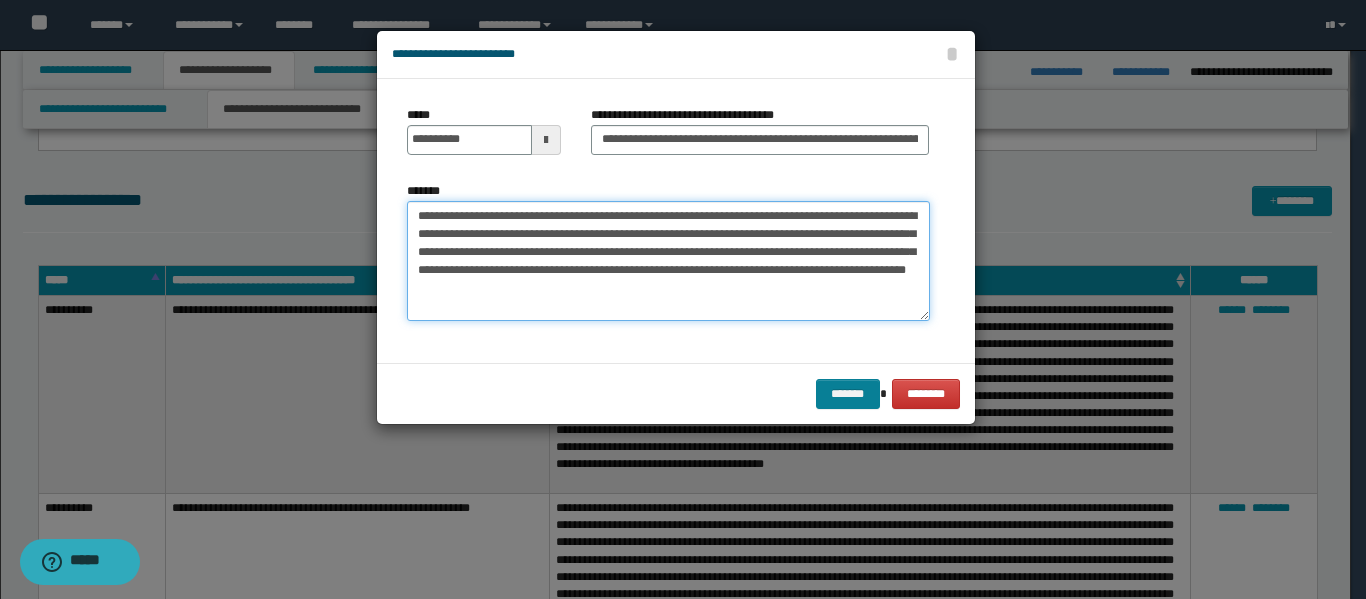type on "**********" 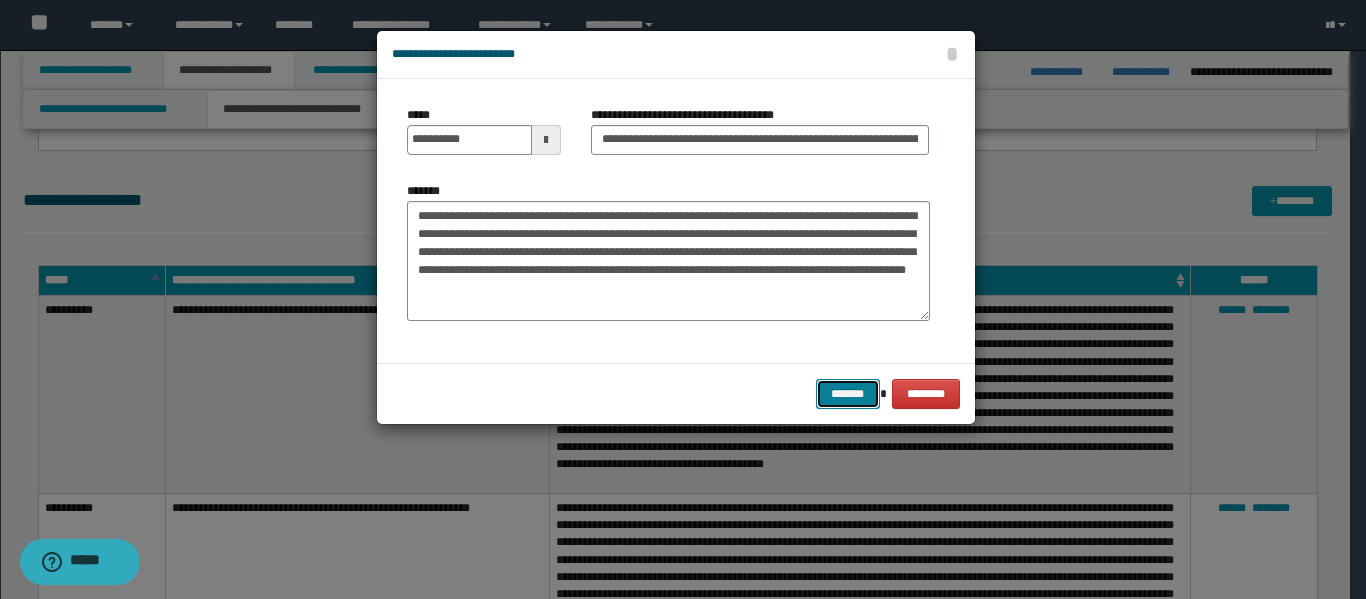 click on "*******" at bounding box center [848, 394] 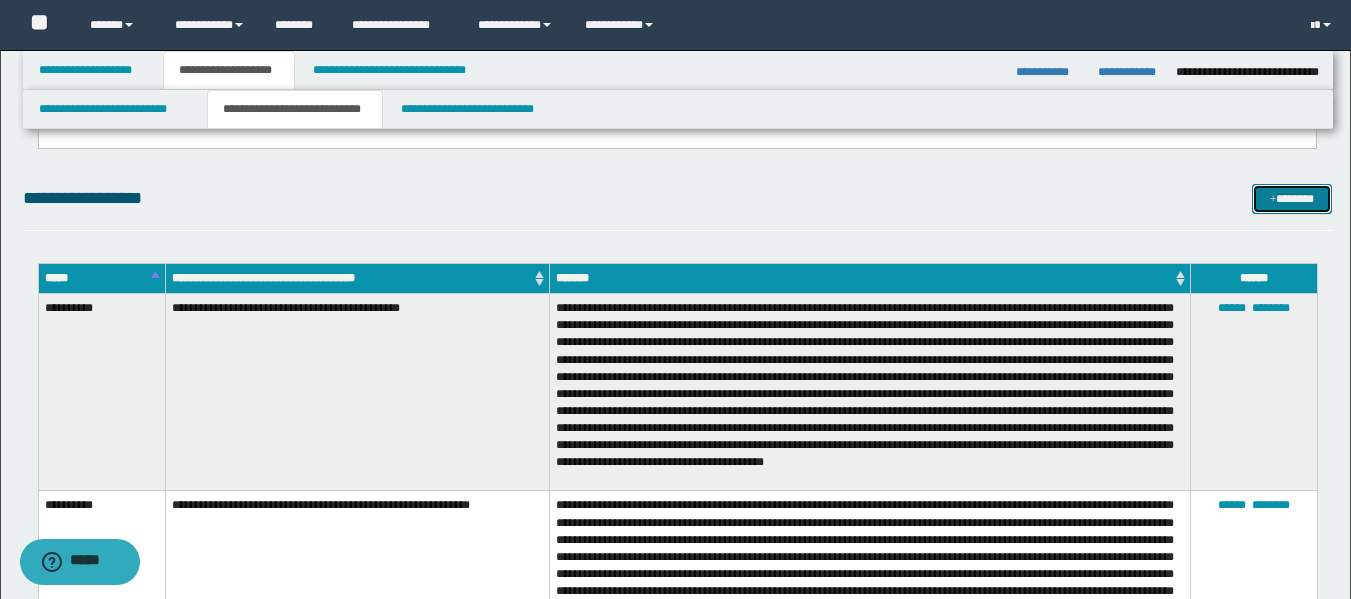 scroll, scrollTop: 2600, scrollLeft: 0, axis: vertical 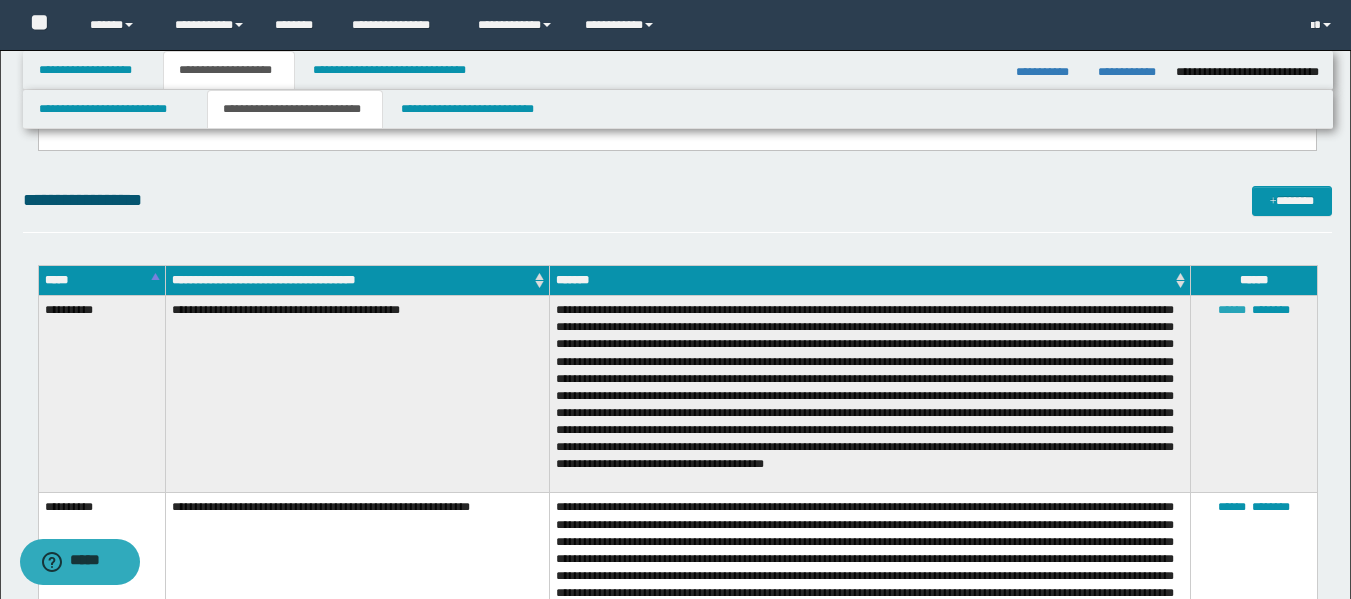 click on "******" at bounding box center [1232, 310] 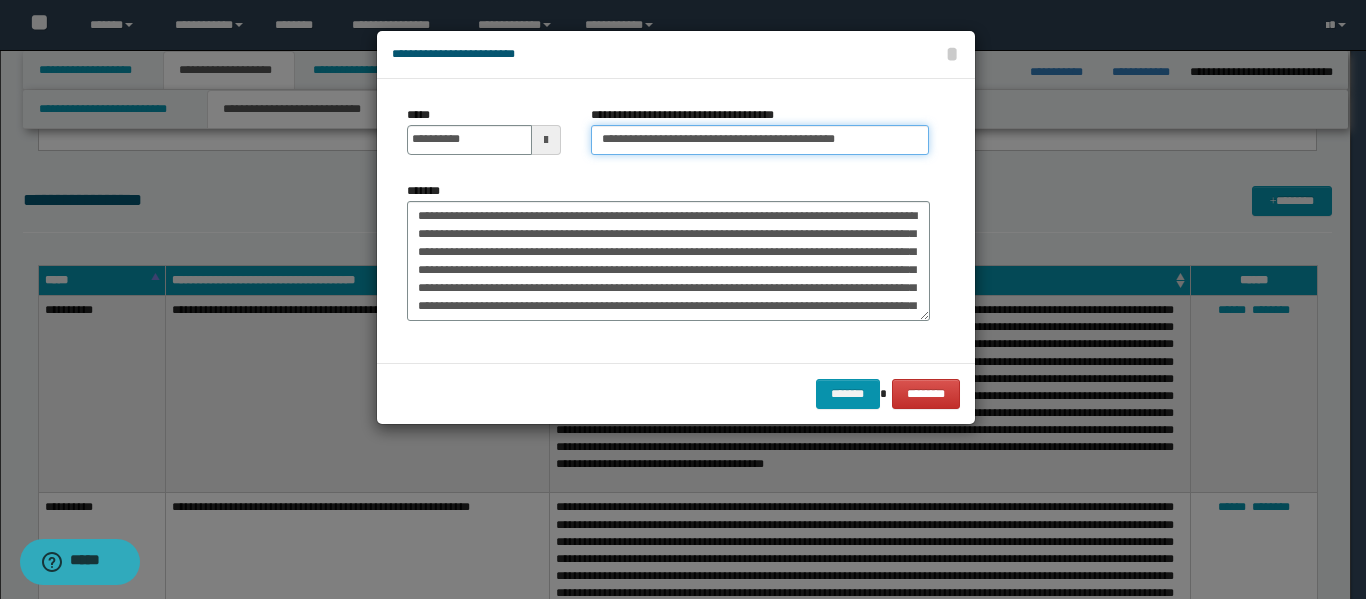 click on "**********" at bounding box center [760, 140] 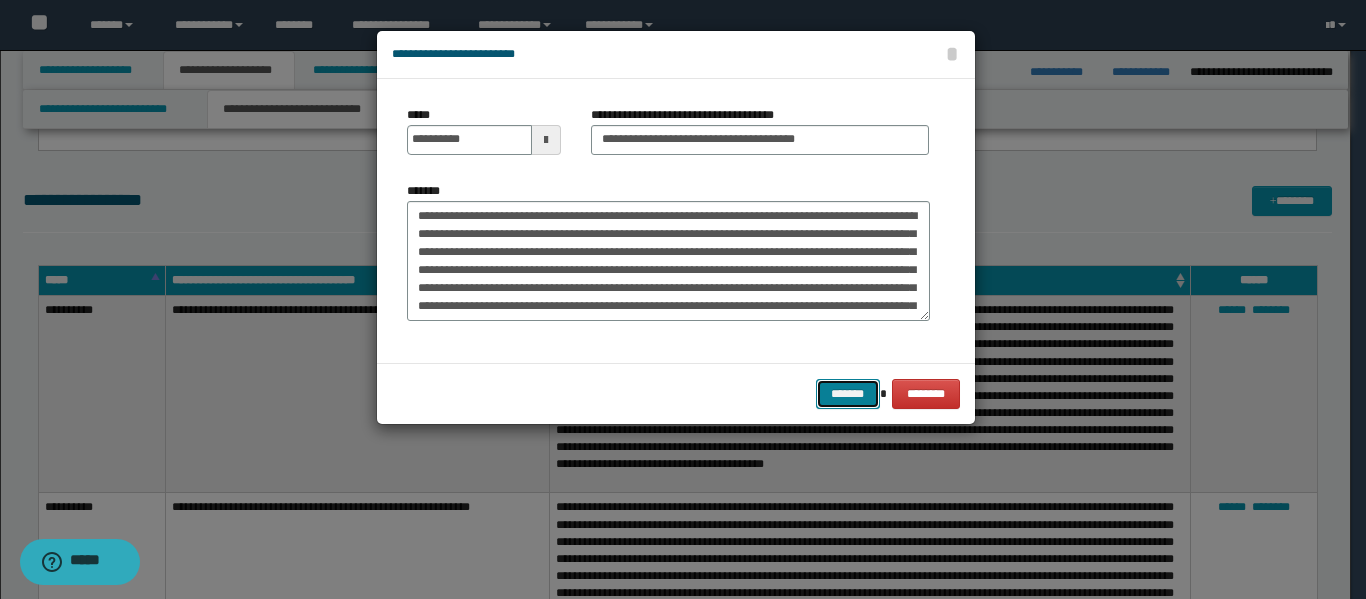 click on "*******" at bounding box center [848, 394] 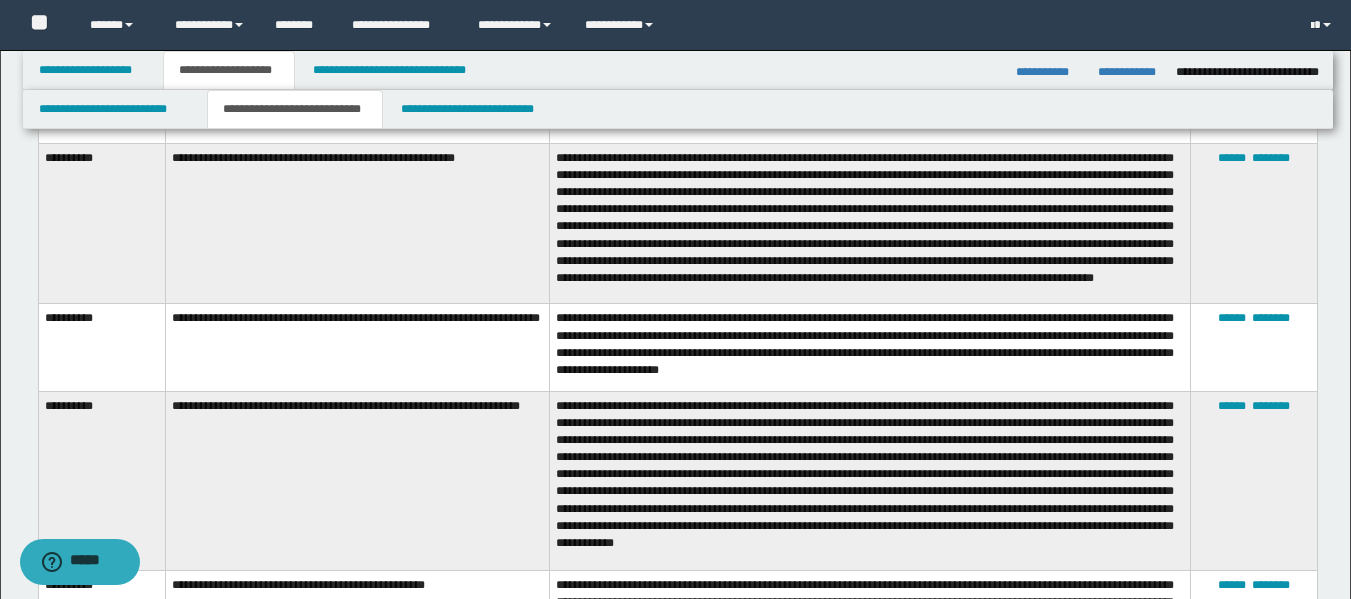 scroll, scrollTop: 3200, scrollLeft: 0, axis: vertical 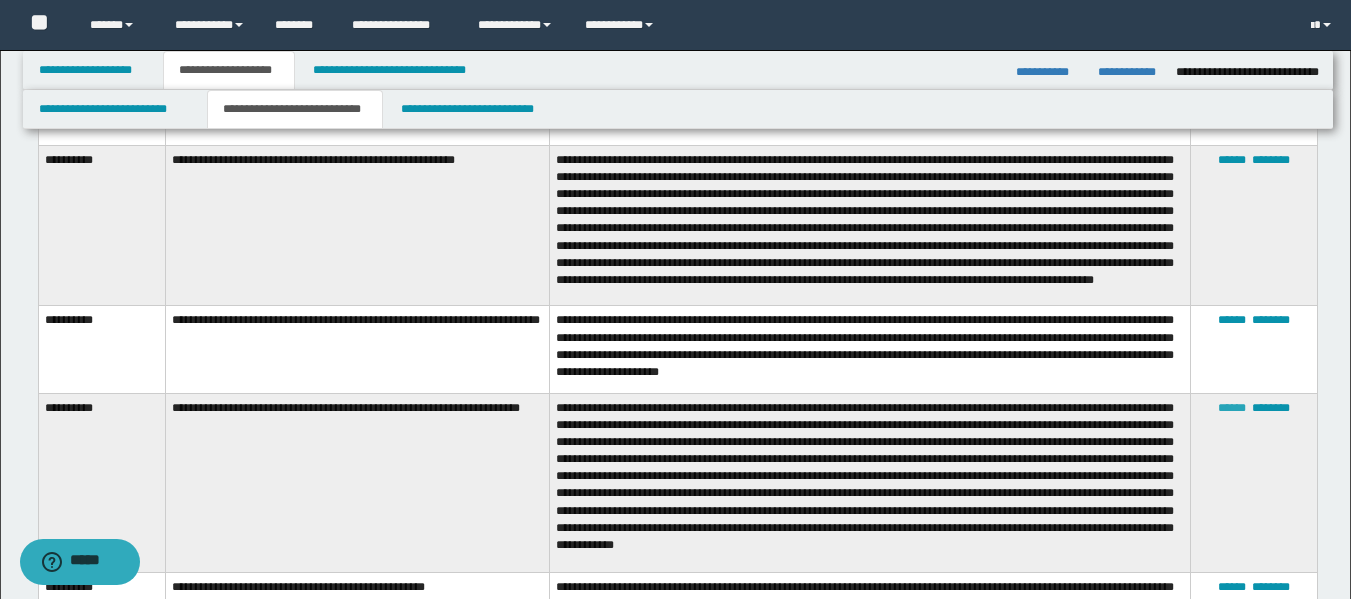 click on "******" at bounding box center [1232, 408] 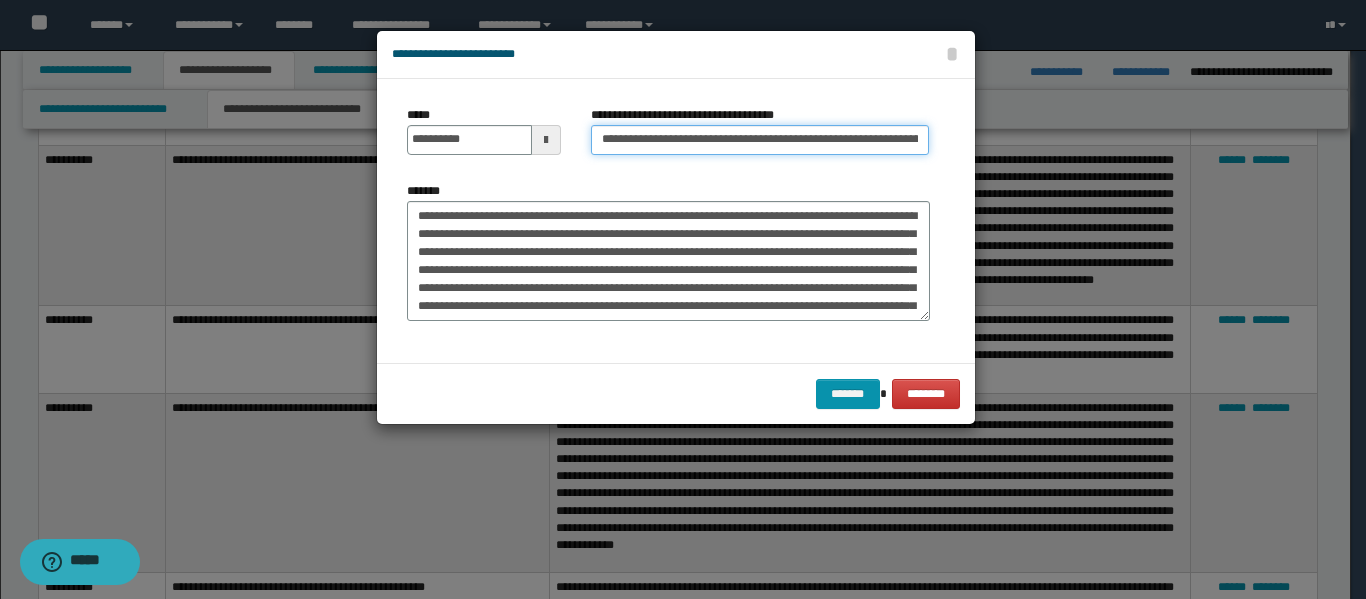 click on "**********" at bounding box center [760, 140] 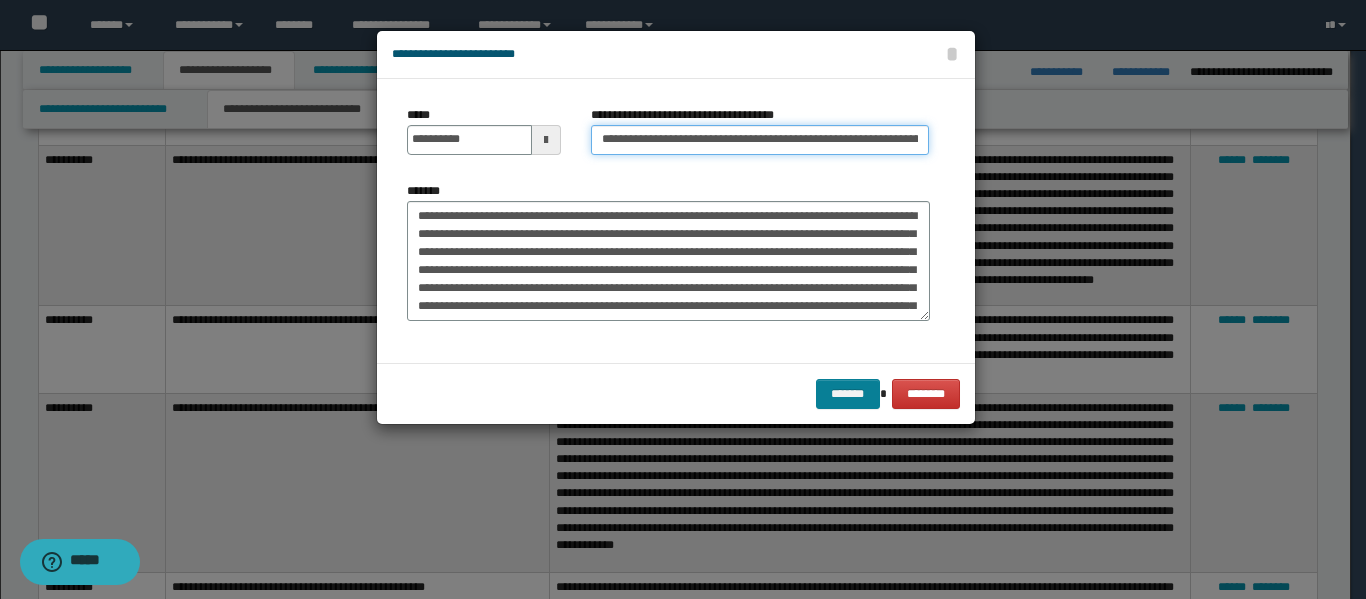 type on "**********" 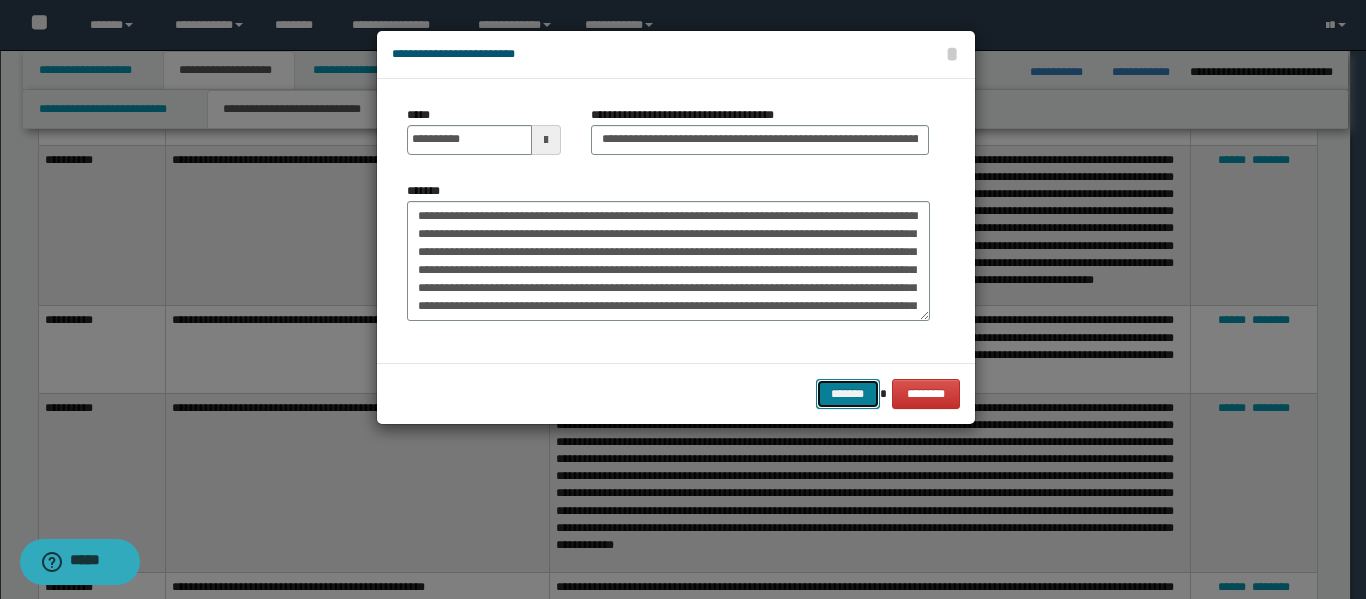 click on "*******" at bounding box center [848, 394] 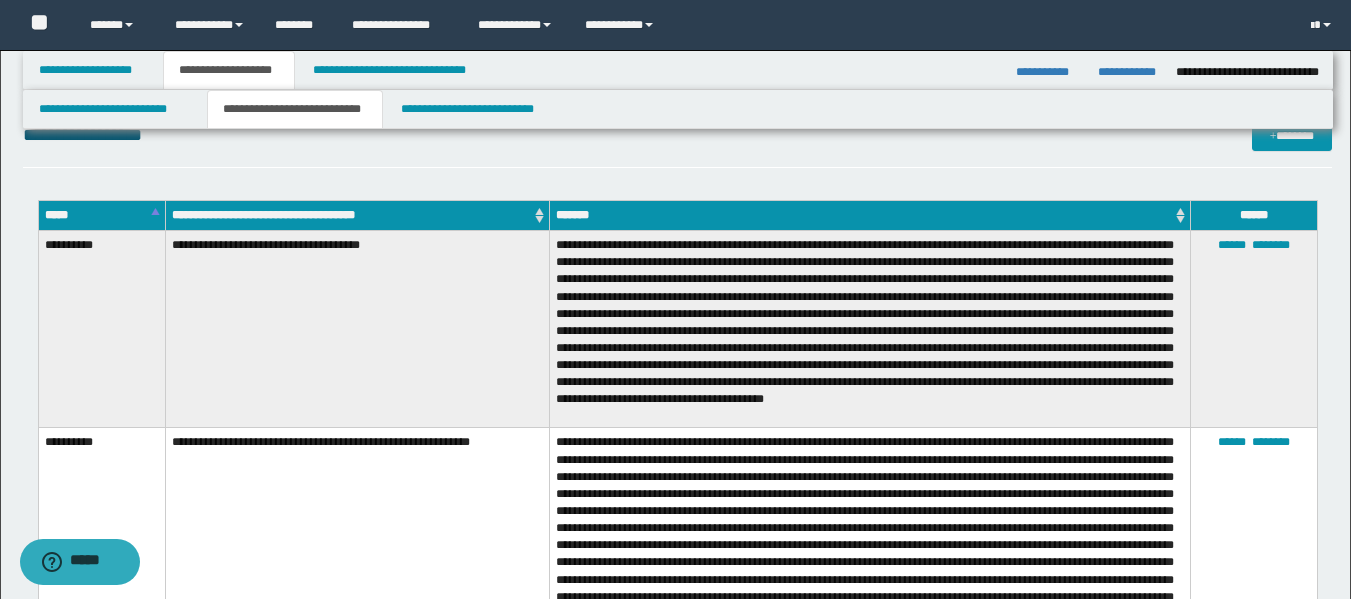 scroll, scrollTop: 2600, scrollLeft: 0, axis: vertical 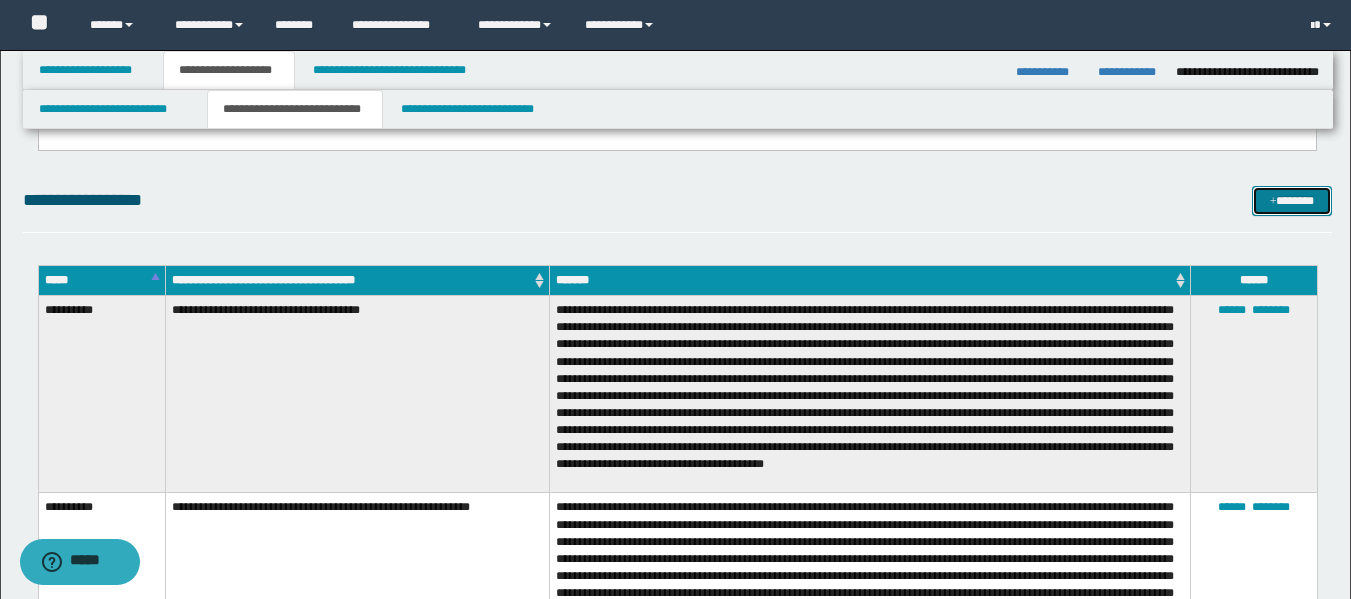 click on "*******" at bounding box center (1292, 201) 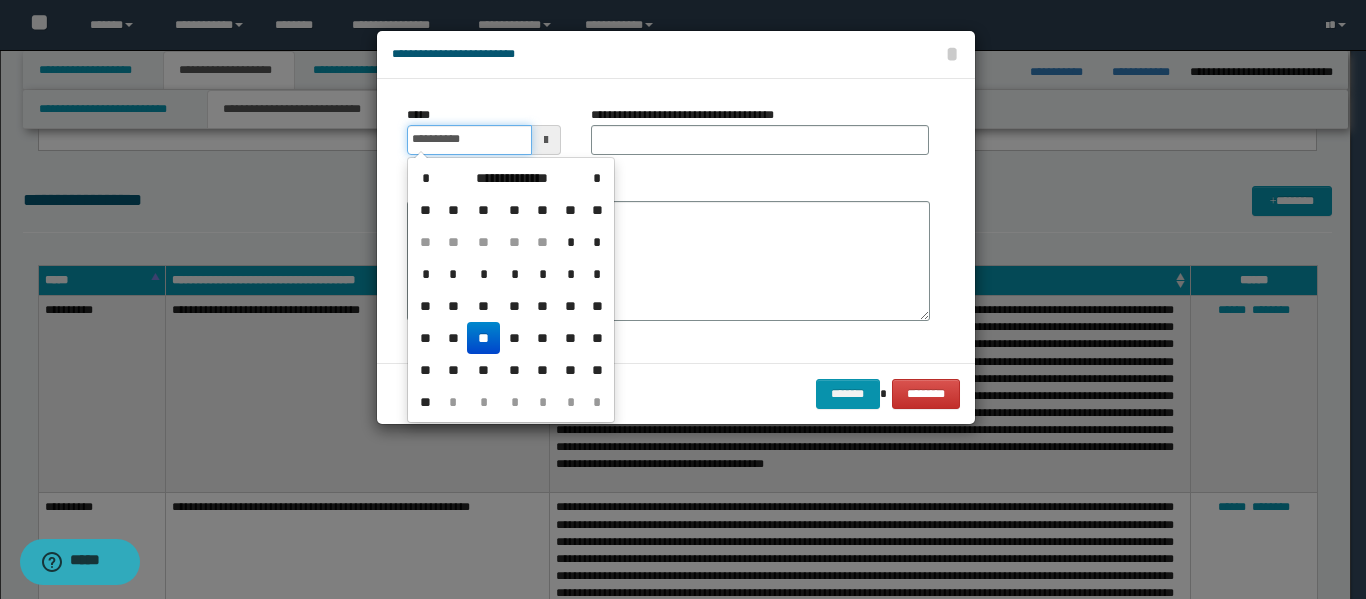 click on "**********" at bounding box center [469, 140] 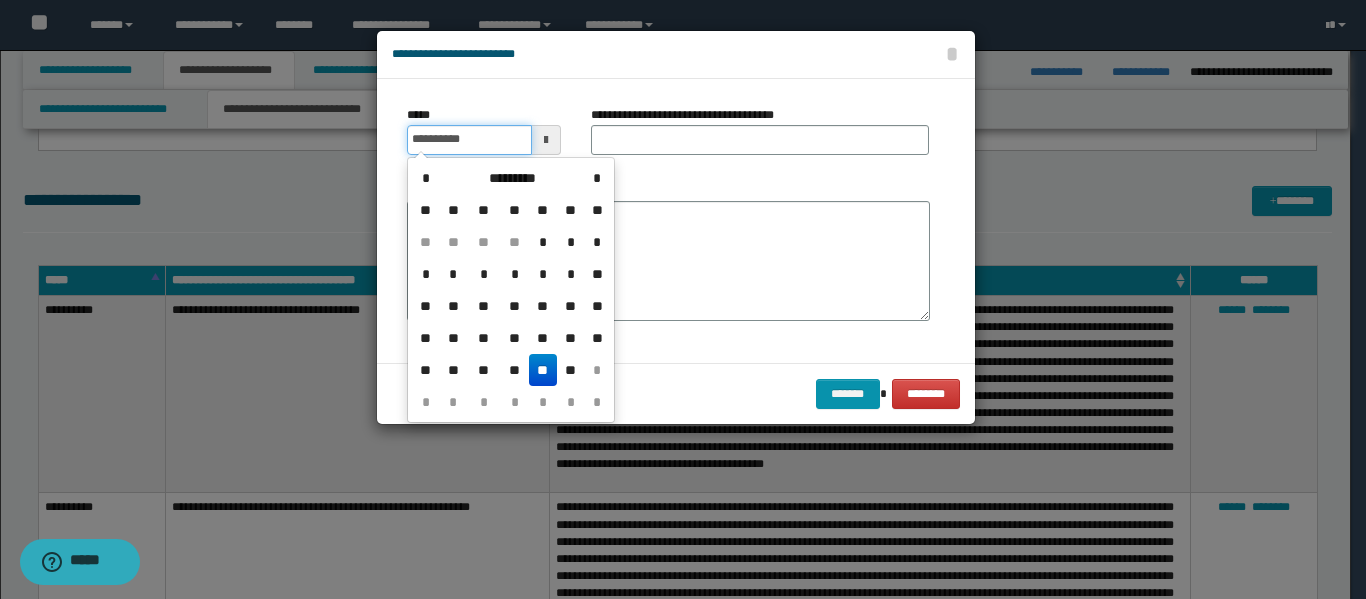 type on "**********" 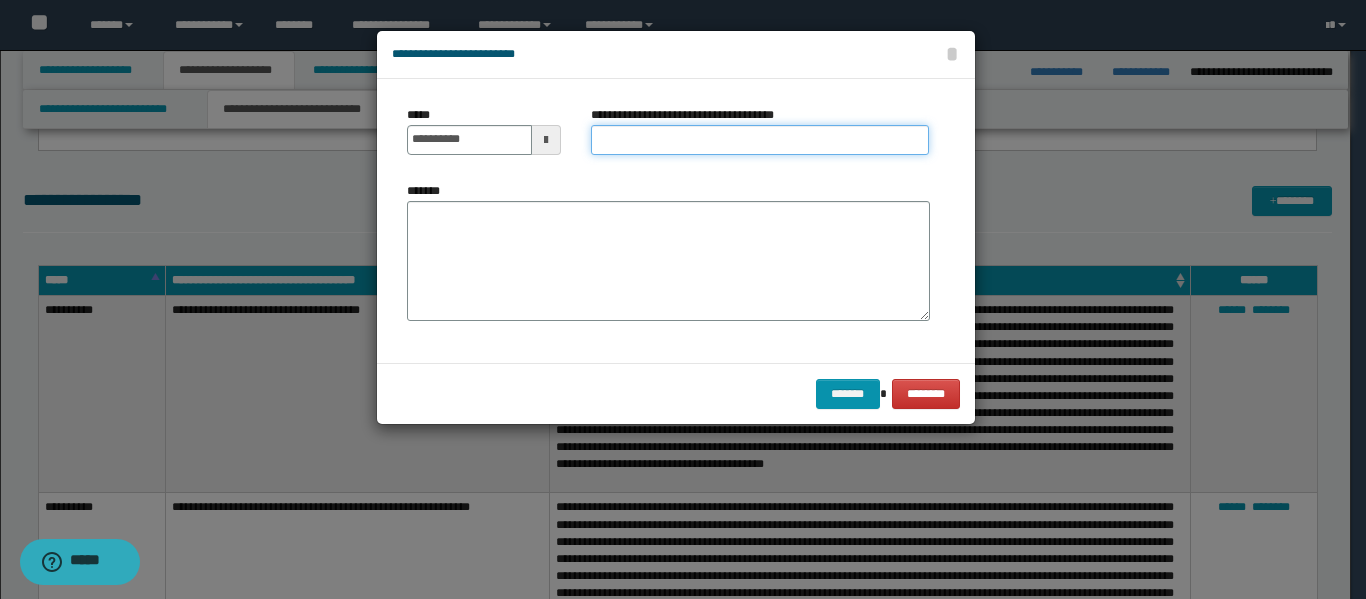 click on "**********" at bounding box center (760, 140) 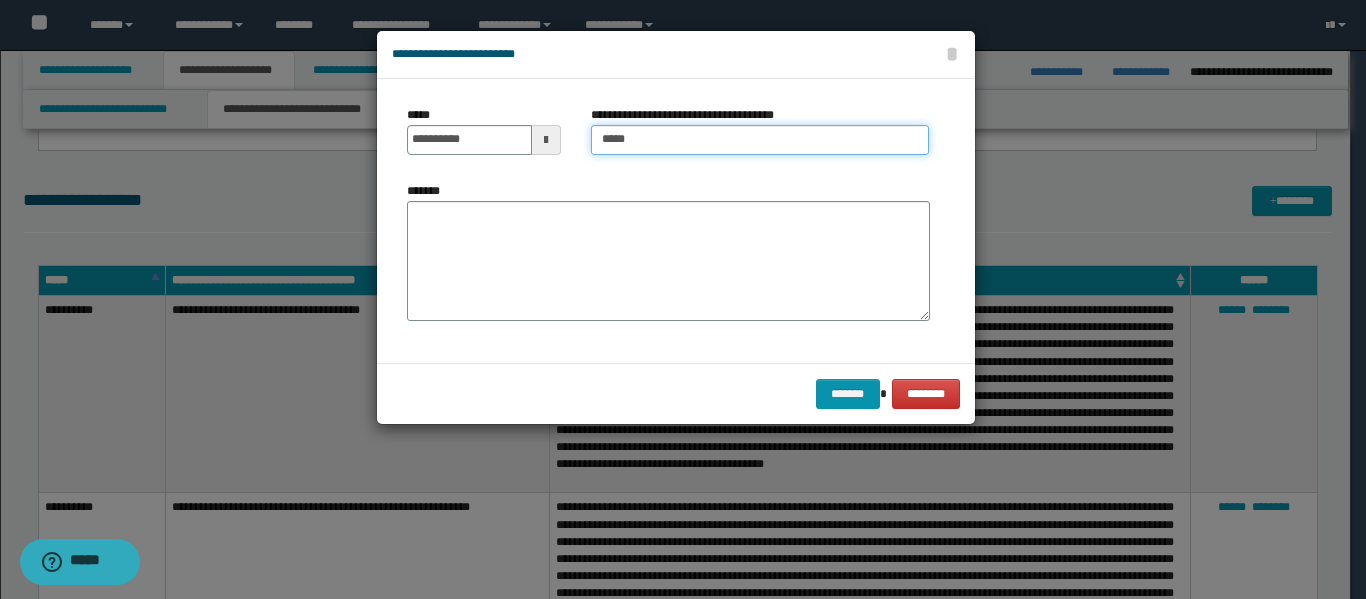 type on "**********" 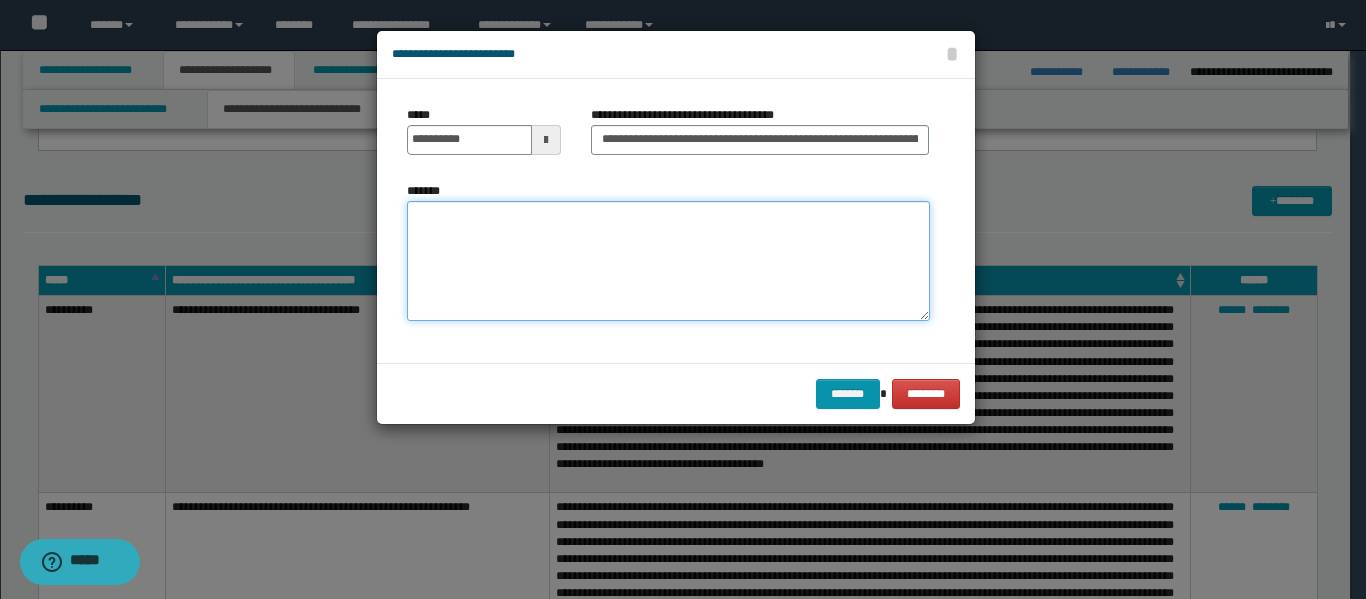 click on "*******" at bounding box center (668, 261) 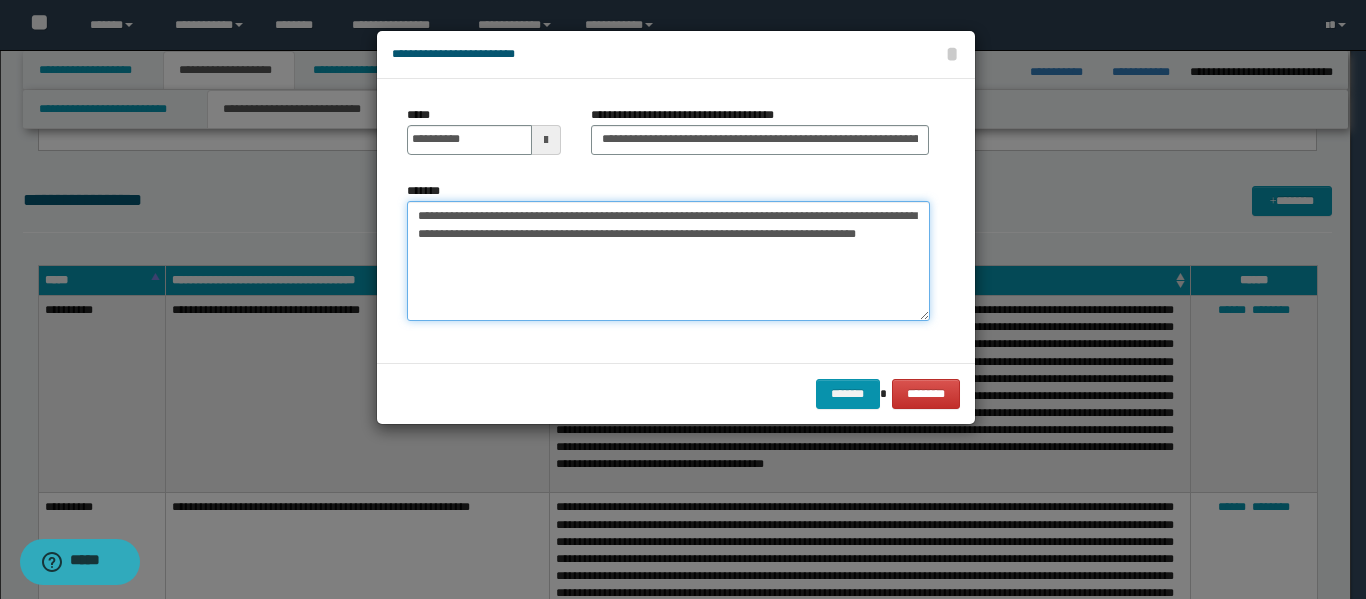 click on "**********" at bounding box center [668, 261] 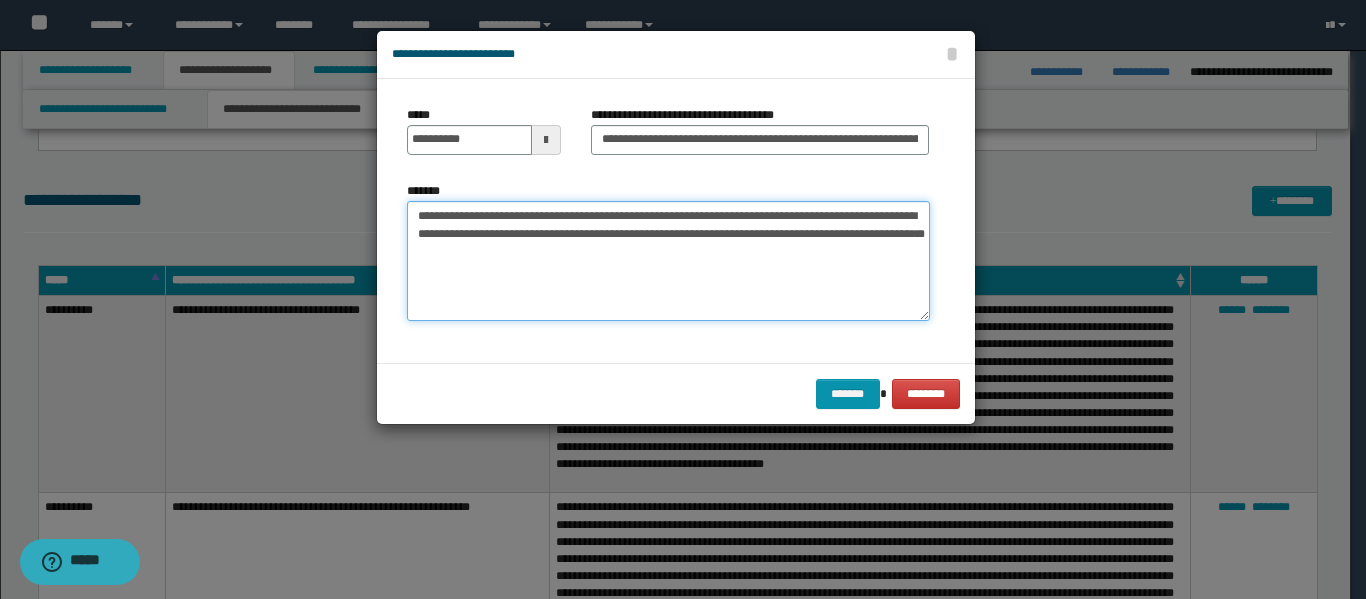 click on "**********" at bounding box center (668, 261) 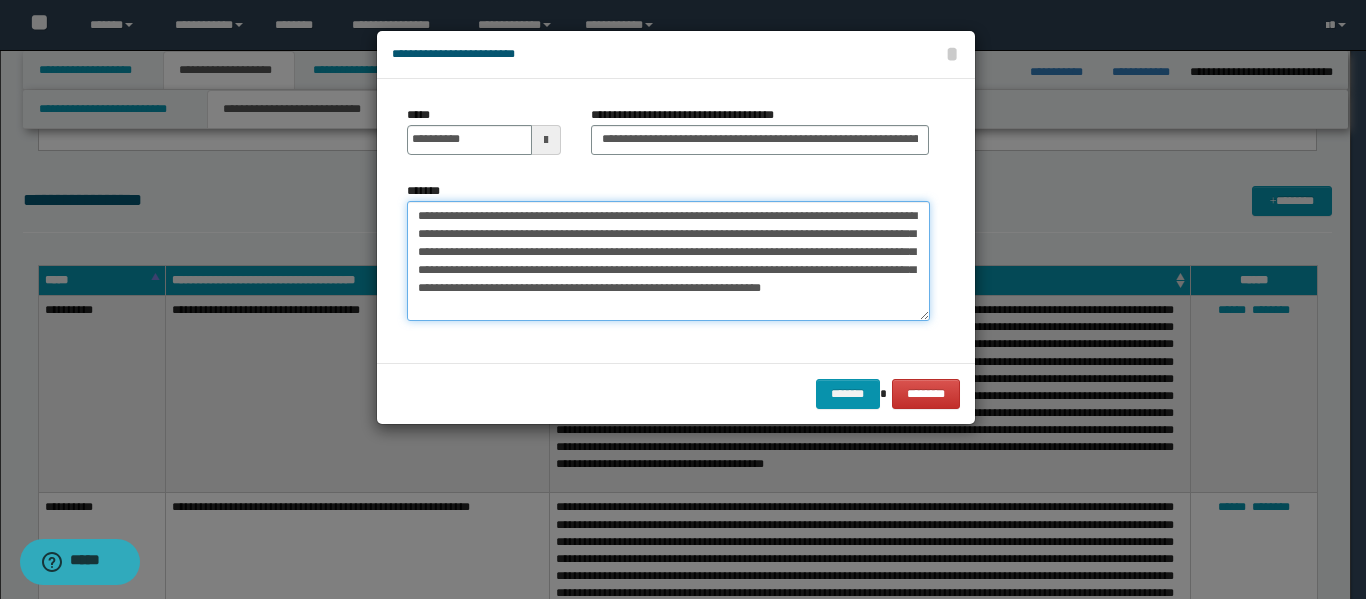 click on "**********" at bounding box center [668, 261] 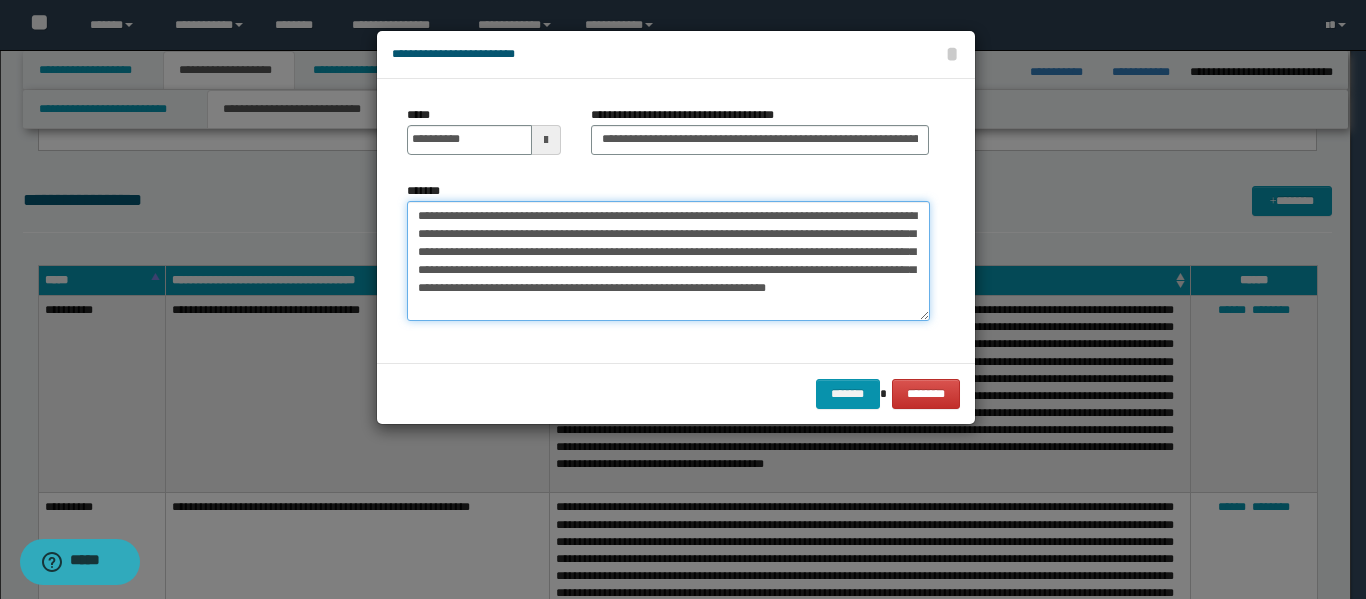 click on "**********" at bounding box center [668, 261] 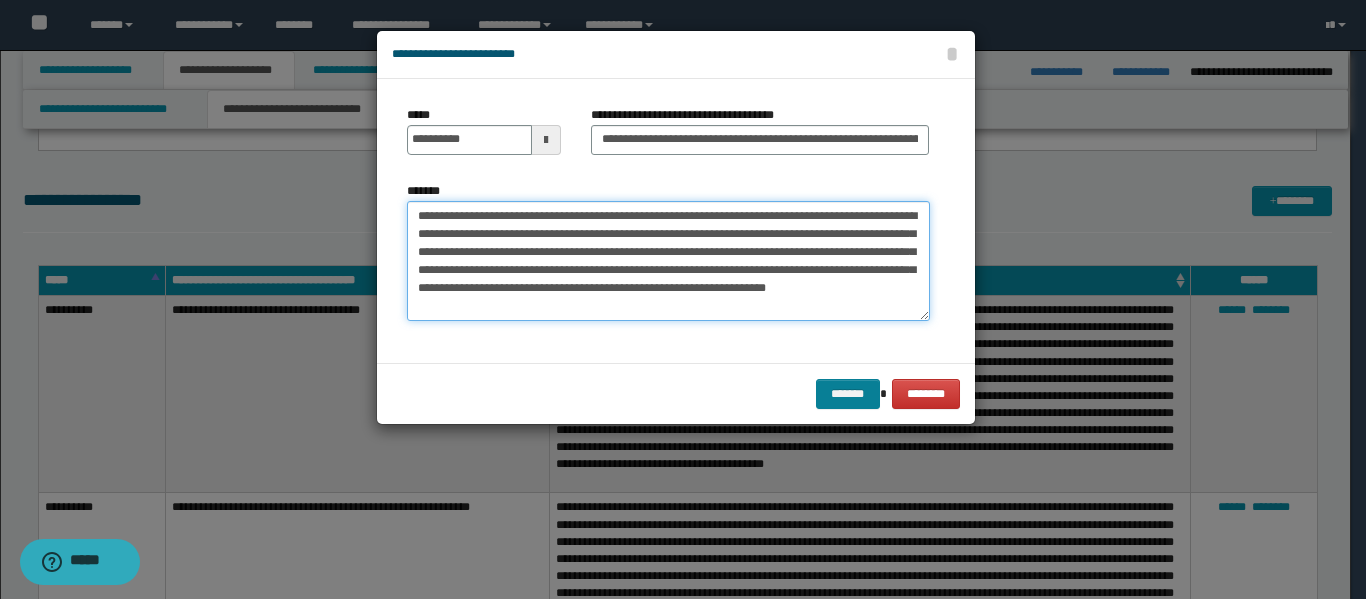 type on "**********" 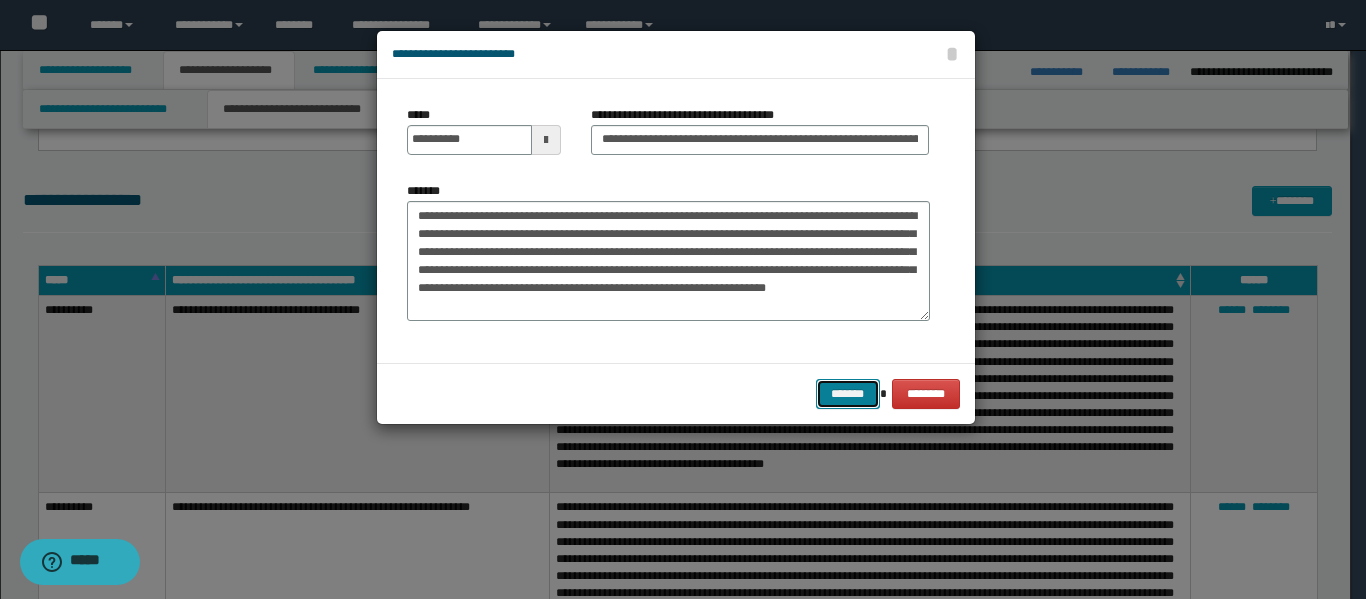 click on "*******" at bounding box center (848, 394) 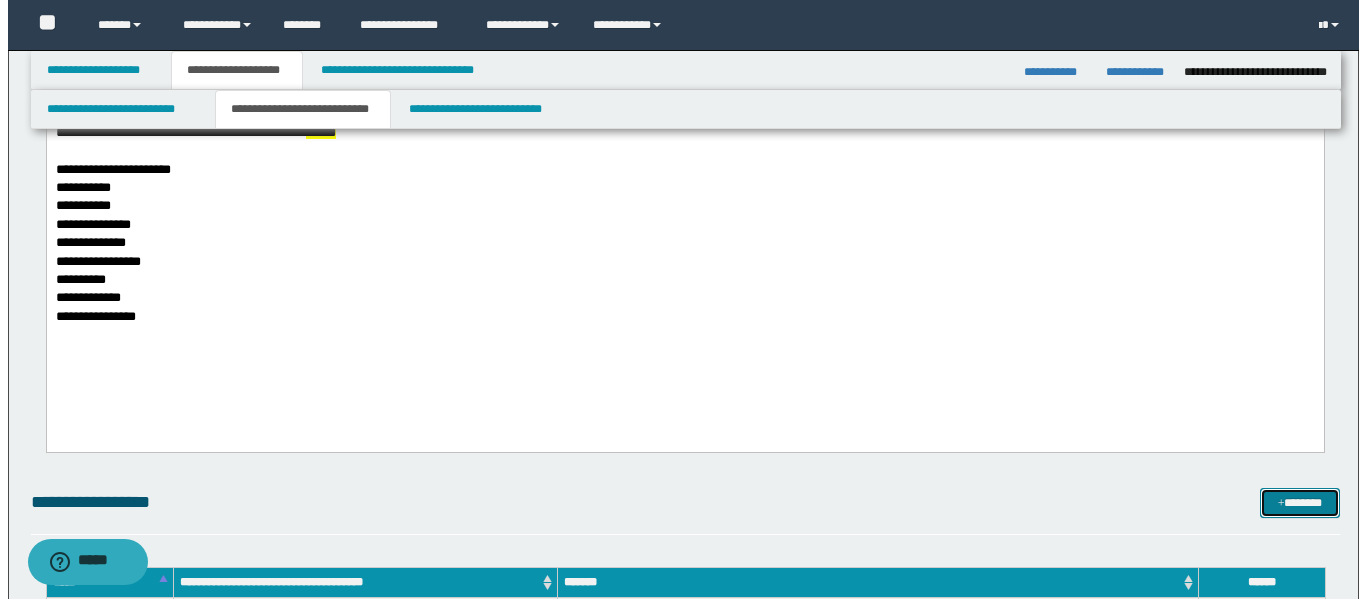 scroll, scrollTop: 2500, scrollLeft: 0, axis: vertical 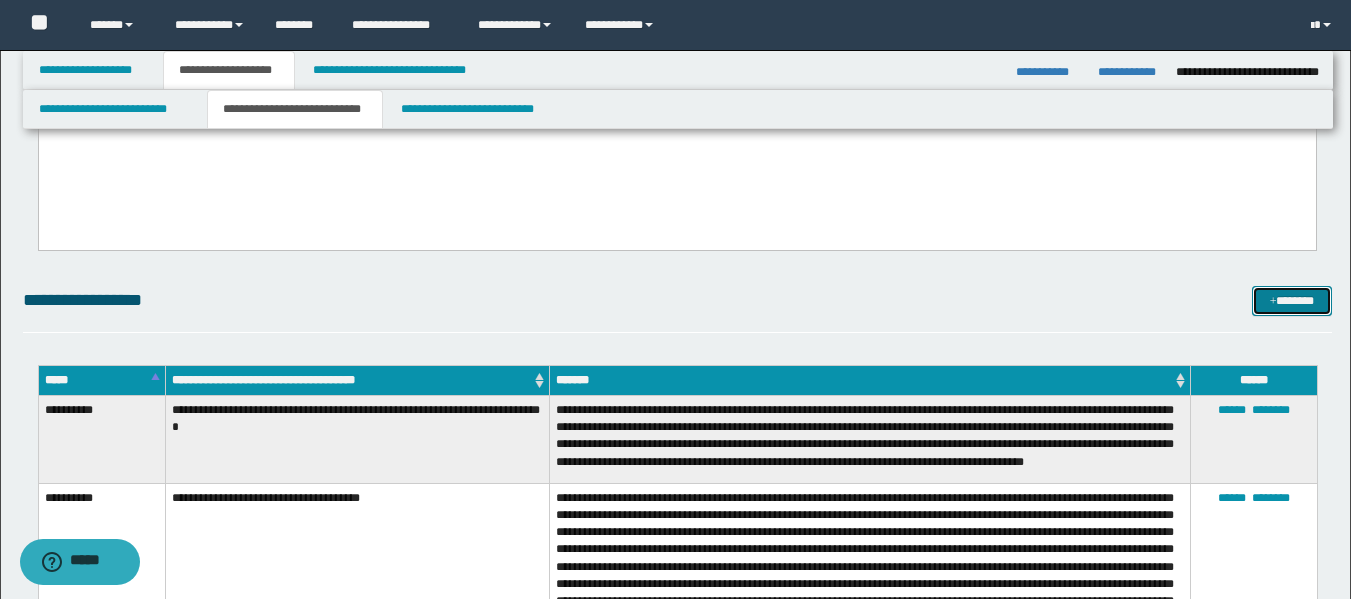 click on "*******" at bounding box center (1292, 301) 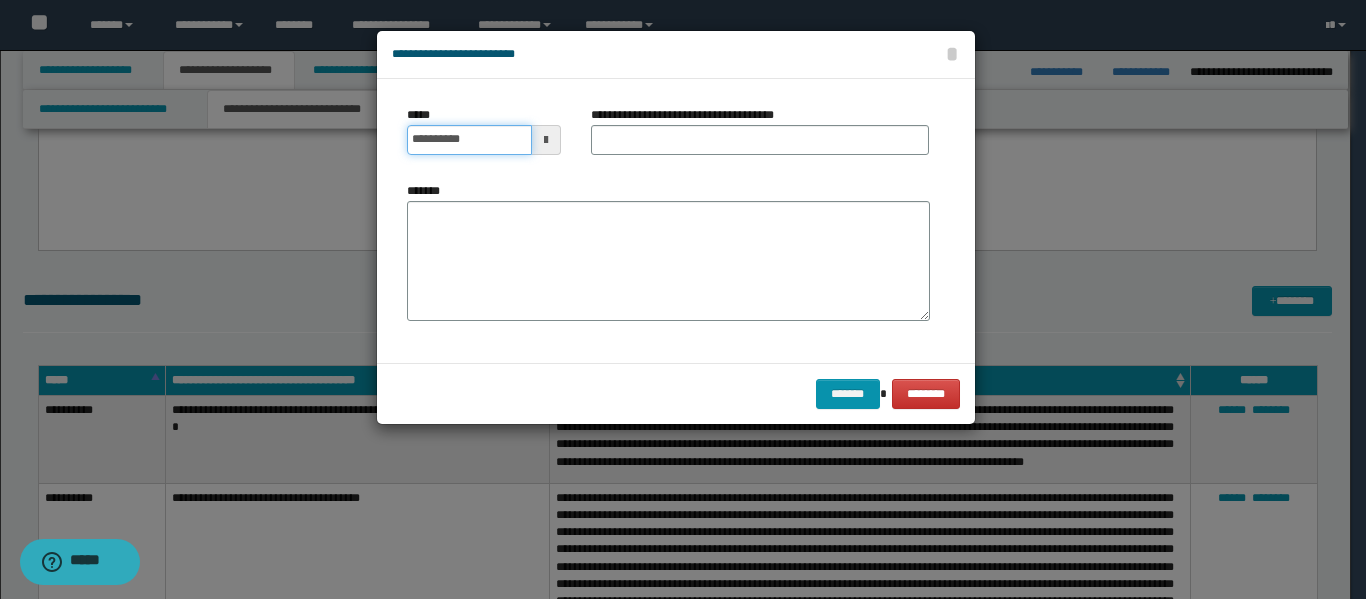 click on "**********" at bounding box center (469, 140) 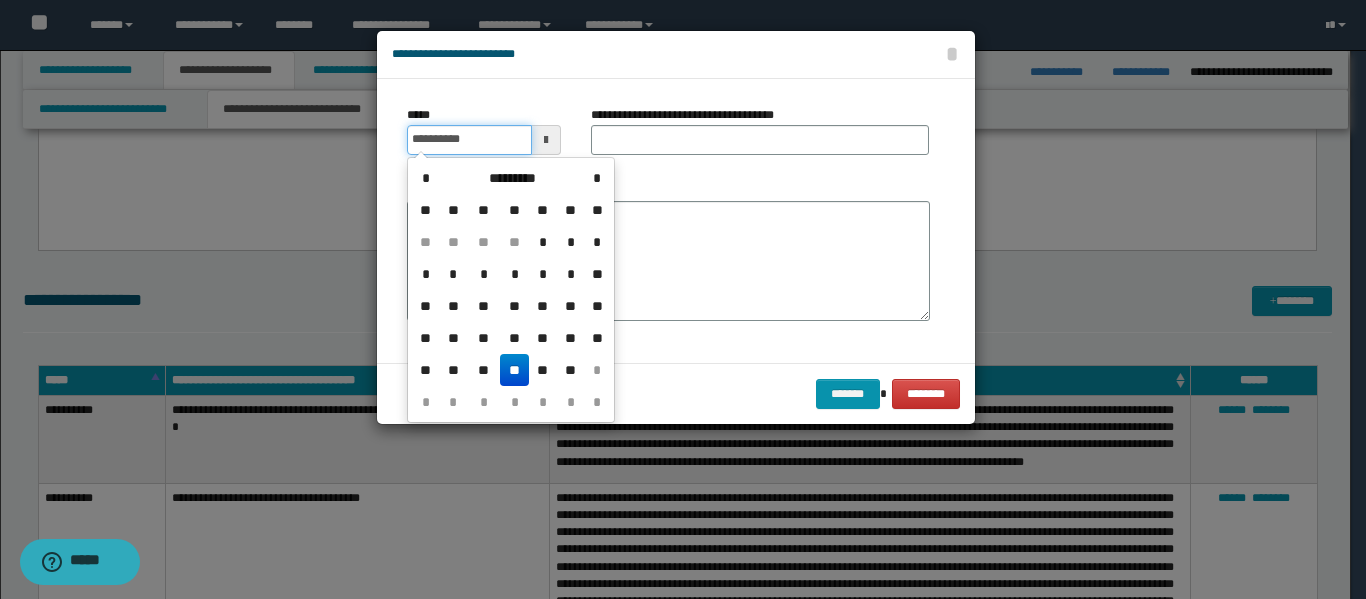 type on "**********" 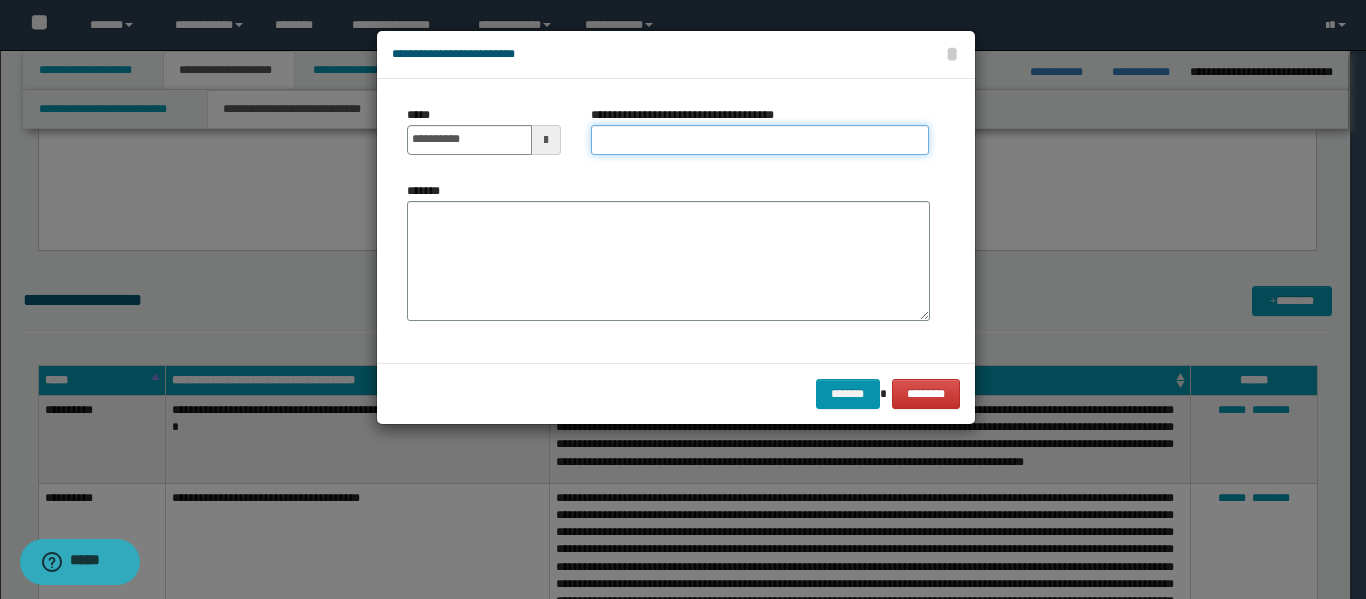 click on "**********" at bounding box center (760, 140) 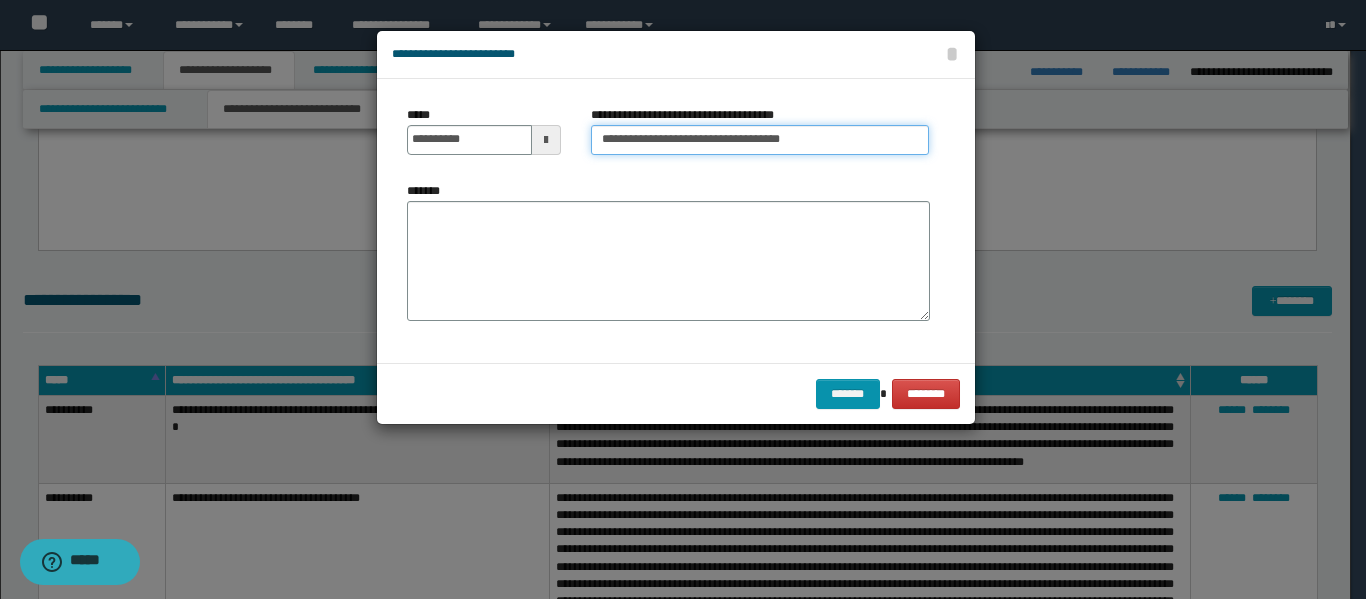 type on "**********" 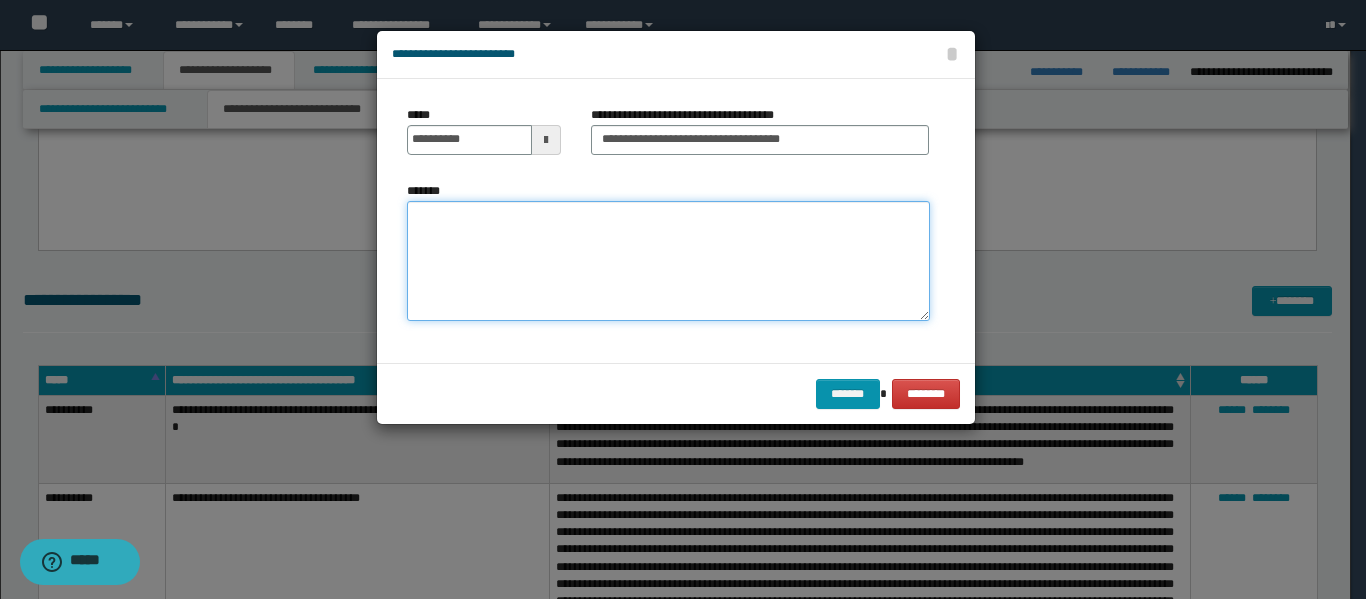 click on "*******" at bounding box center (668, 261) 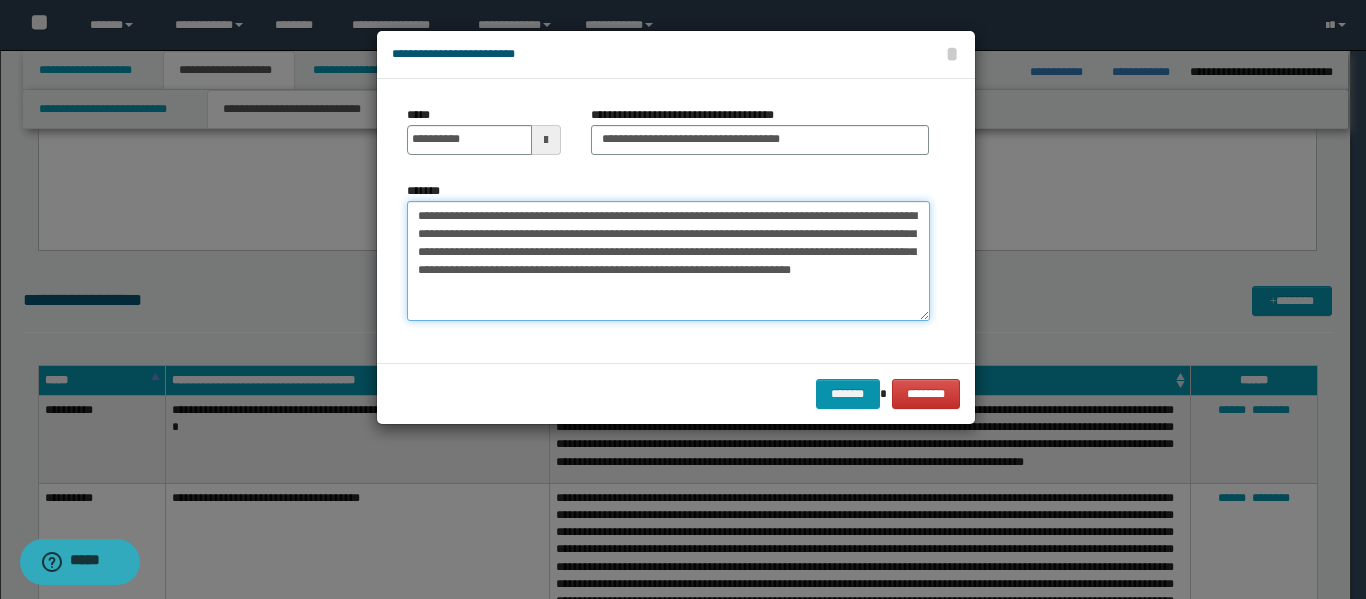 click on "**********" at bounding box center [668, 261] 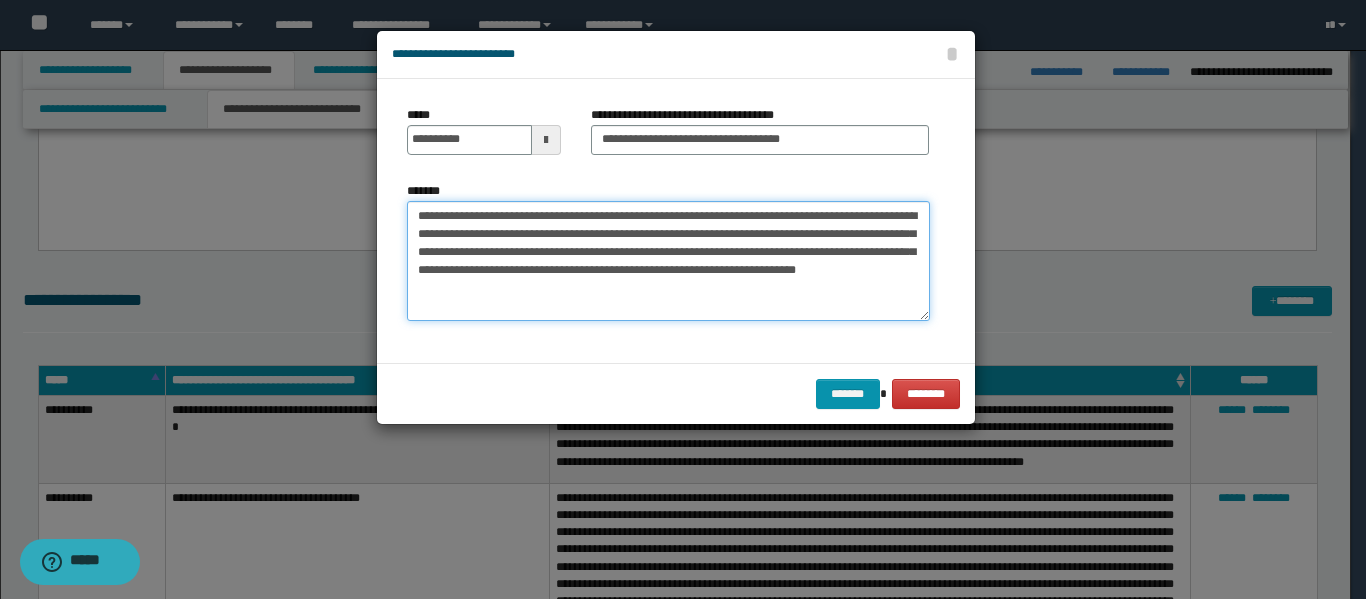 click on "**********" at bounding box center [668, 261] 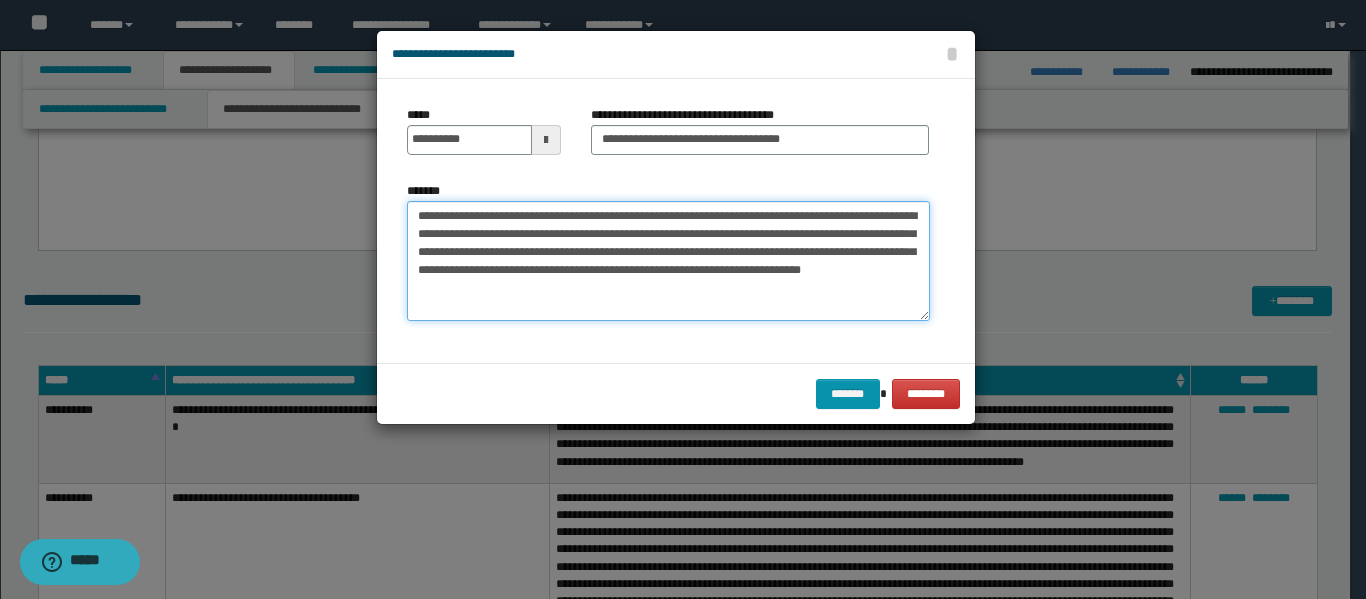 click on "**********" at bounding box center (668, 261) 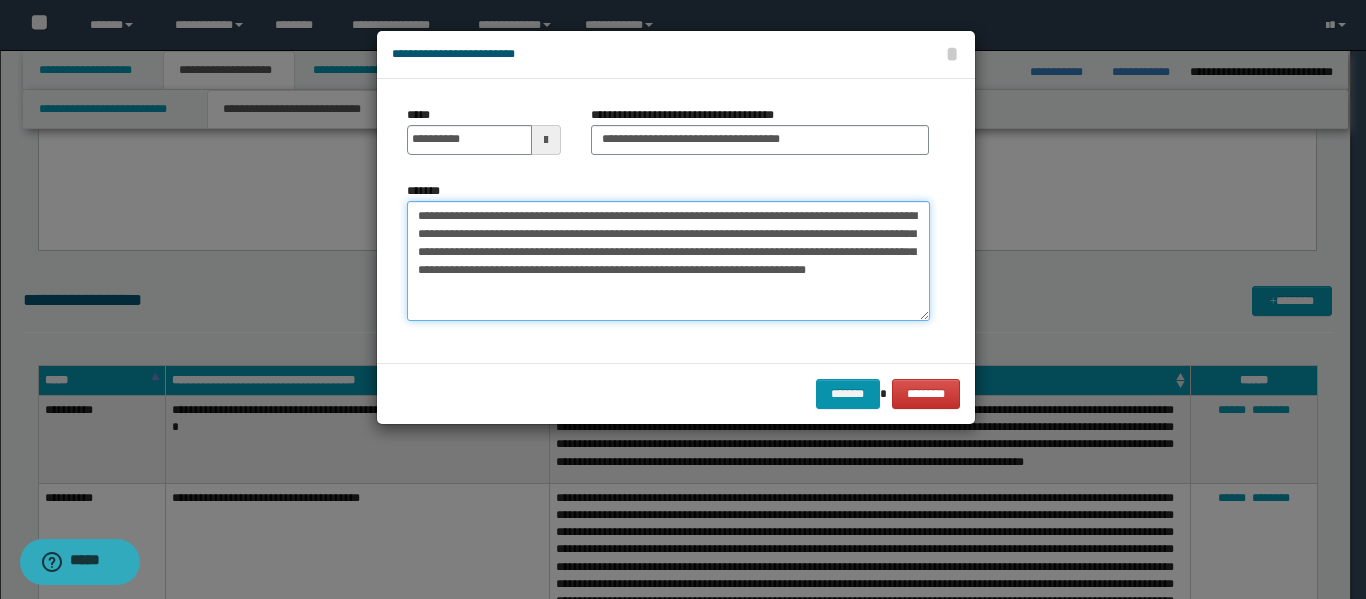 click on "**********" at bounding box center (668, 261) 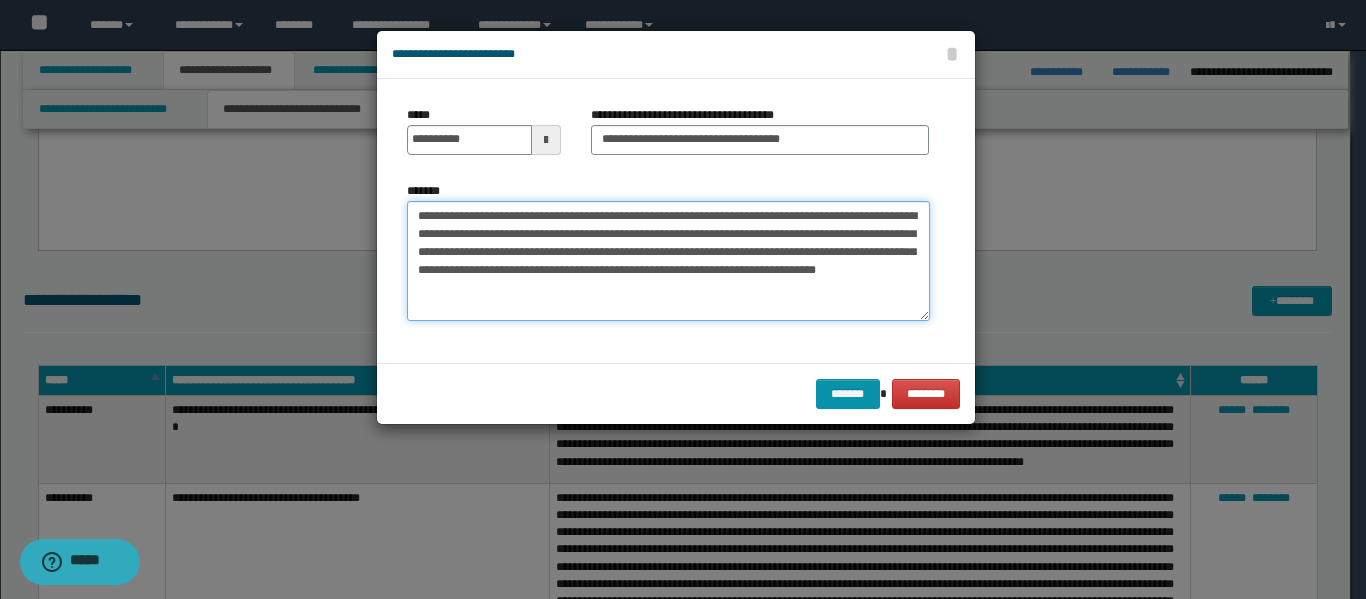 click on "**********" at bounding box center [668, 261] 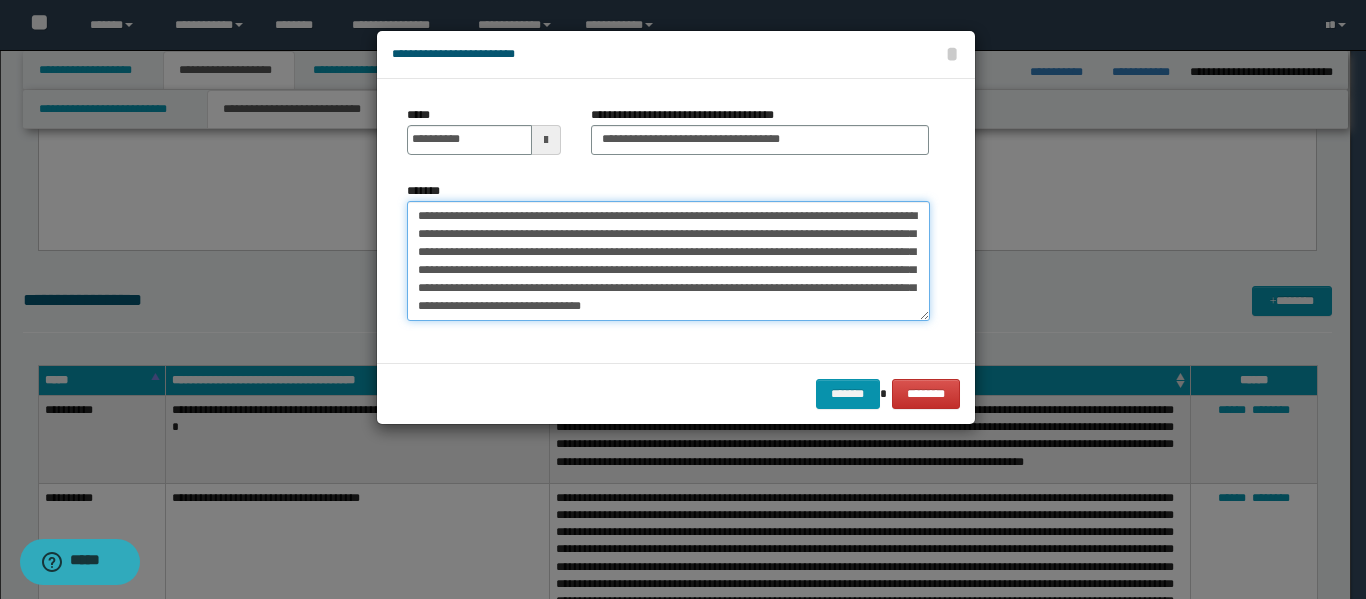 click on "**********" at bounding box center [668, 261] 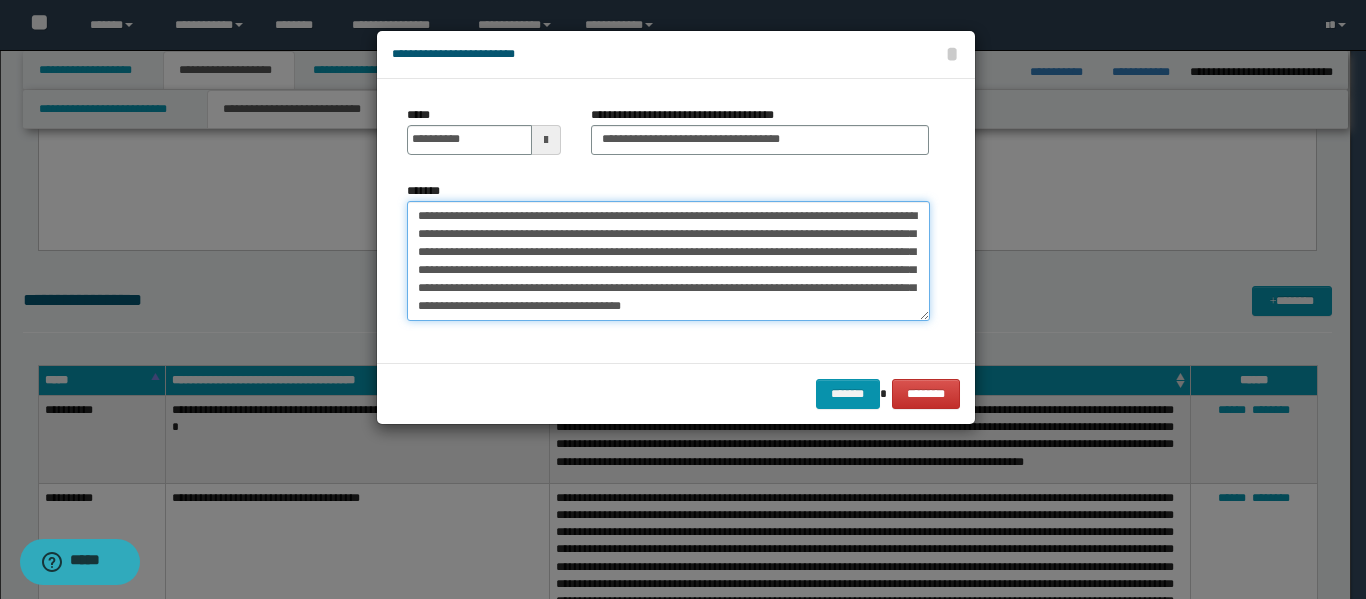 scroll, scrollTop: 12, scrollLeft: 0, axis: vertical 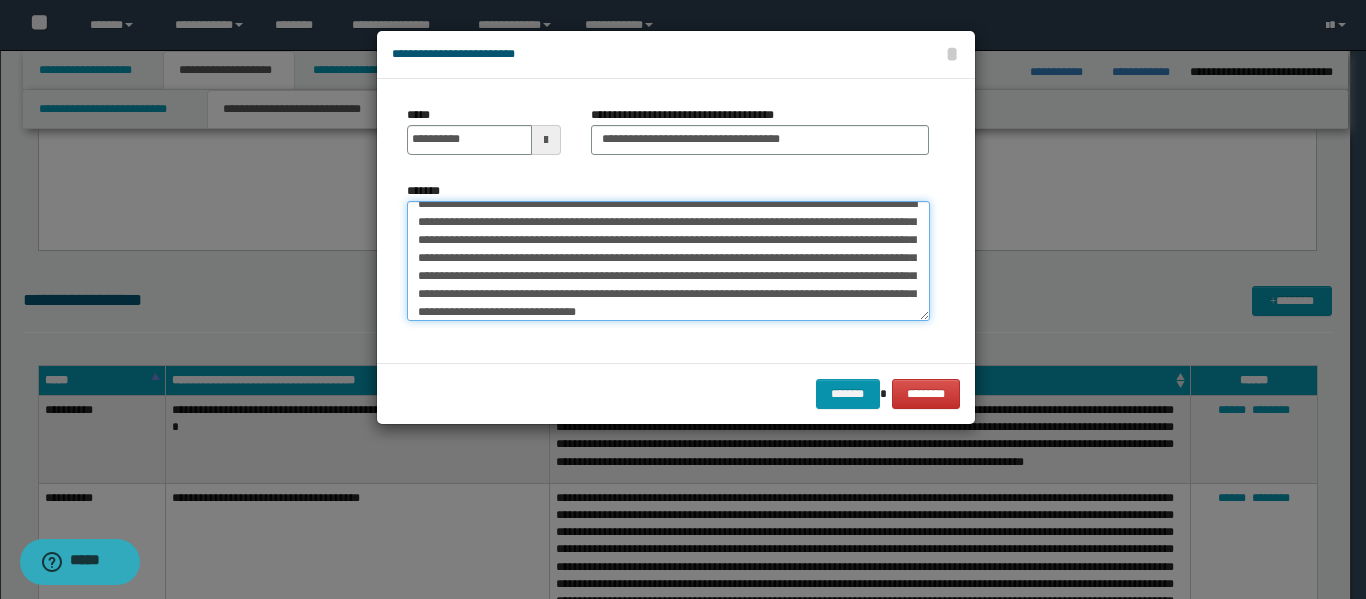 drag, startPoint x: 860, startPoint y: 310, endPoint x: 860, endPoint y: 323, distance: 13 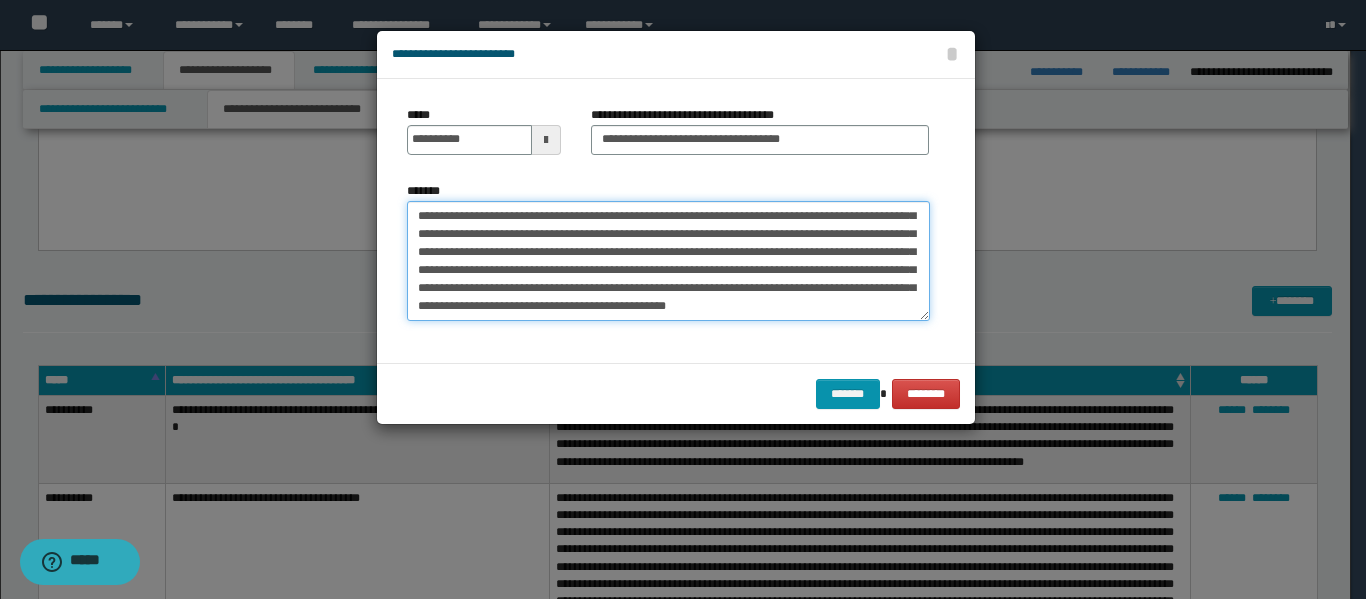 scroll, scrollTop: 192, scrollLeft: 0, axis: vertical 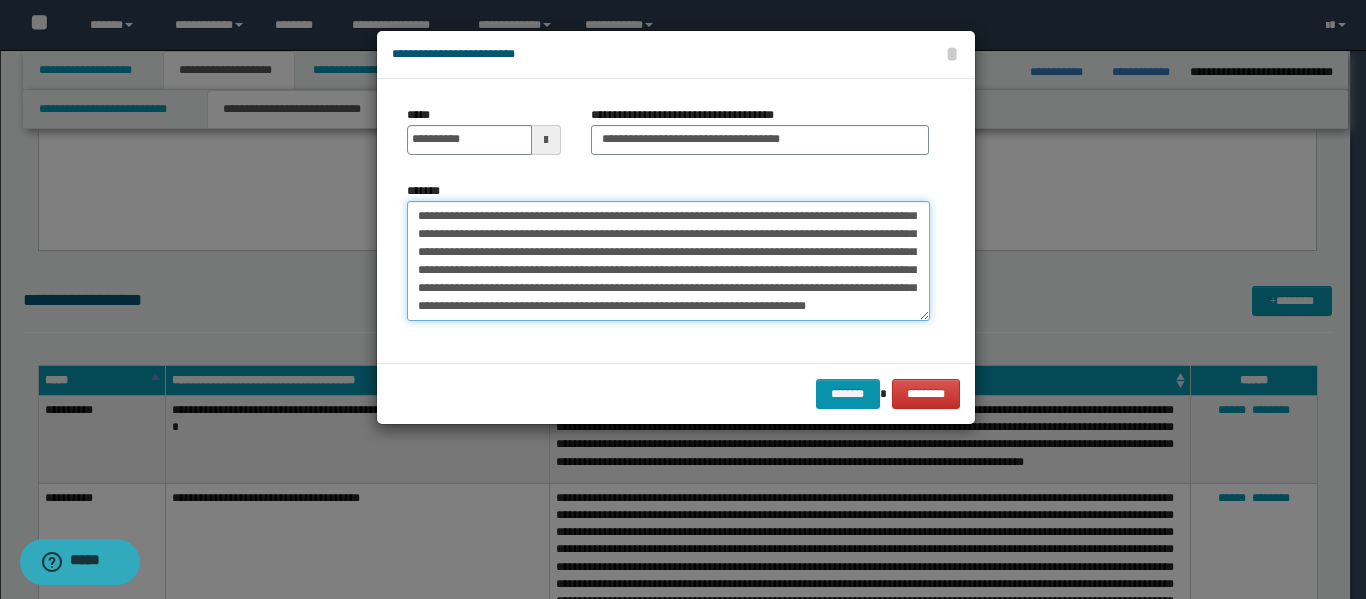 type on "**********" 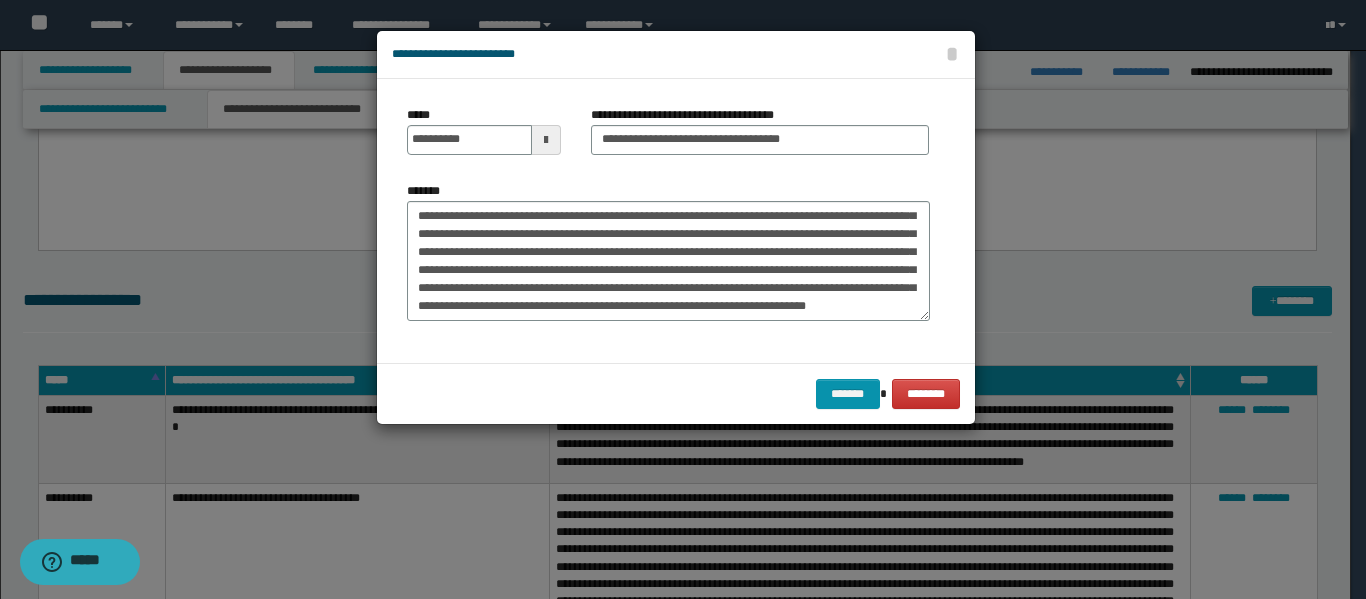 drag, startPoint x: 918, startPoint y: 373, endPoint x: 831, endPoint y: 79, distance: 306.60236 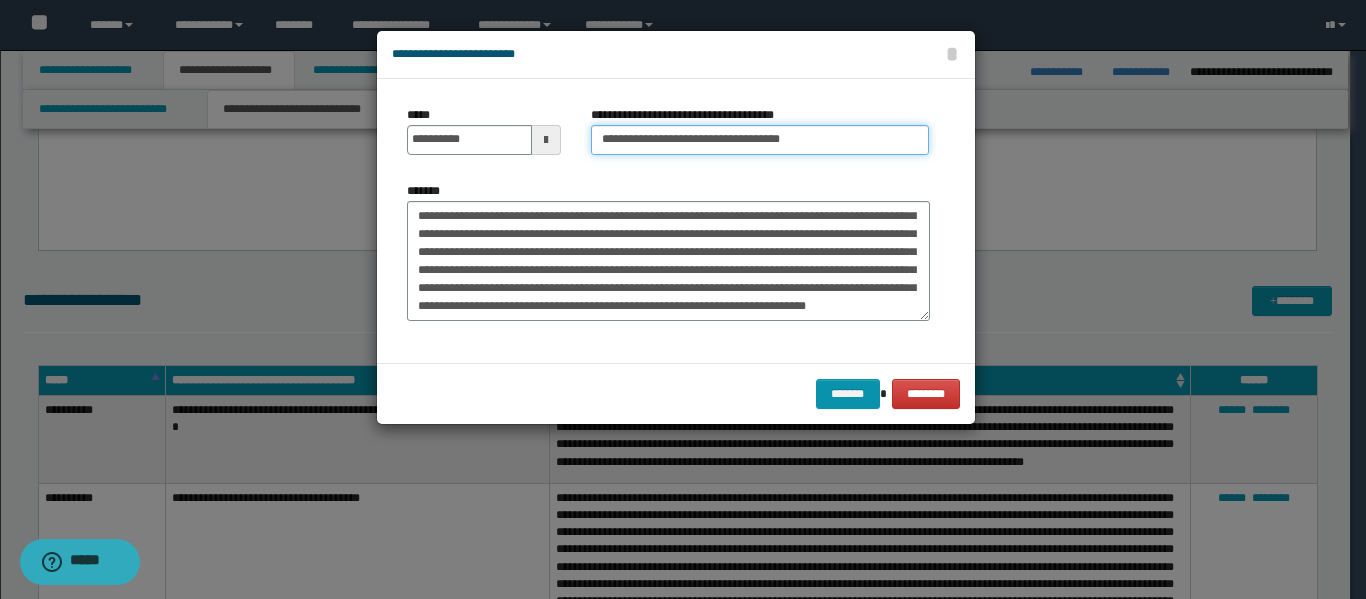click on "**********" at bounding box center (760, 140) 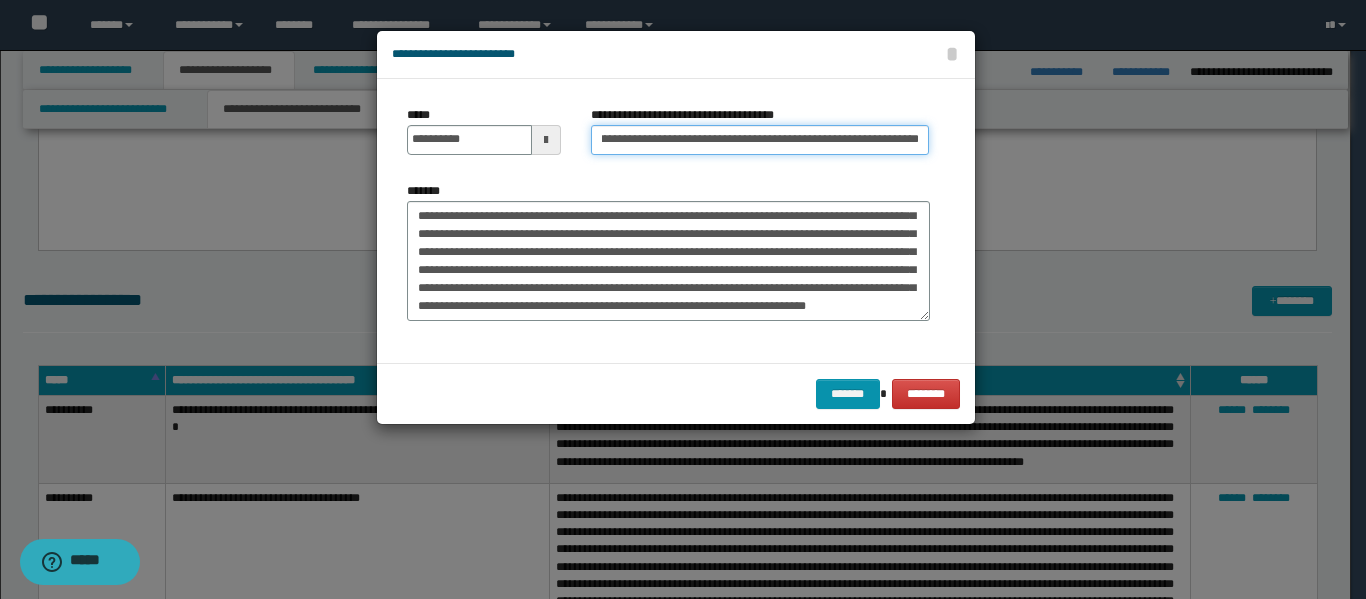 scroll, scrollTop: 0, scrollLeft: 153, axis: horizontal 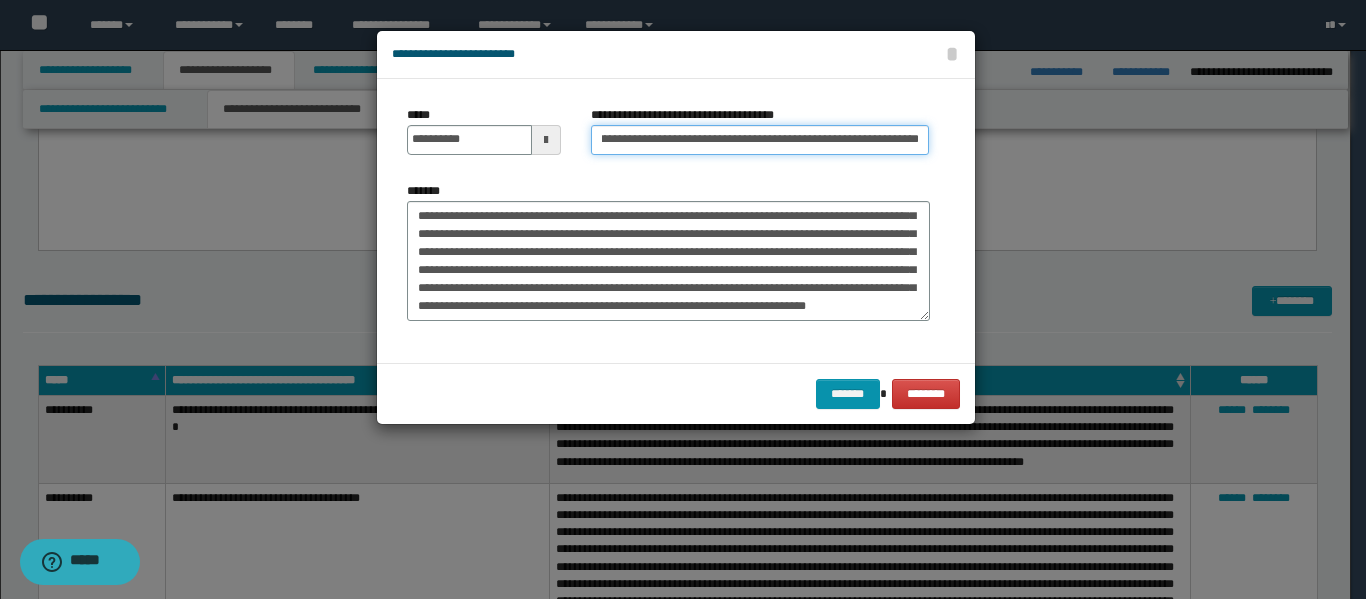 type on "**********" 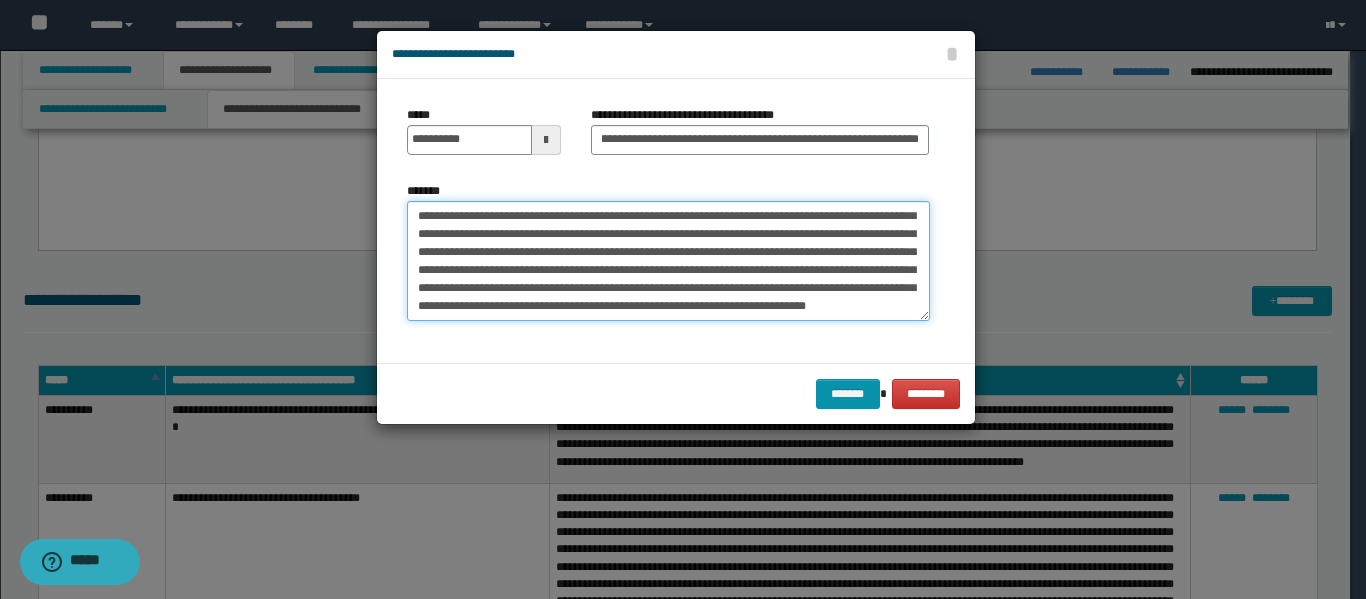 scroll, scrollTop: 0, scrollLeft: 0, axis: both 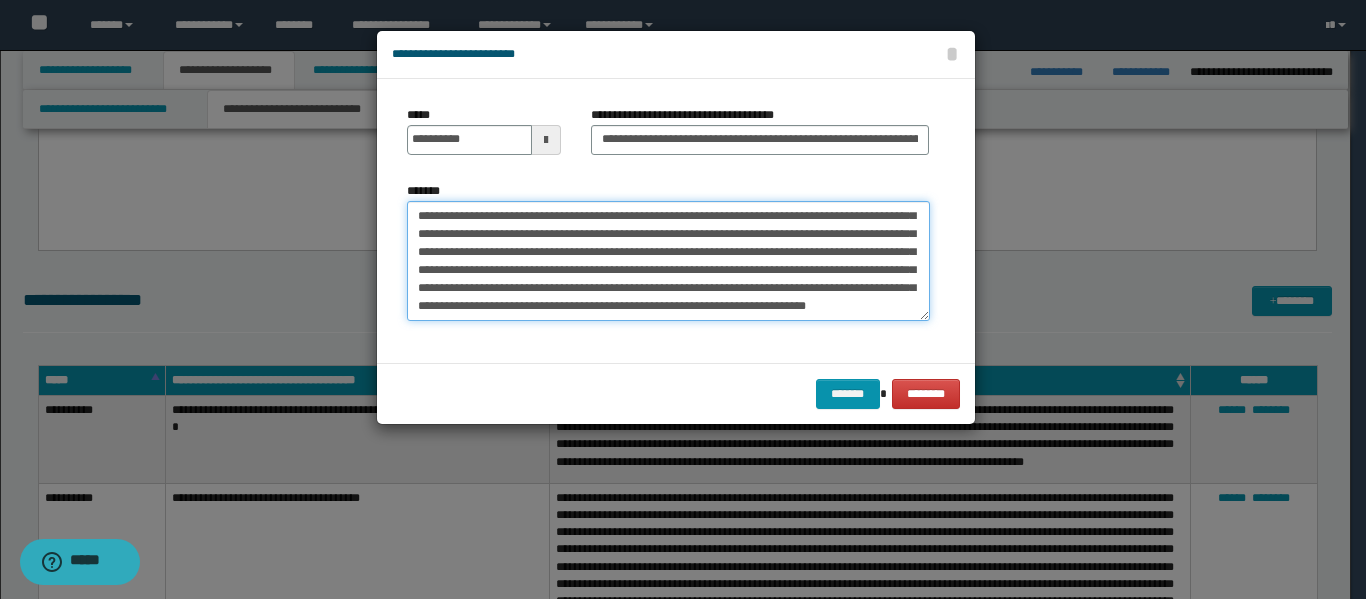 click on "*******" at bounding box center [668, 261] 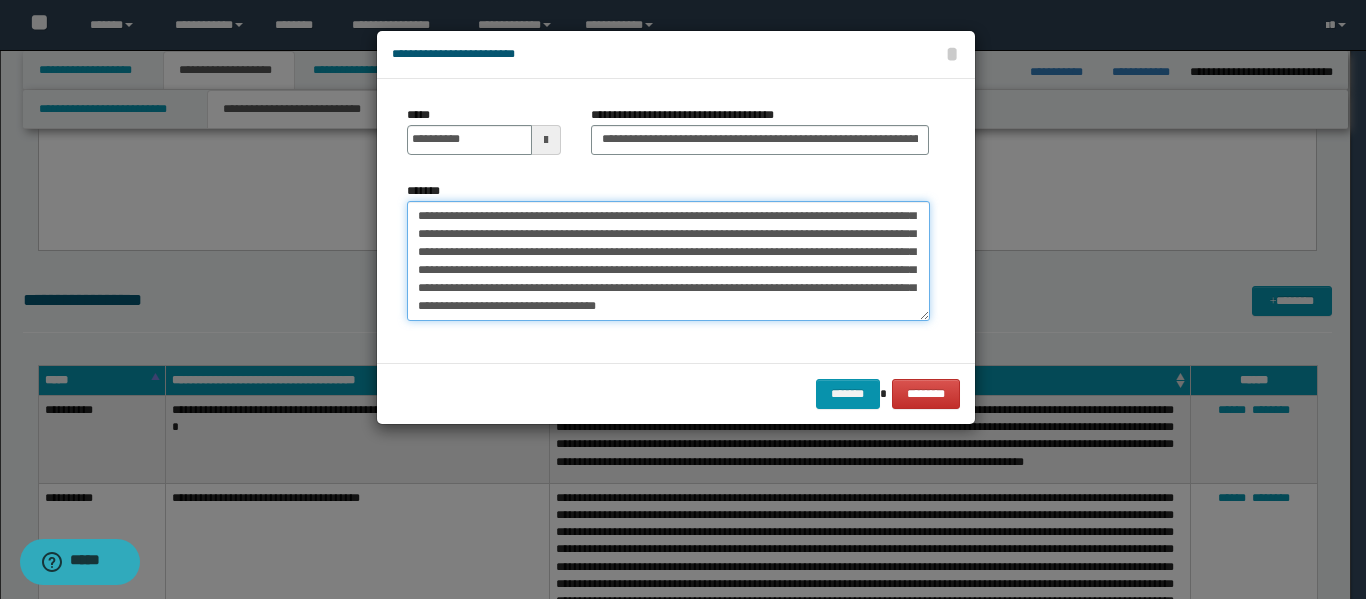 scroll, scrollTop: 210, scrollLeft: 0, axis: vertical 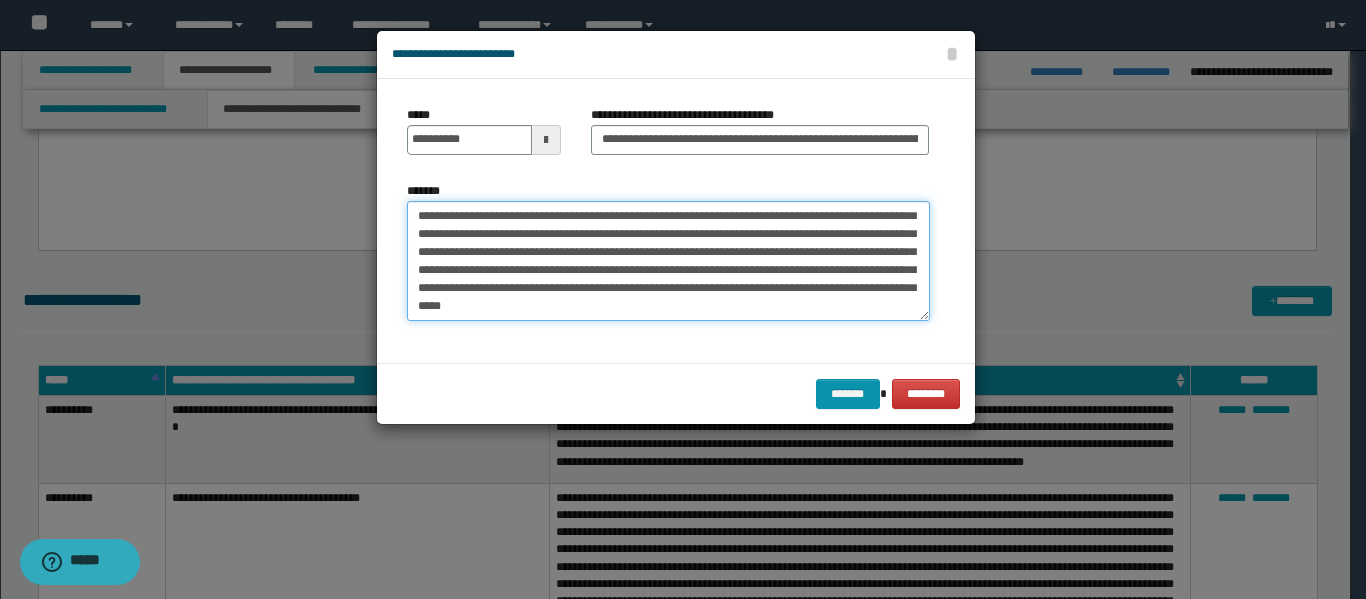 click on "*******" at bounding box center [668, 261] 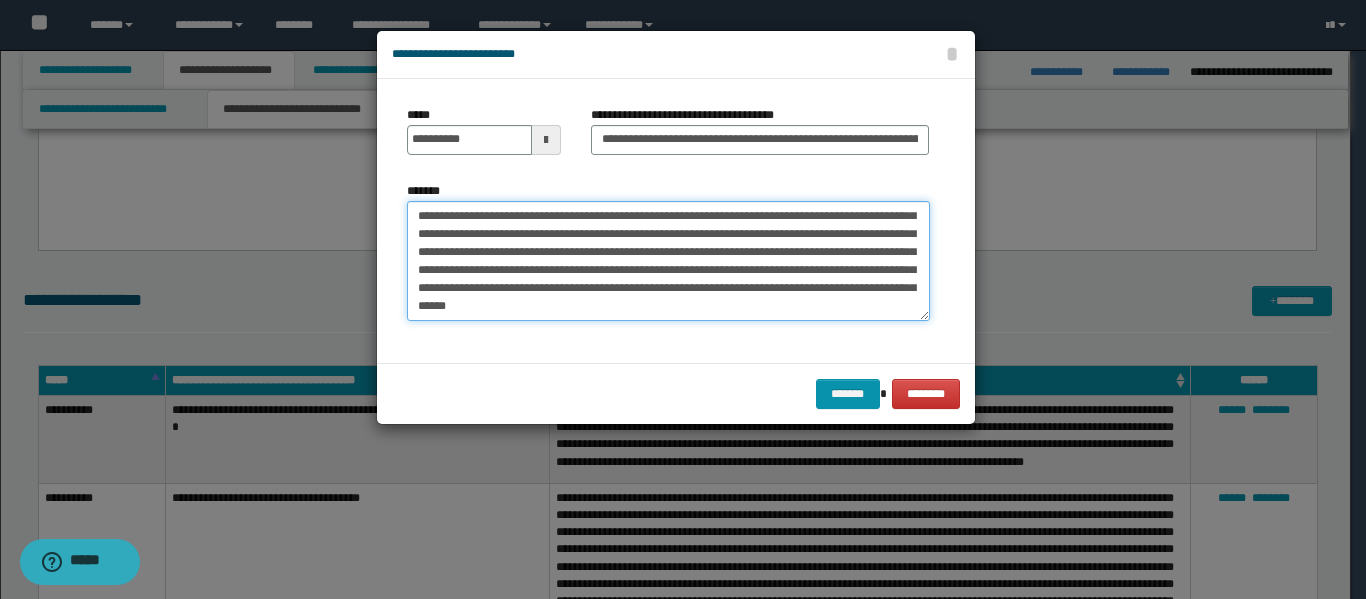 scroll, scrollTop: 203, scrollLeft: 0, axis: vertical 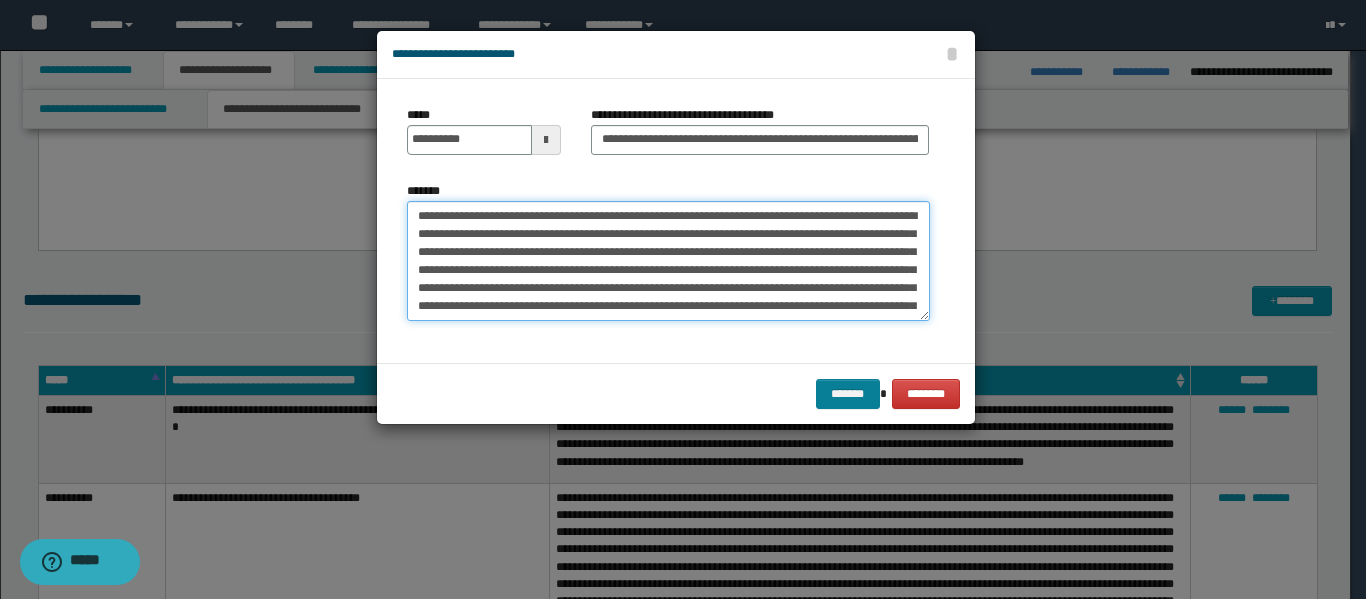 type on "**********" 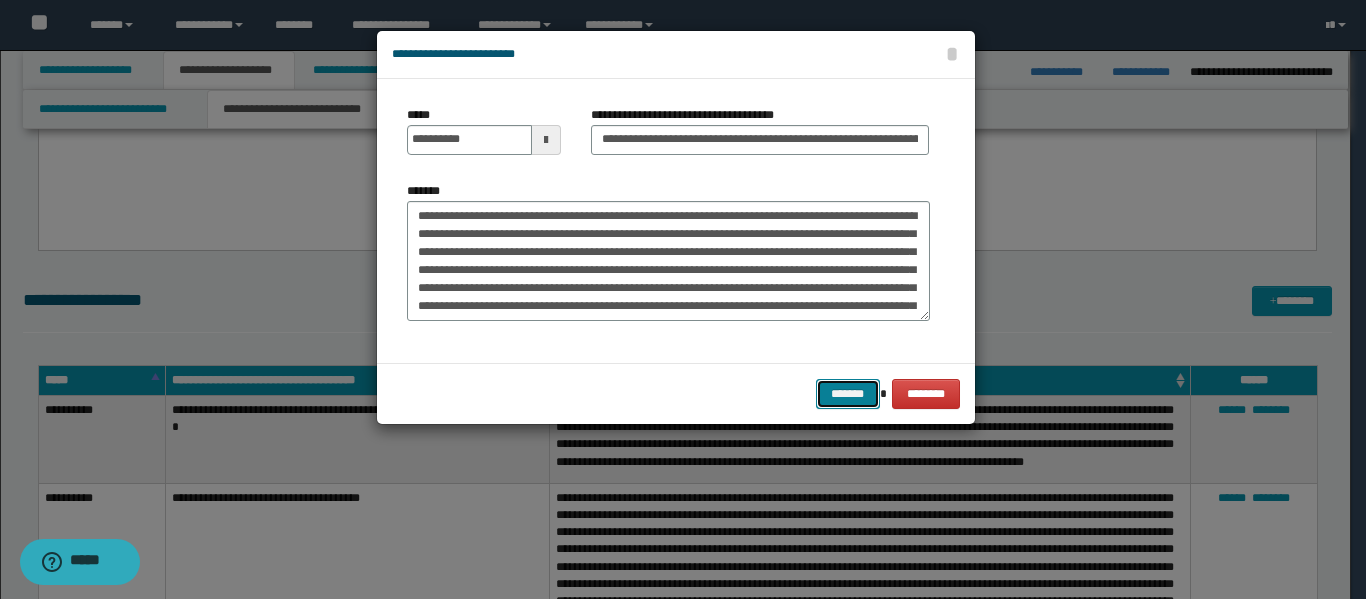 click on "*******" at bounding box center [848, 394] 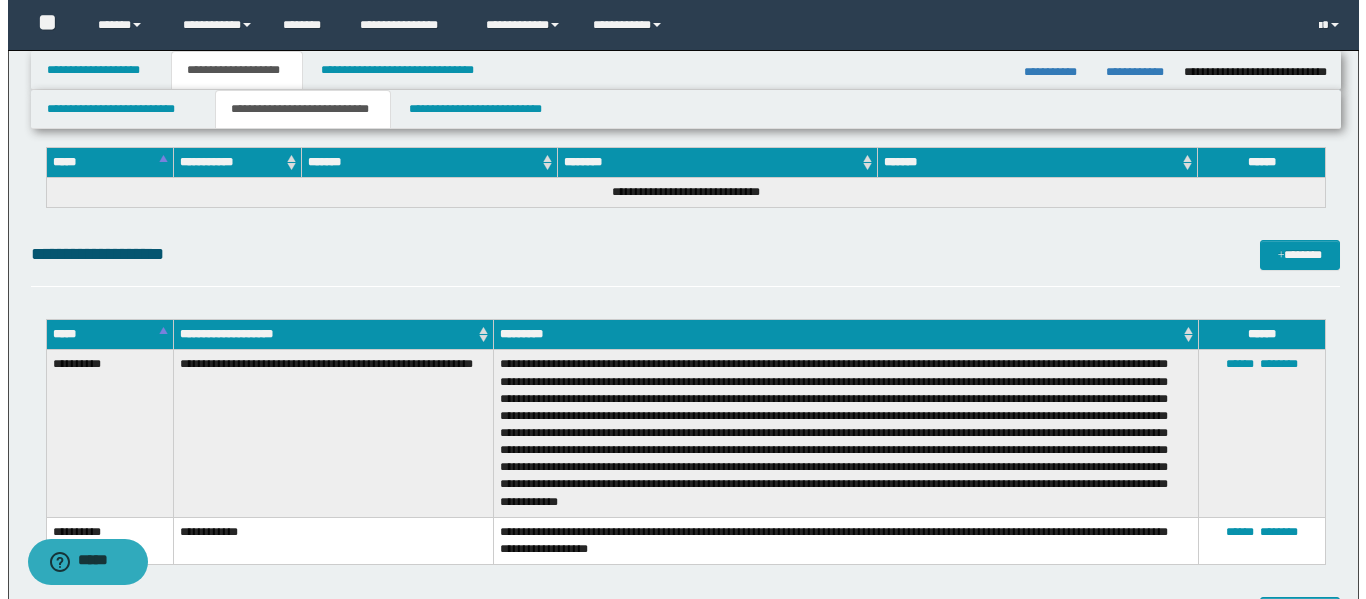 scroll, scrollTop: 4800, scrollLeft: 0, axis: vertical 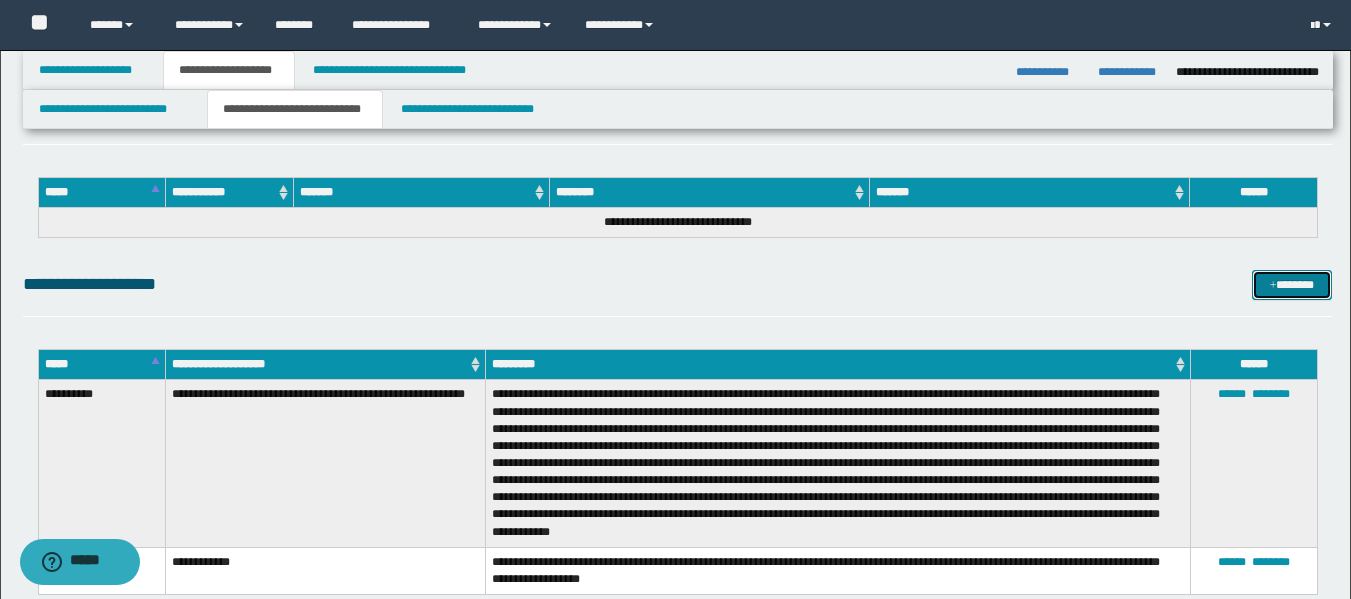 click on "*******" at bounding box center (1292, 285) 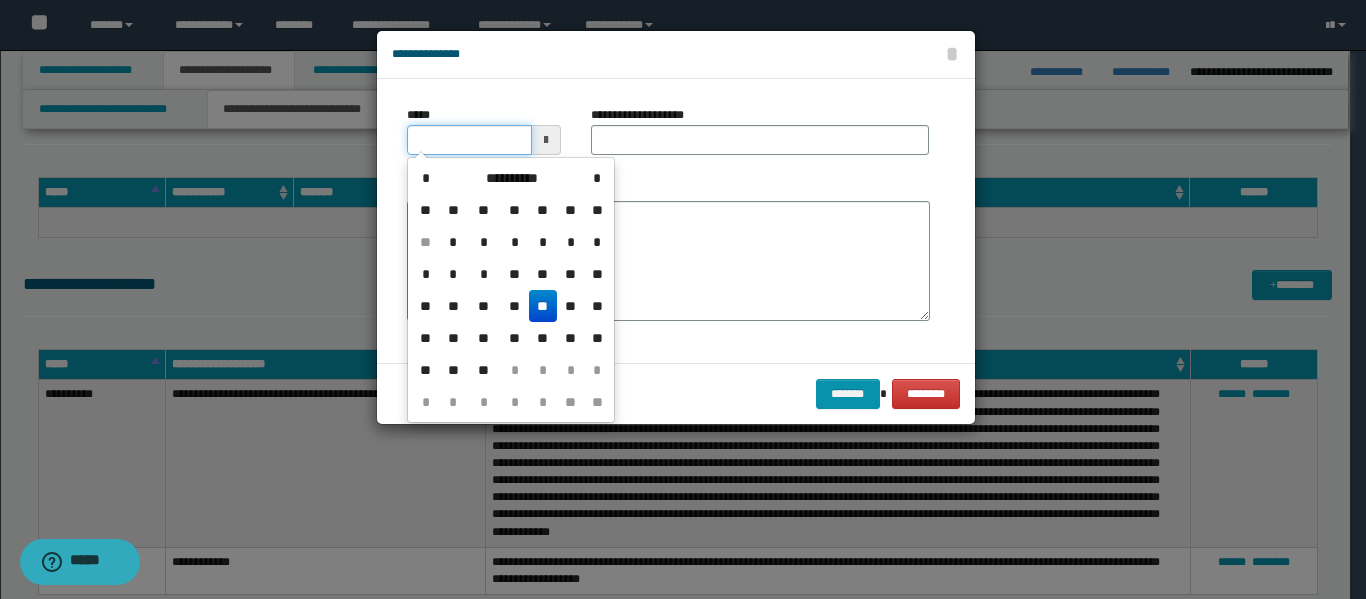 click on "*****" at bounding box center [469, 140] 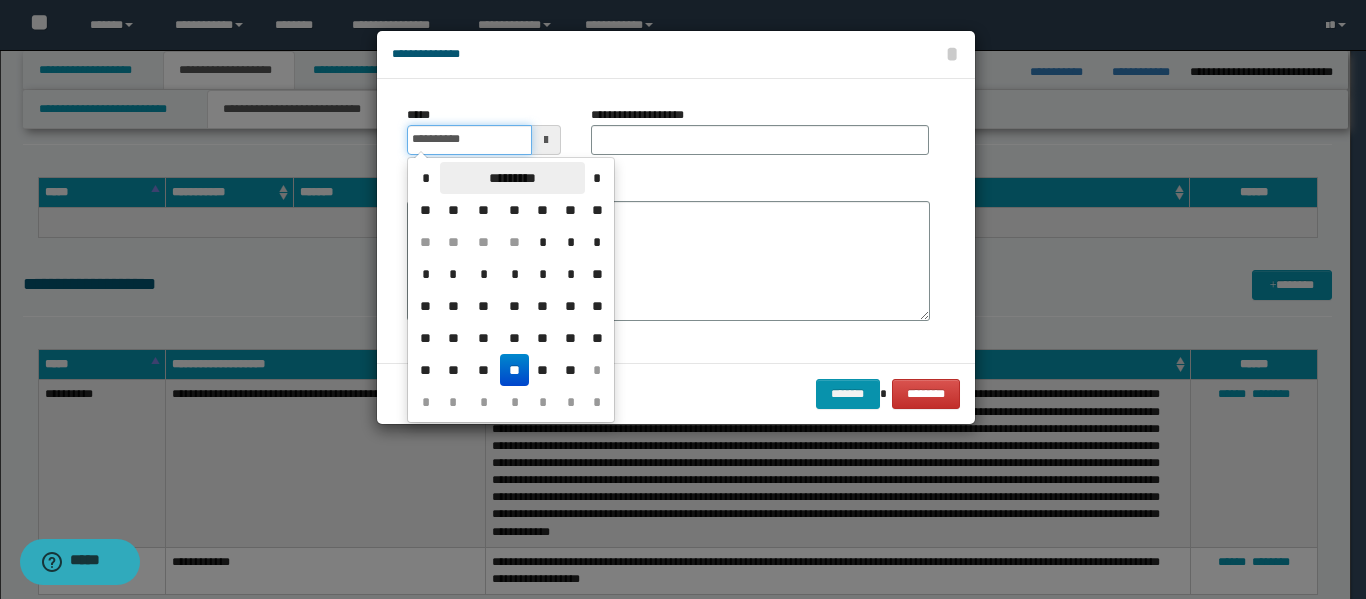 type on "**********" 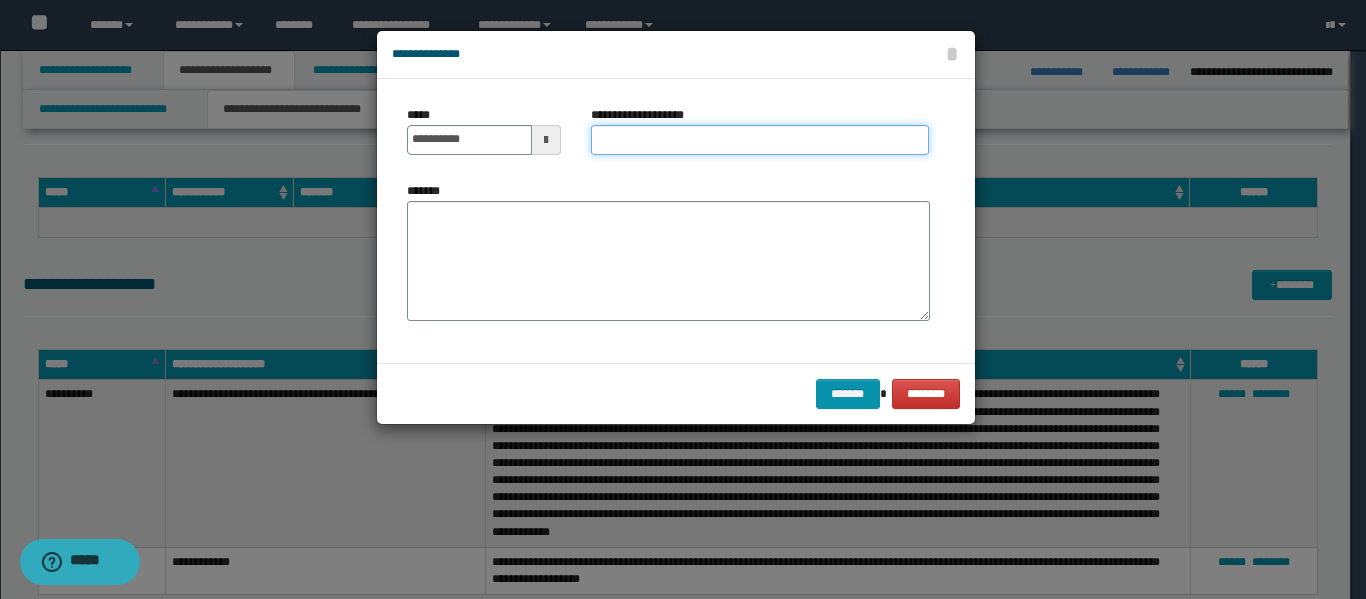 click on "**********" at bounding box center (760, 140) 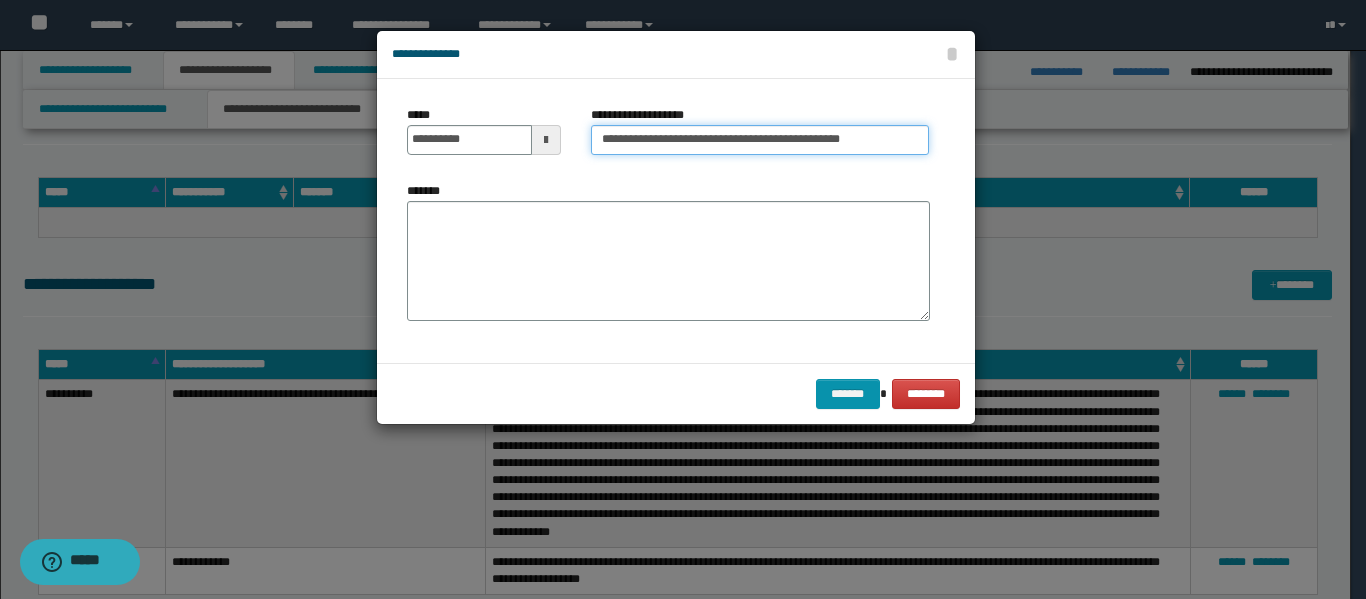 scroll, scrollTop: 0, scrollLeft: 4, axis: horizontal 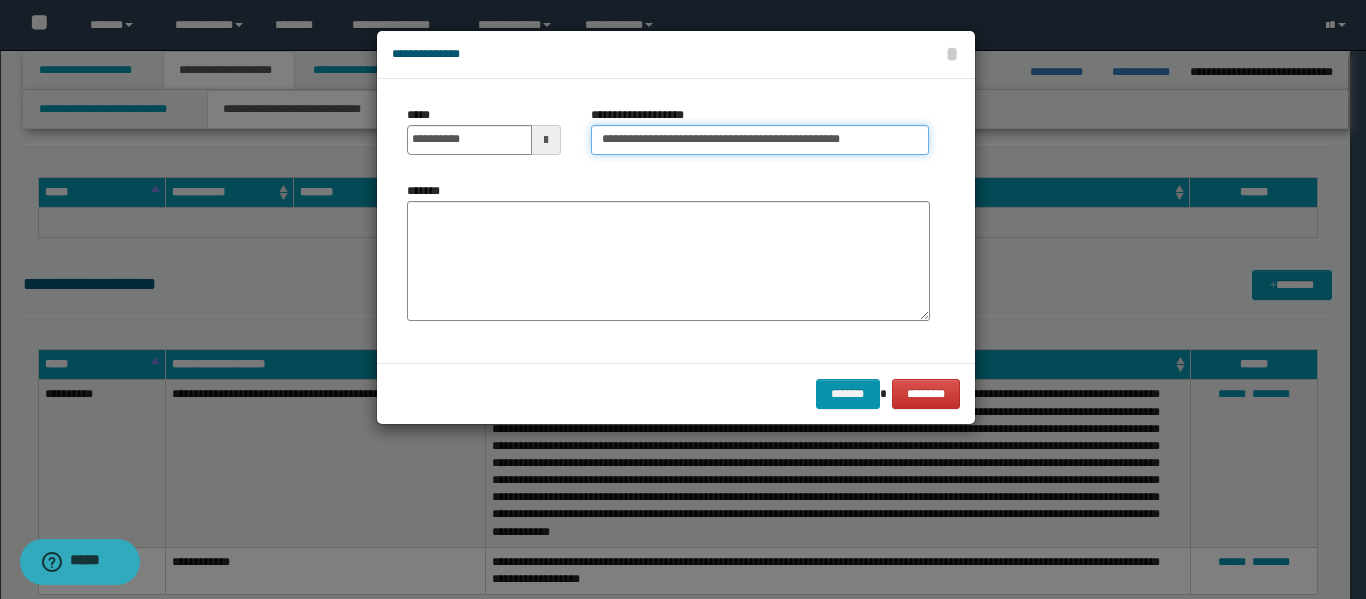 type on "**********" 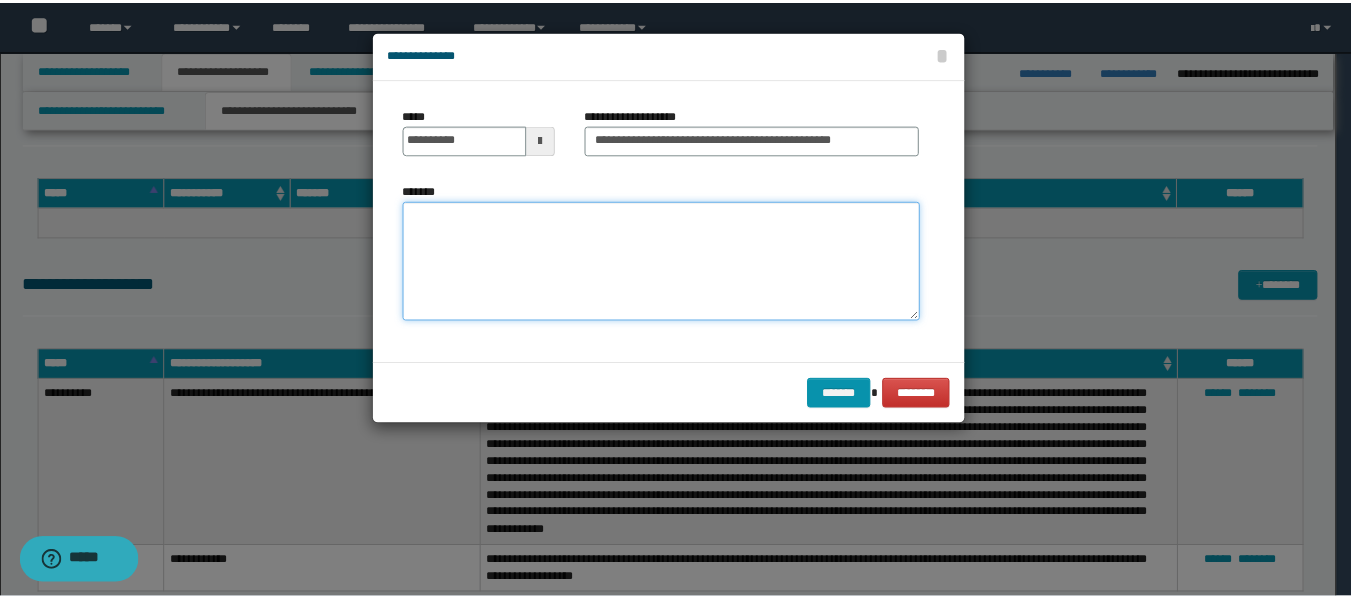 scroll, scrollTop: 0, scrollLeft: 0, axis: both 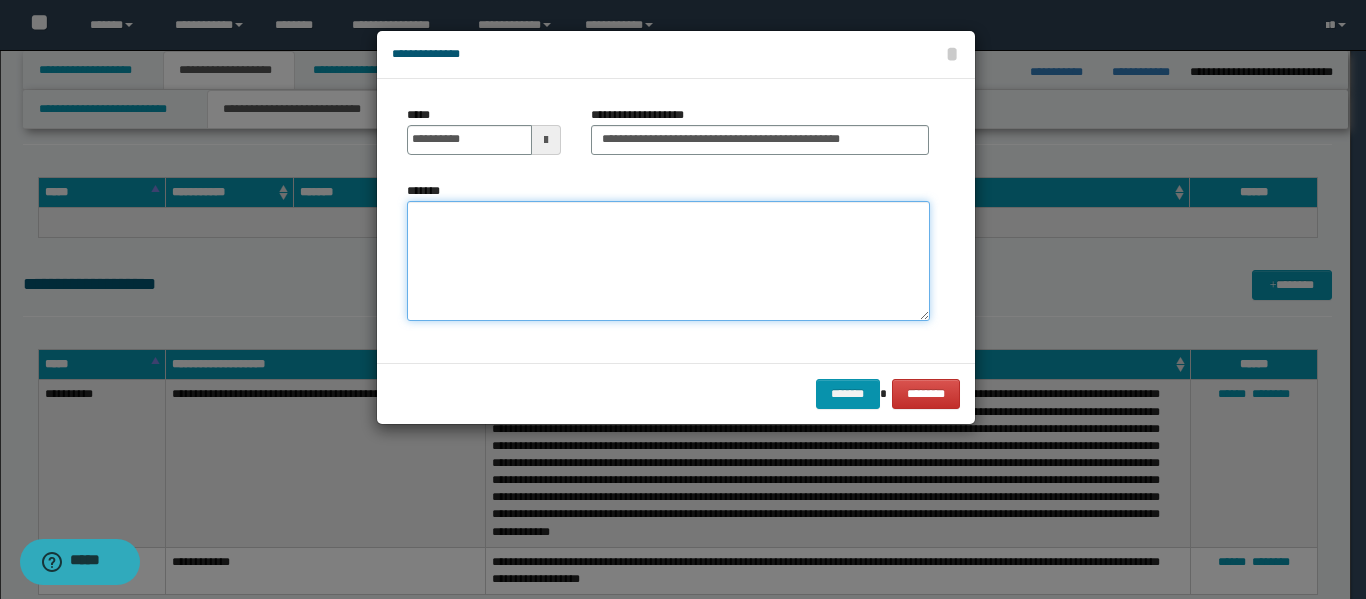 click on "*******" at bounding box center [668, 261] 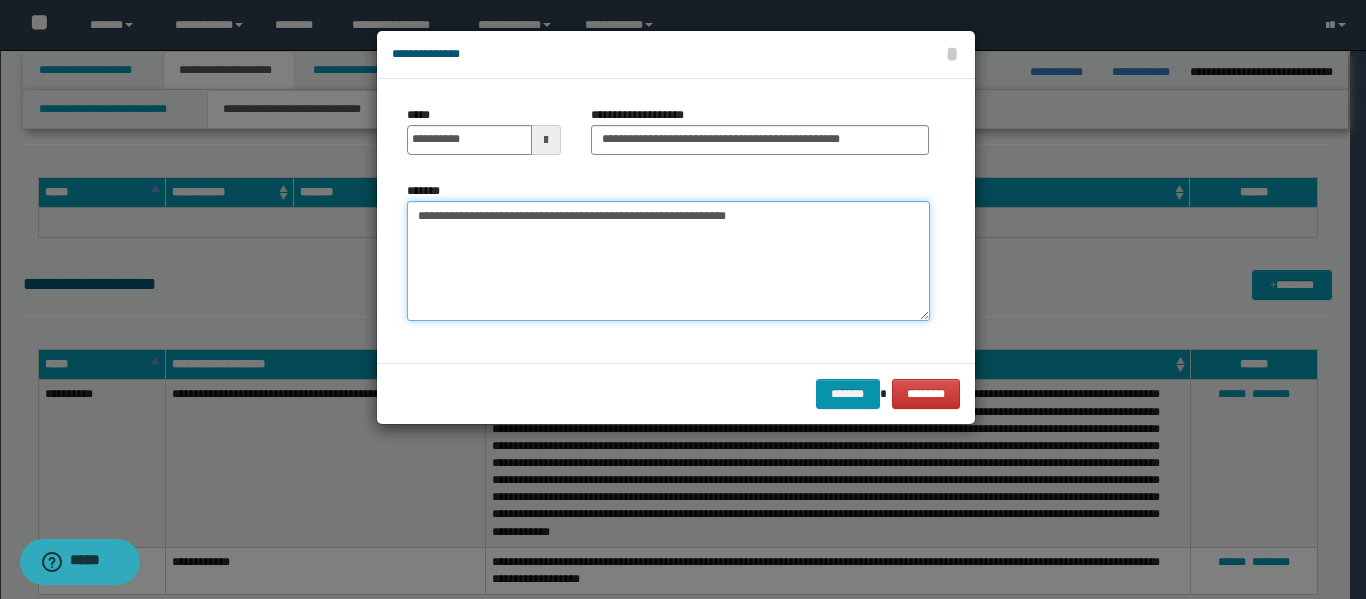 click on "**********" at bounding box center [668, 261] 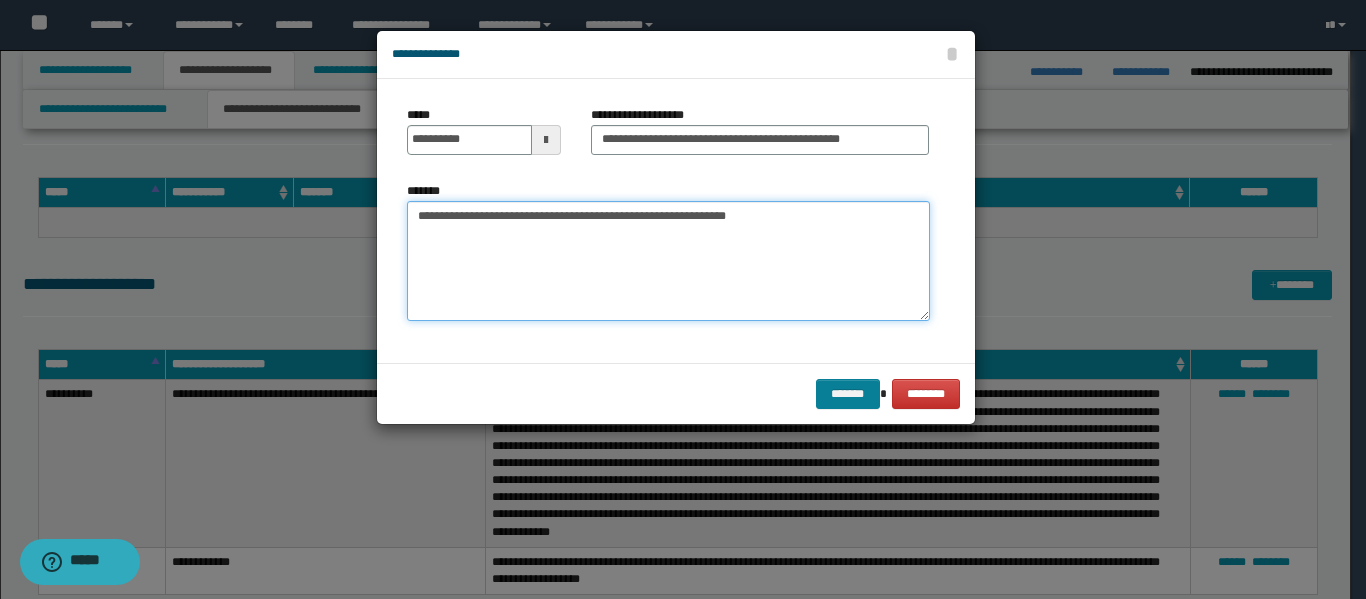 type on "**********" 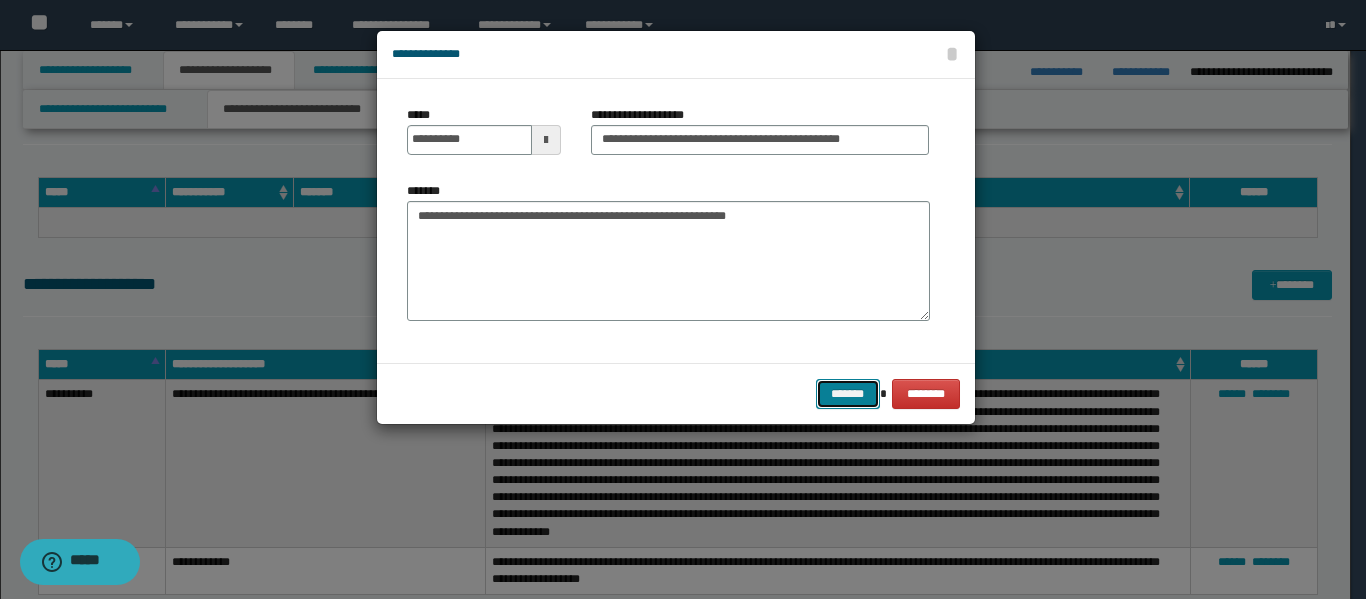 click on "*******" at bounding box center [848, 394] 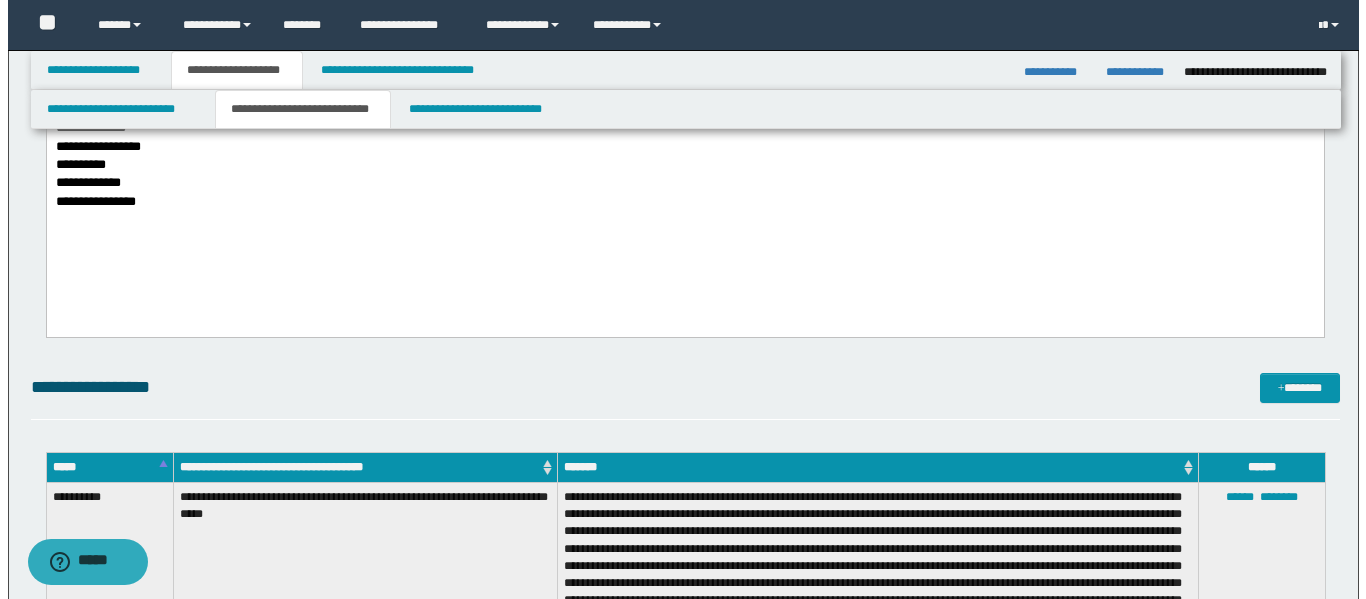 scroll, scrollTop: 2400, scrollLeft: 0, axis: vertical 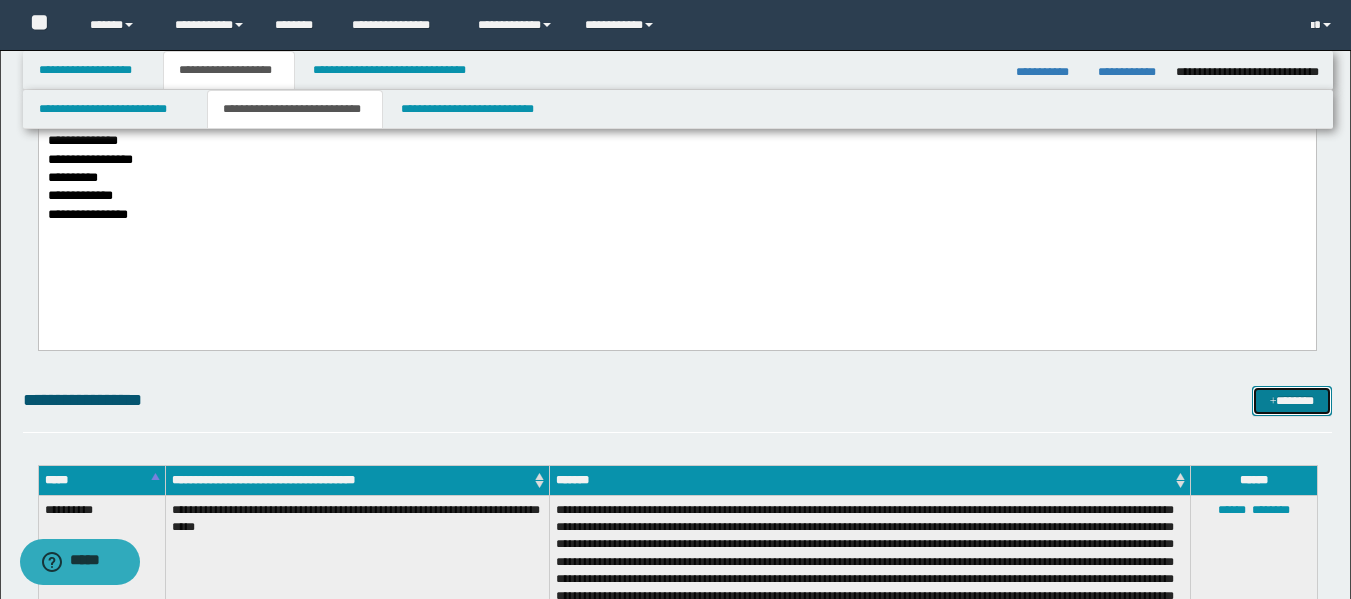 click on "*******" at bounding box center [1292, 401] 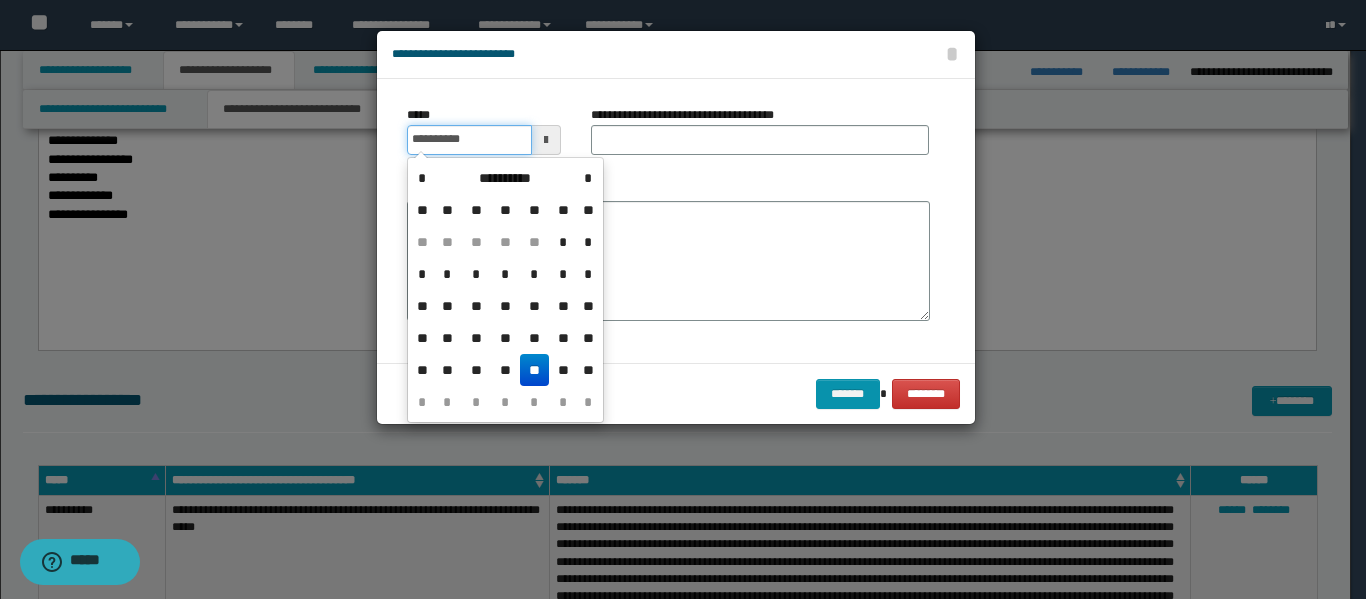 click on "**********" at bounding box center (469, 140) 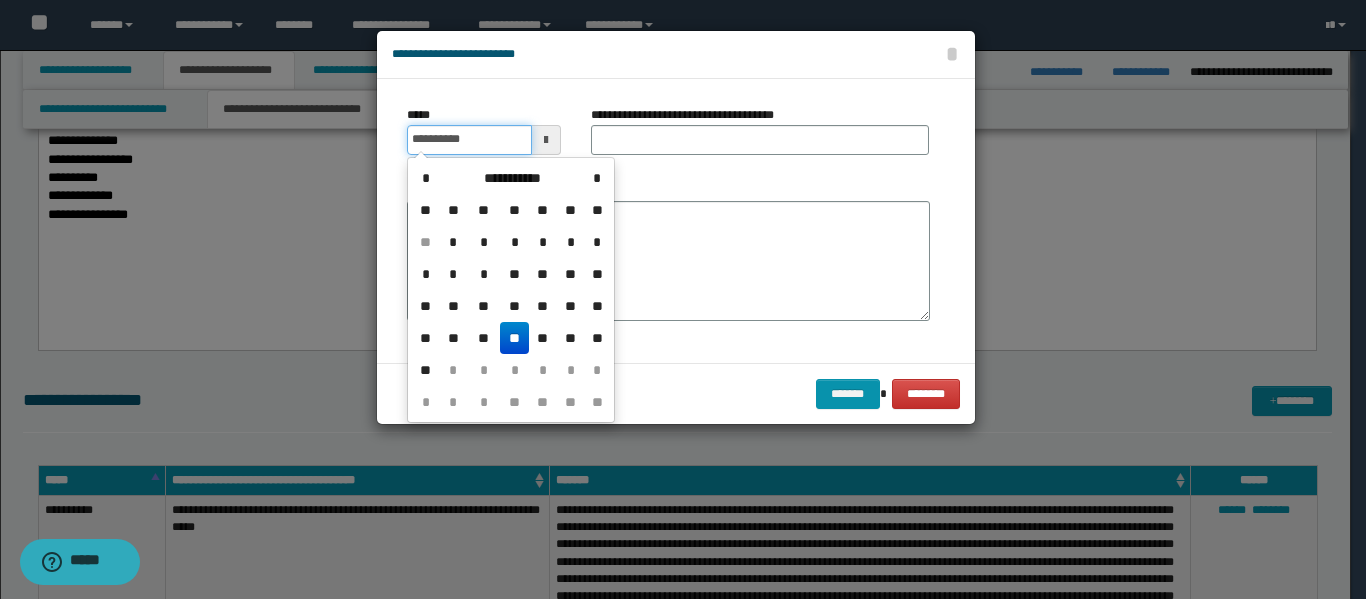 type on "**********" 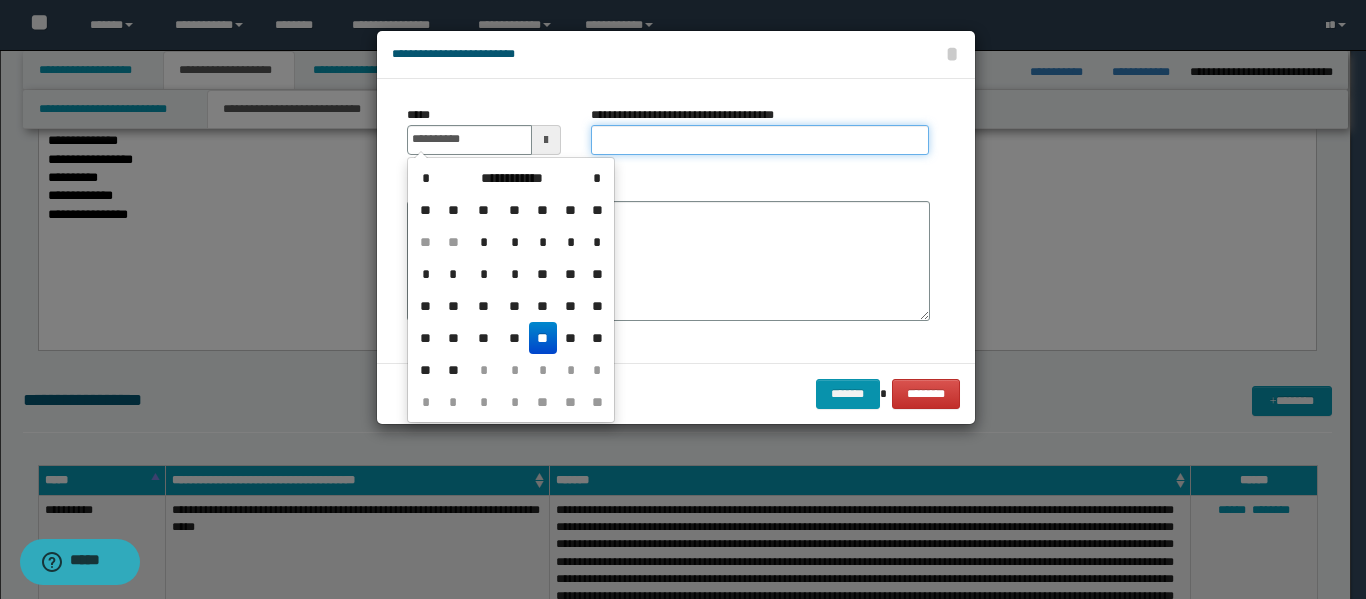 click on "**********" at bounding box center (760, 140) 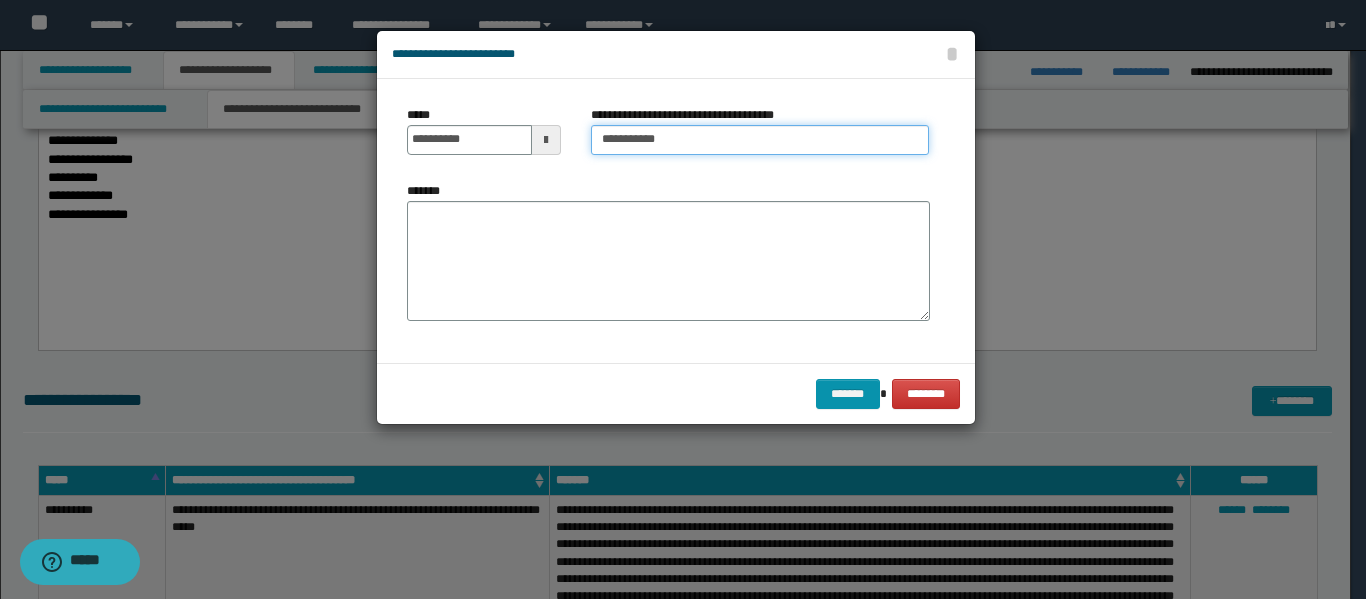 type on "**********" 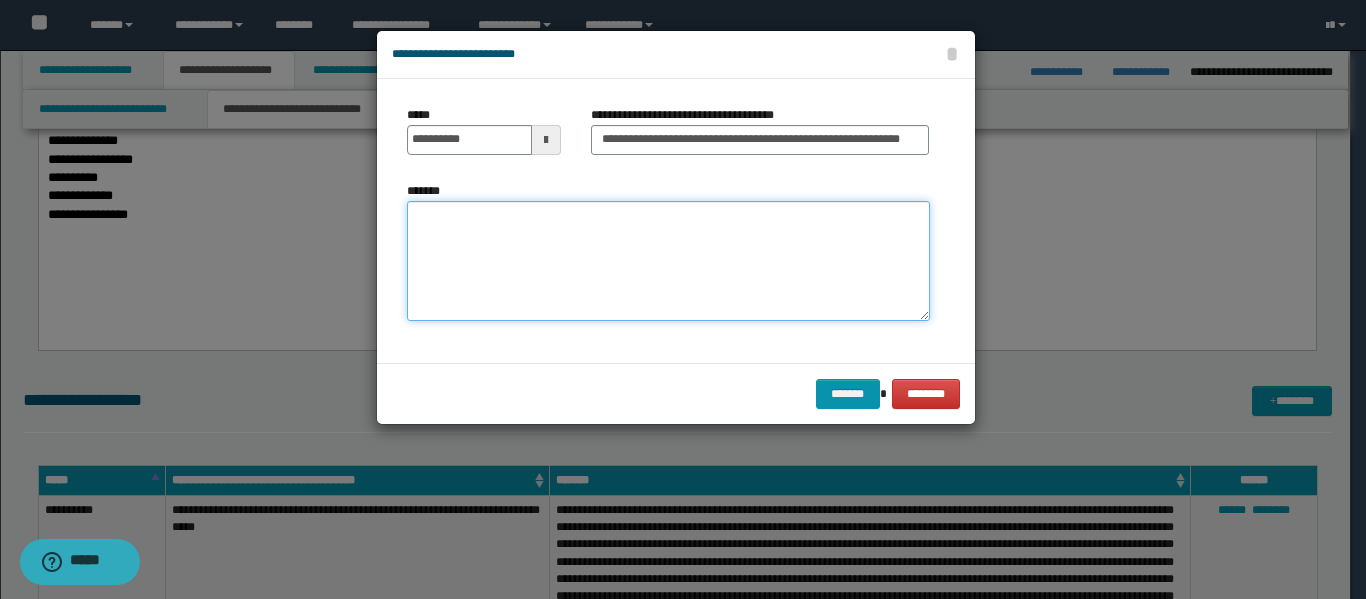 click on "*******" at bounding box center (668, 261) 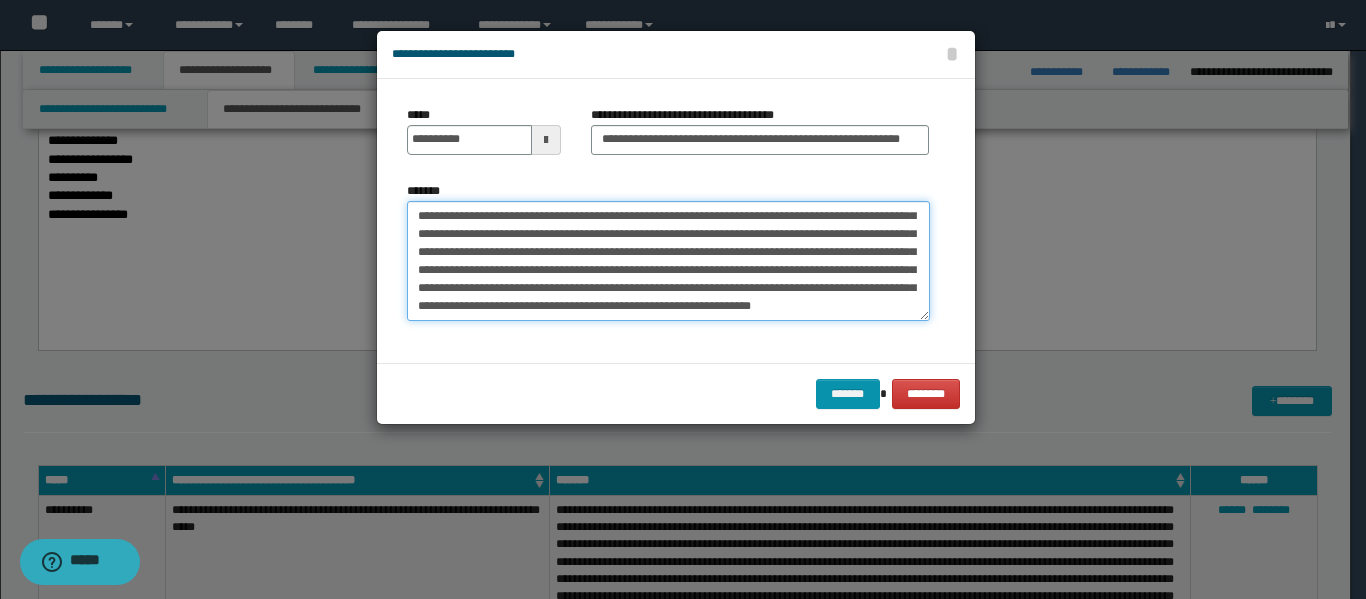 scroll, scrollTop: 156, scrollLeft: 0, axis: vertical 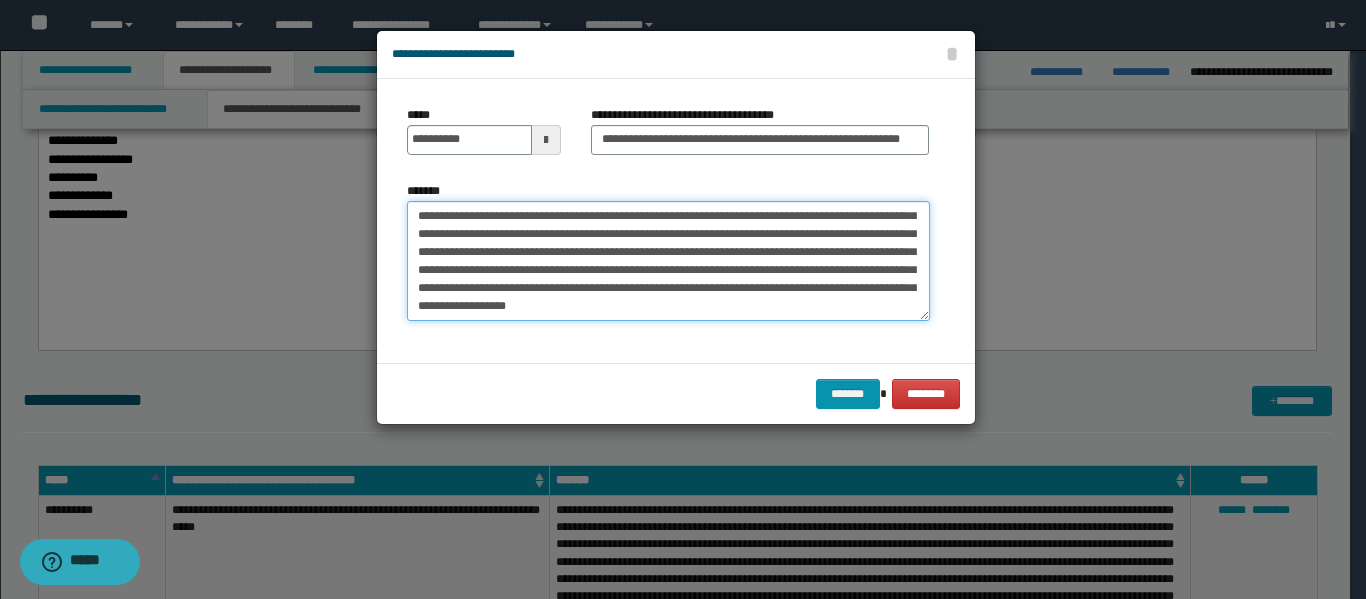 click on "*******" at bounding box center (668, 261) 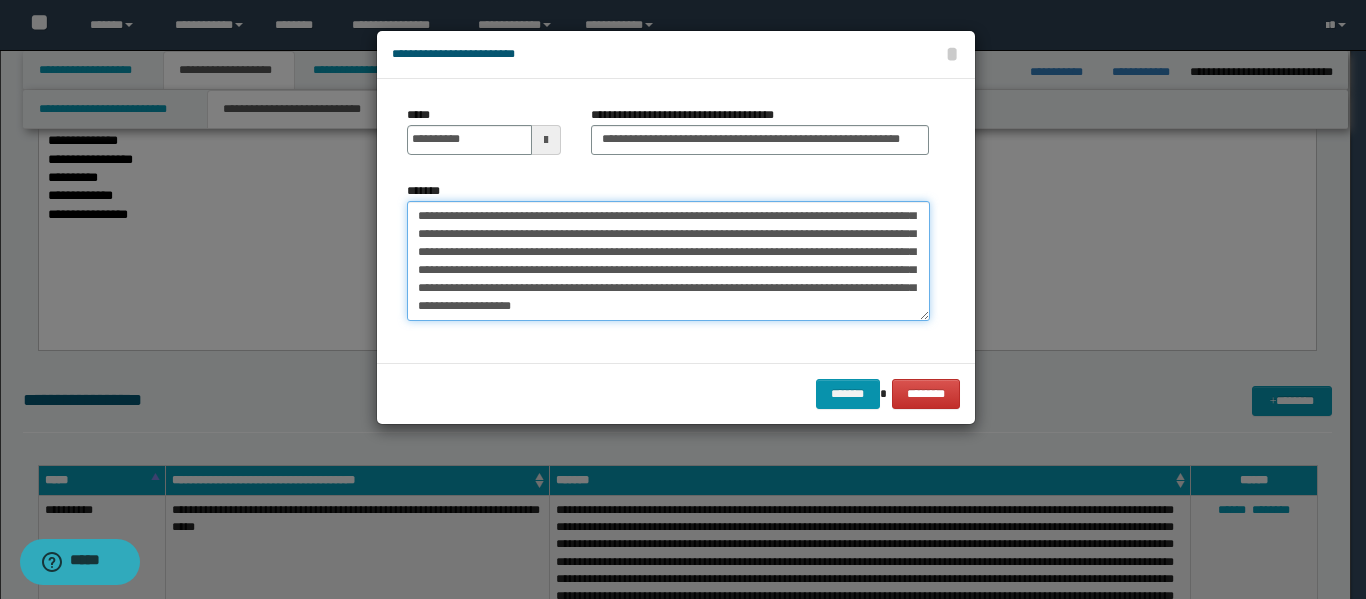 click on "*******" at bounding box center (668, 261) 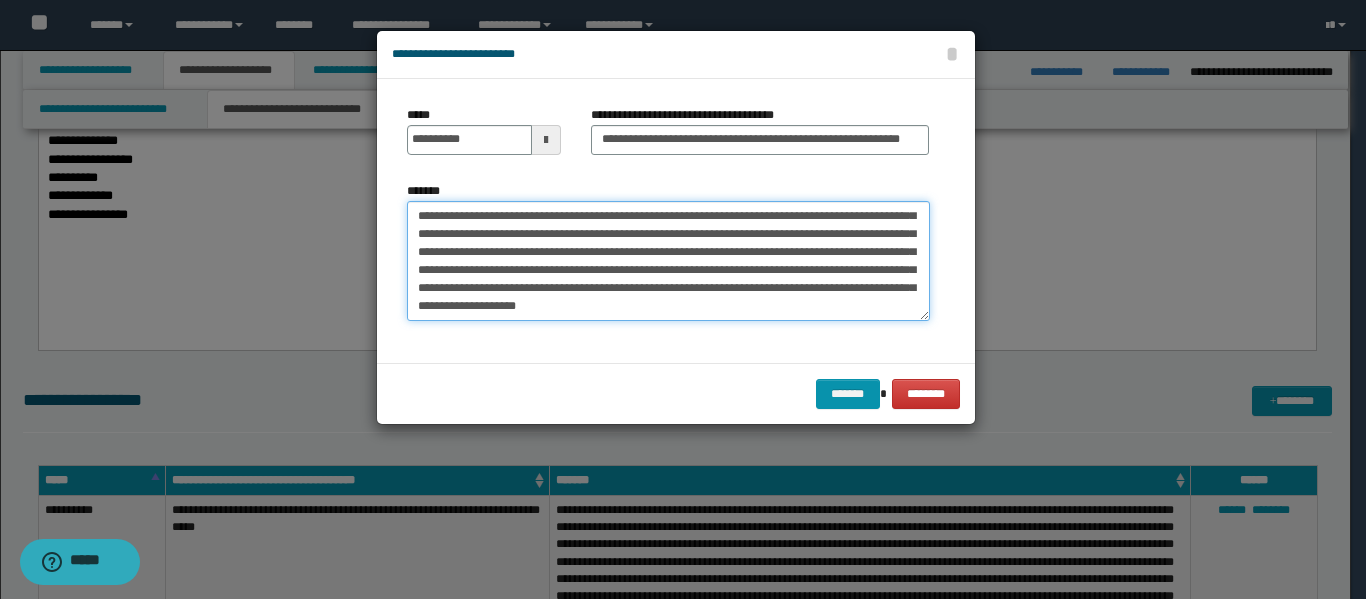 click on "*******" at bounding box center (668, 261) 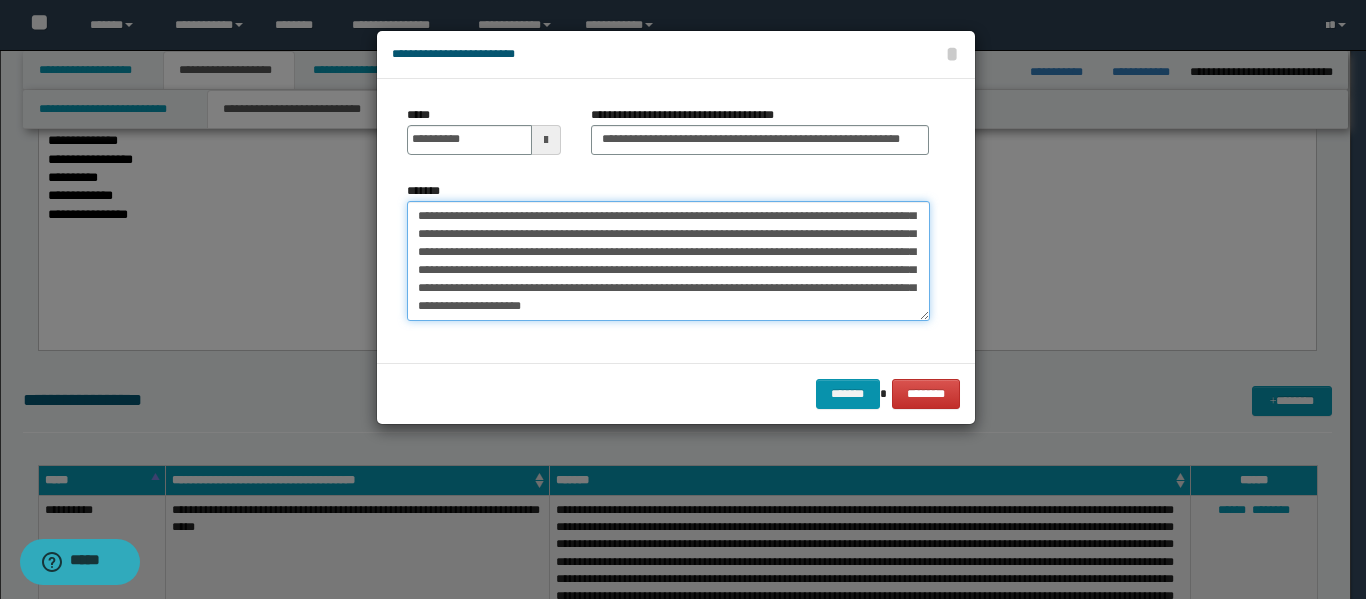 click on "*******" at bounding box center (668, 261) 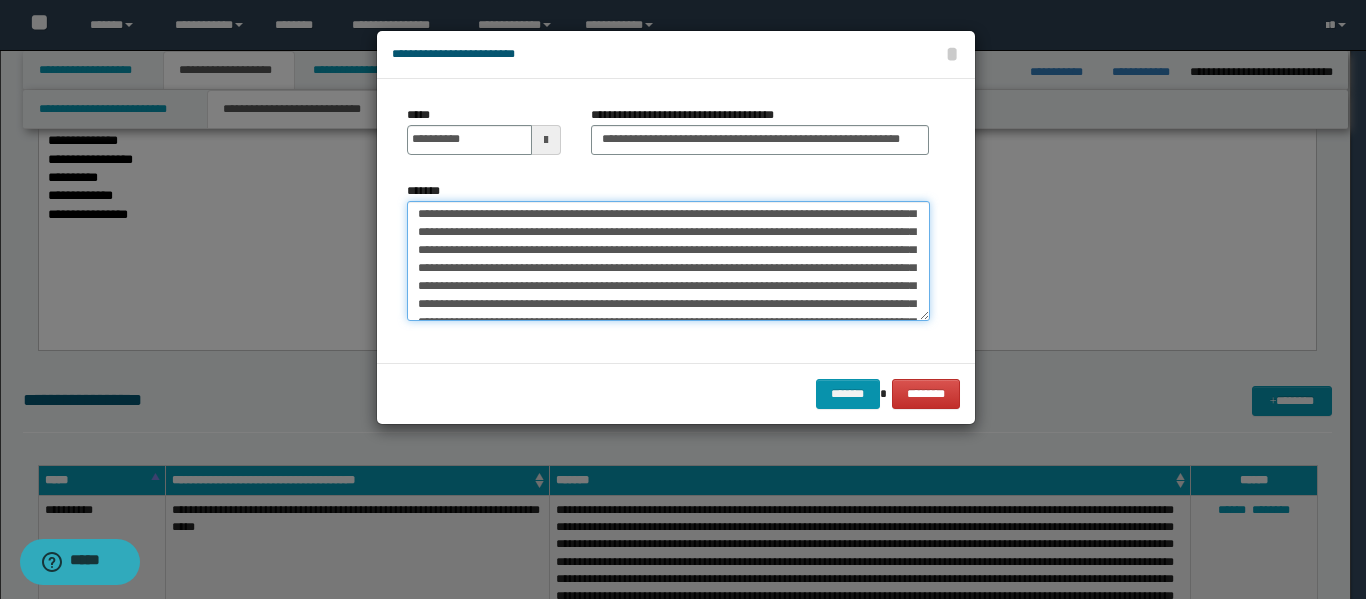 click on "*******" at bounding box center (668, 261) 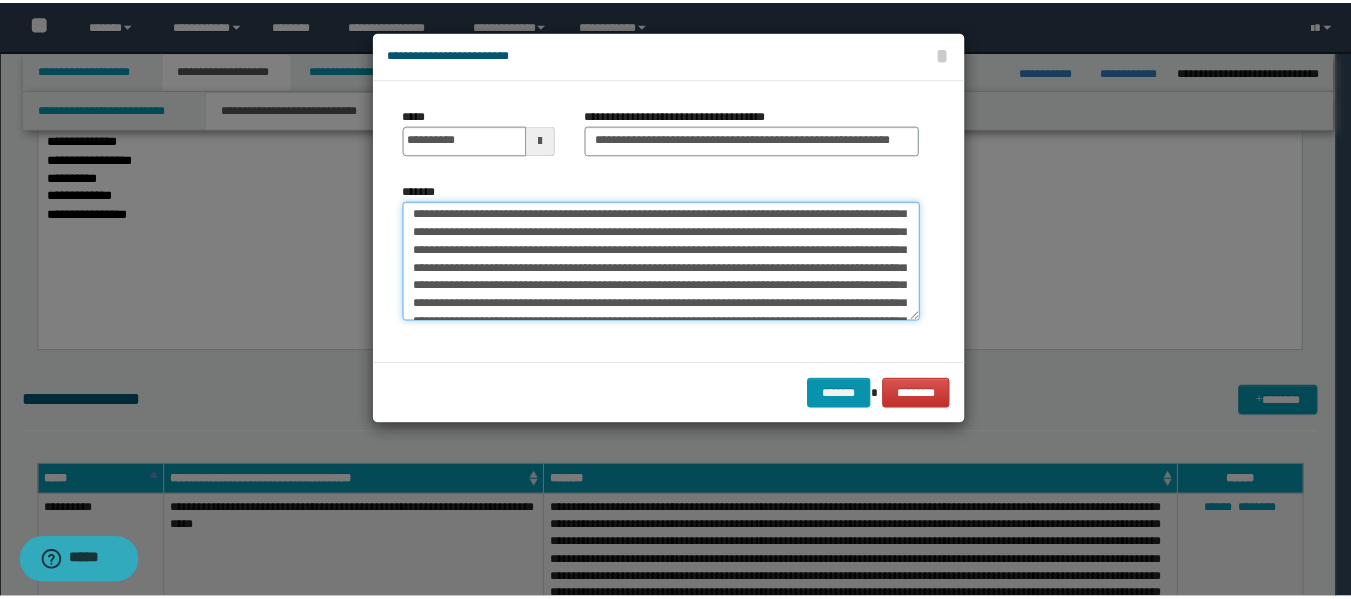 scroll, scrollTop: 0, scrollLeft: 0, axis: both 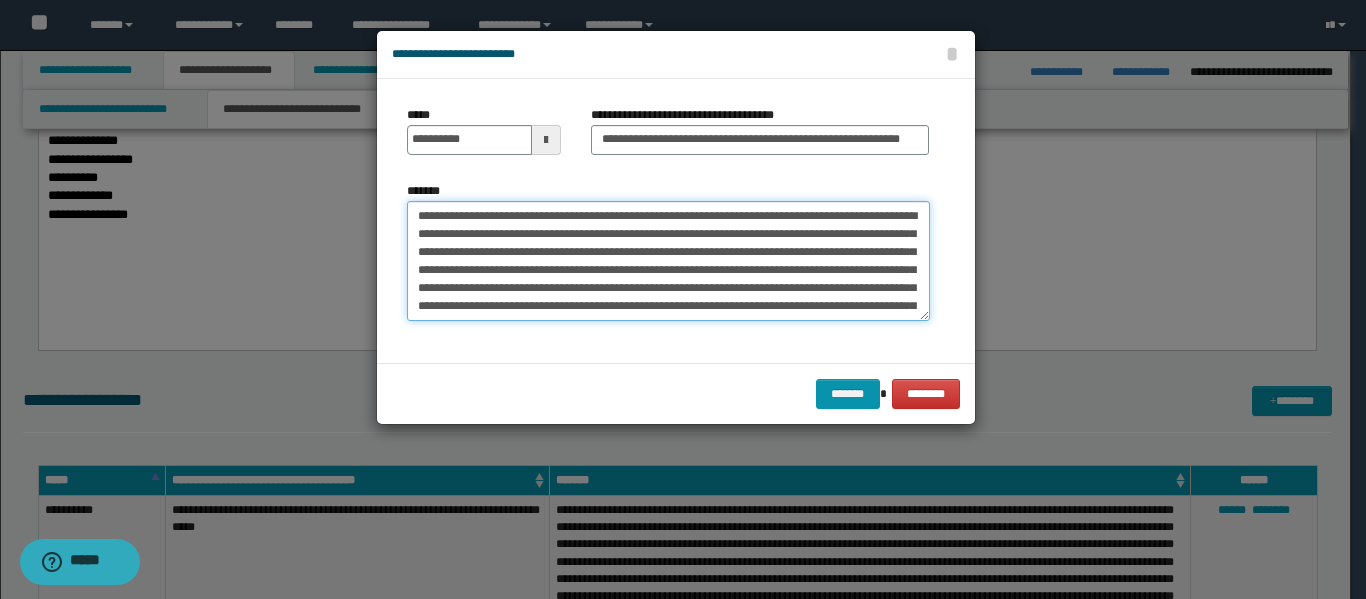 click on "*******" at bounding box center [668, 261] 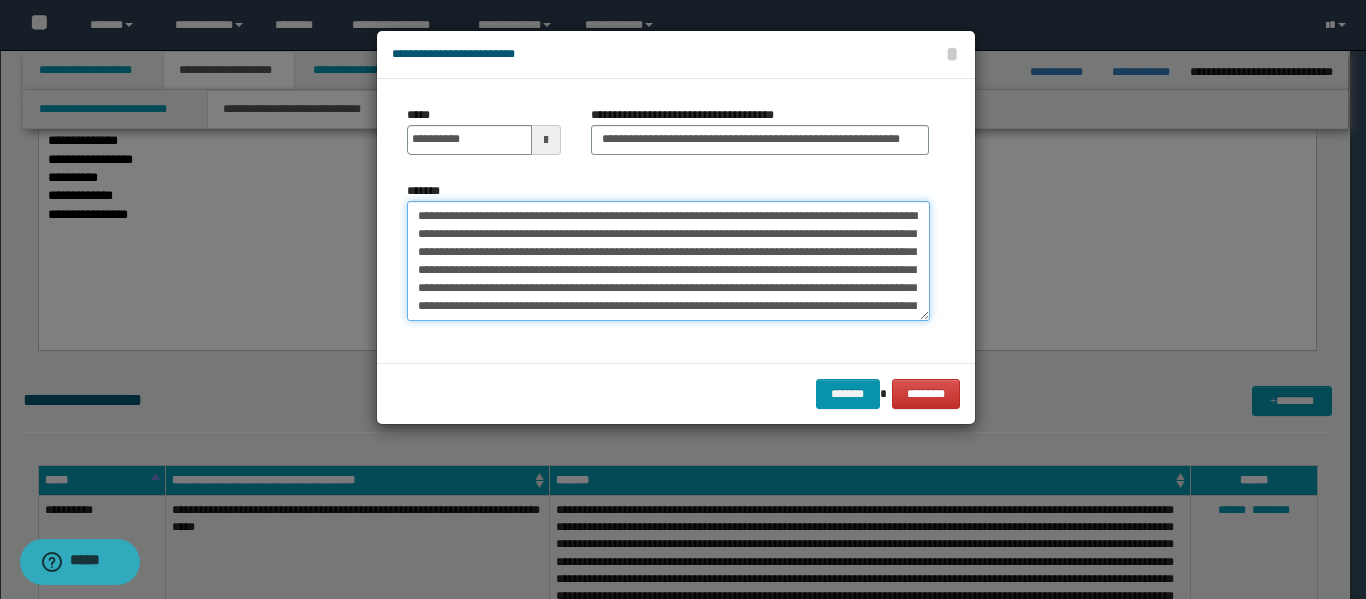 click on "*******" 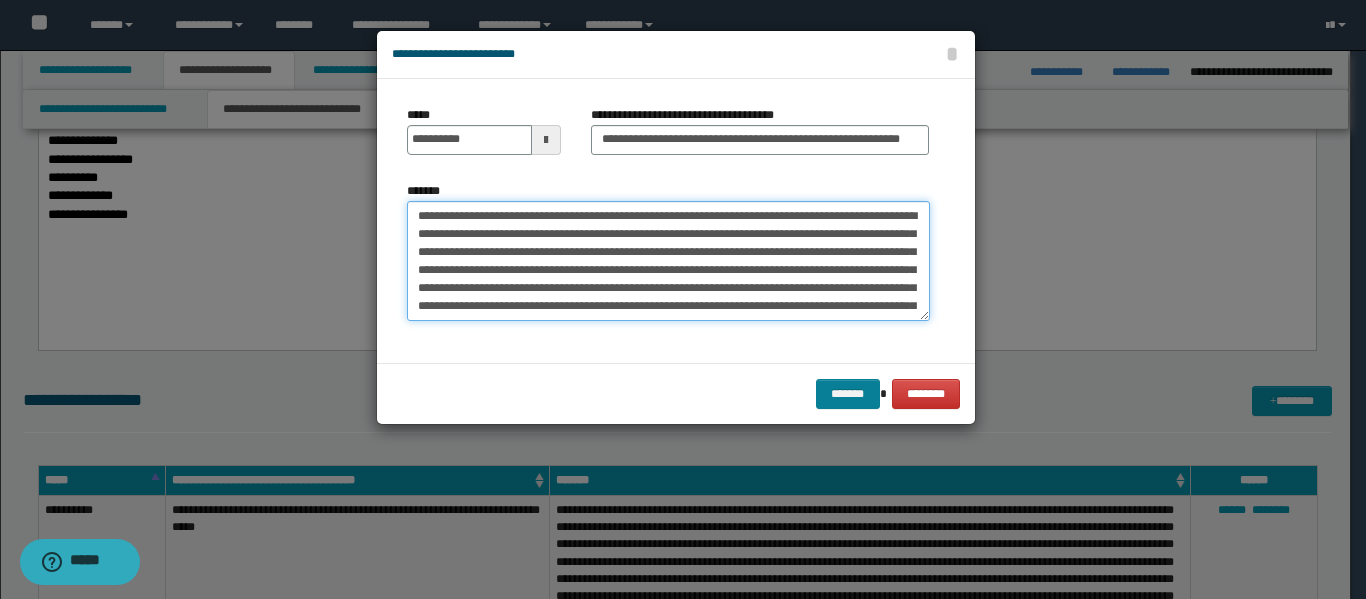 type on "**********" 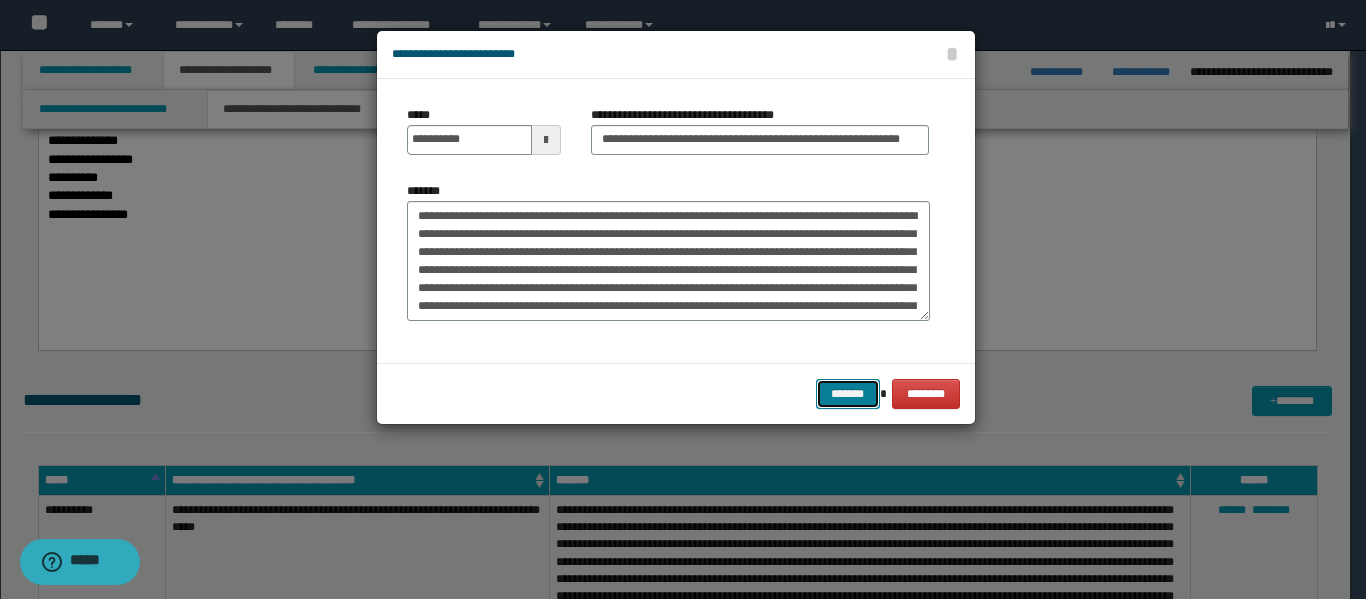 click on "*******" at bounding box center (848, 394) 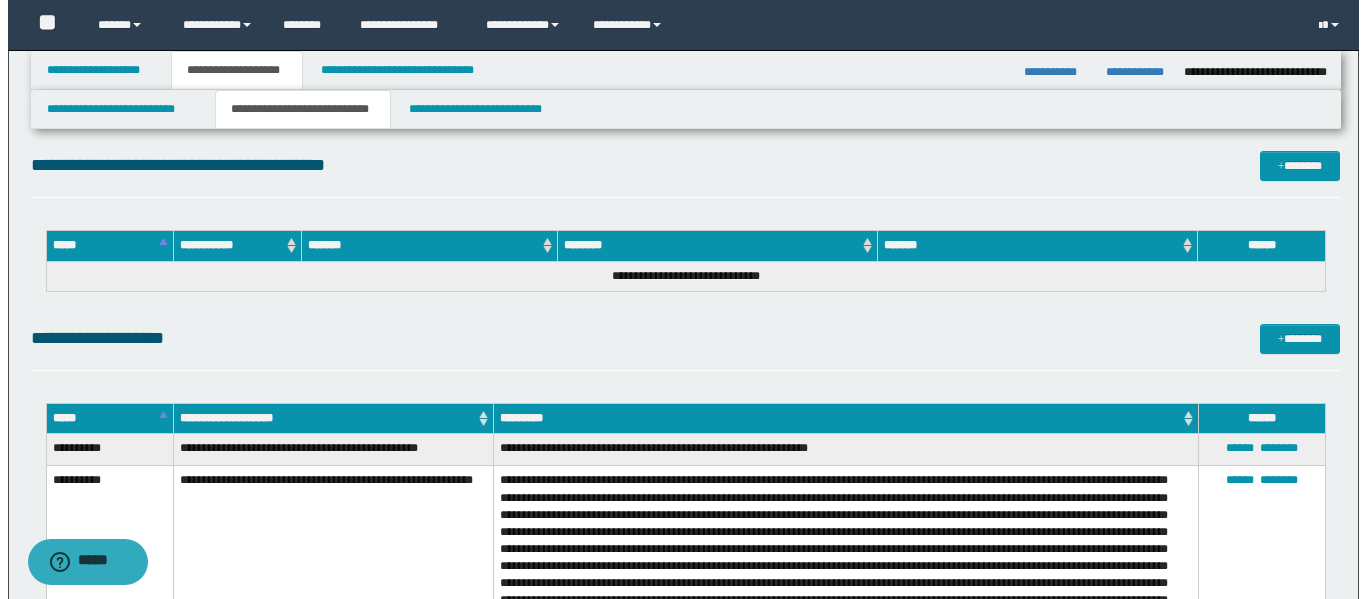 scroll, scrollTop: 5000, scrollLeft: 0, axis: vertical 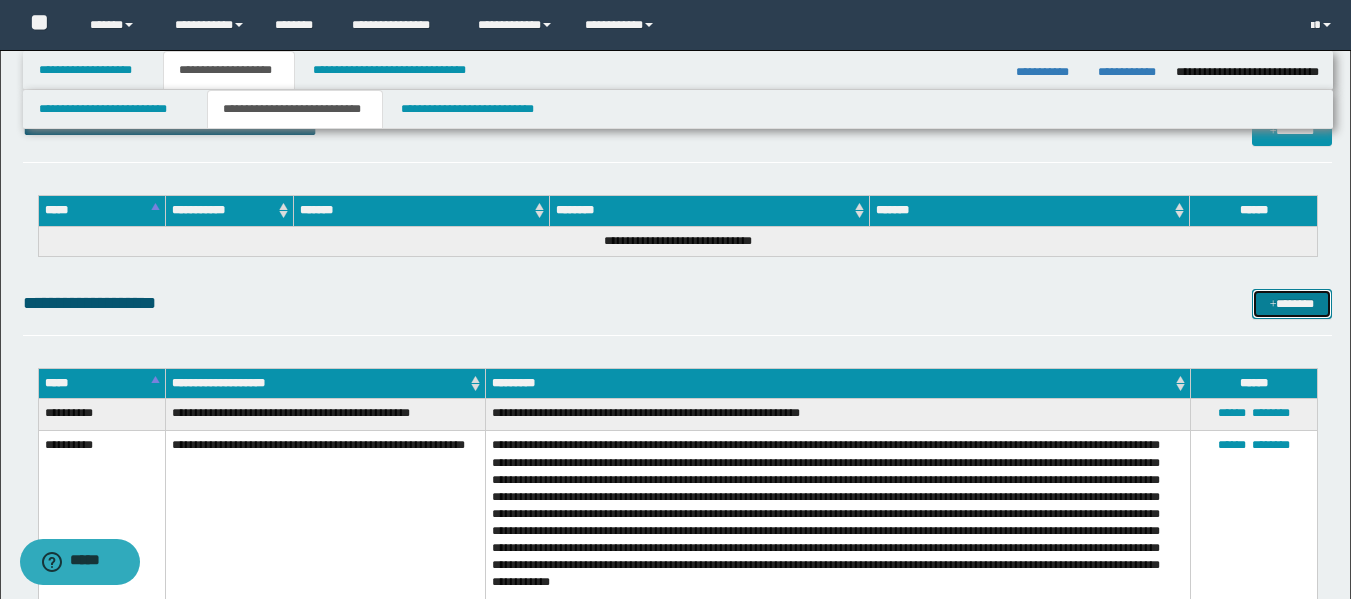 click on "*******" at bounding box center (1292, 304) 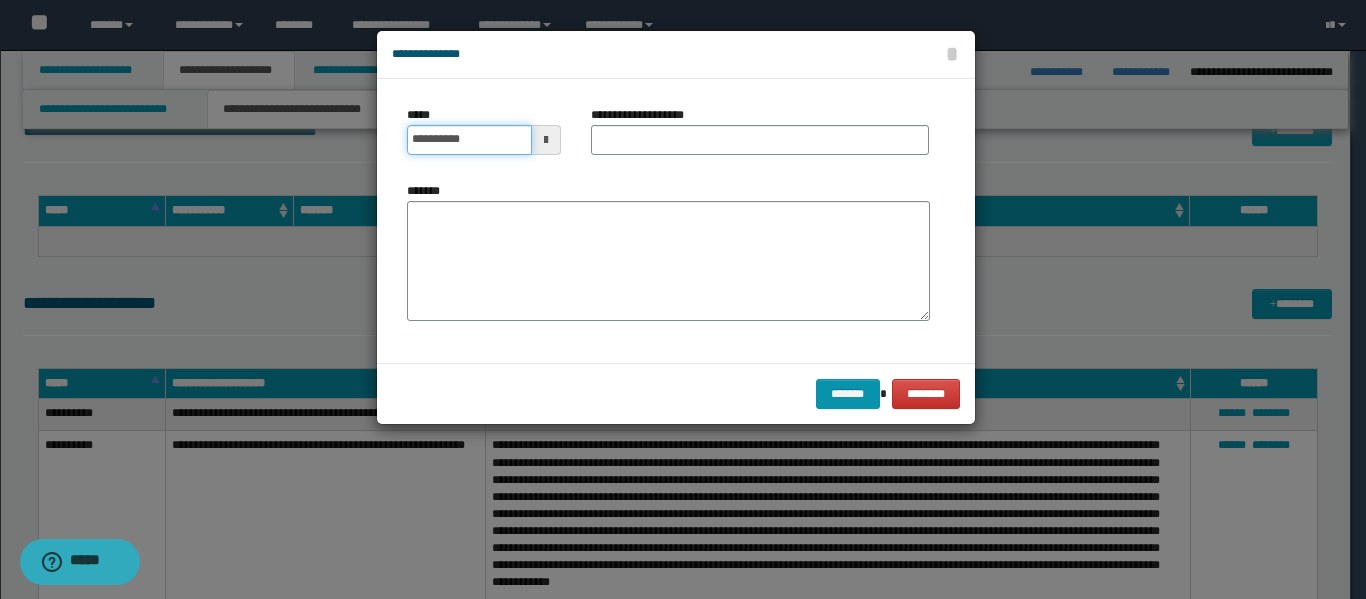 click on "**********" at bounding box center (469, 140) 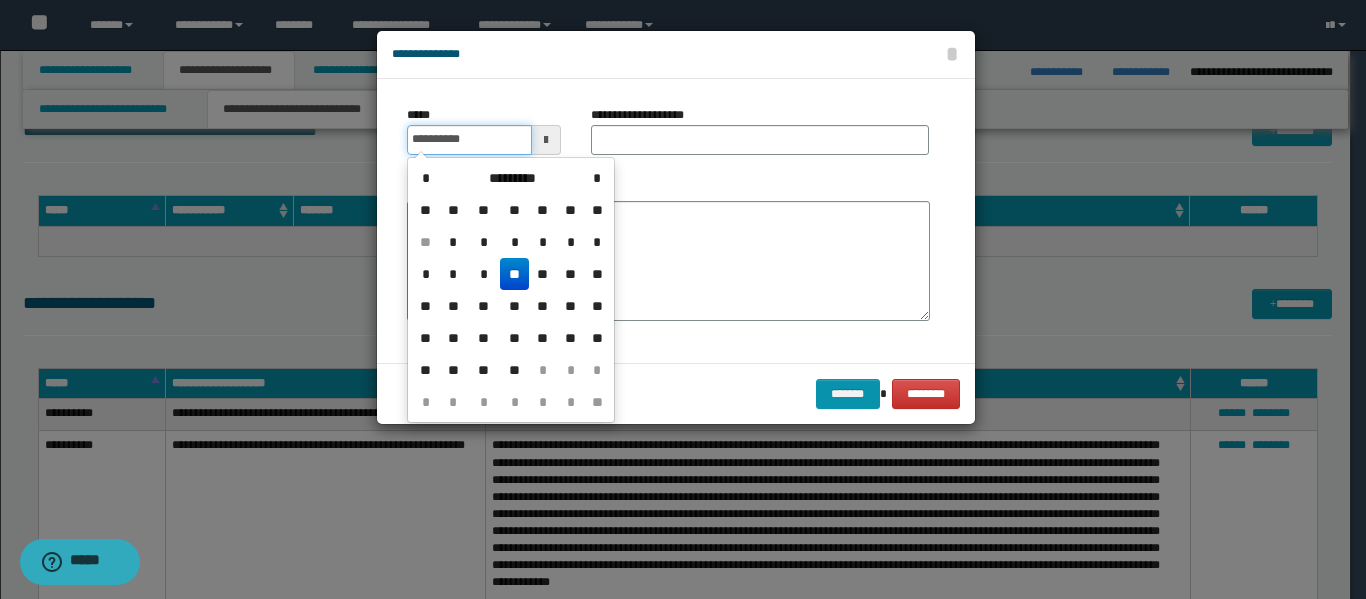 type on "**********" 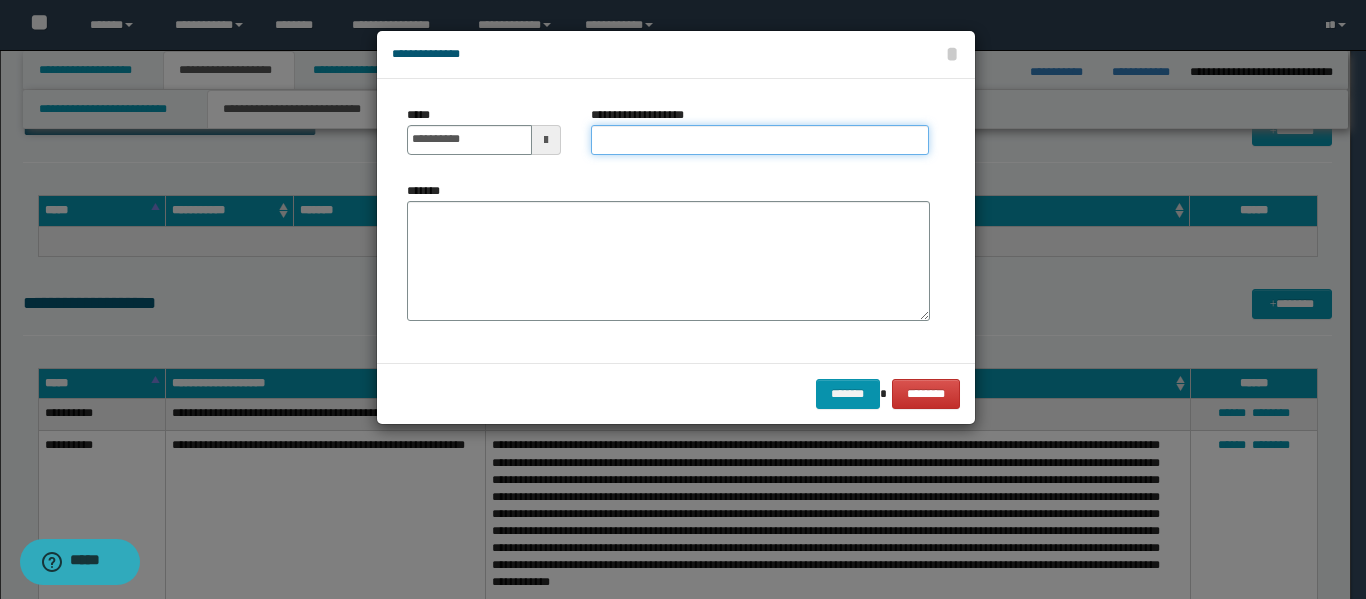 click on "**********" at bounding box center [760, 140] 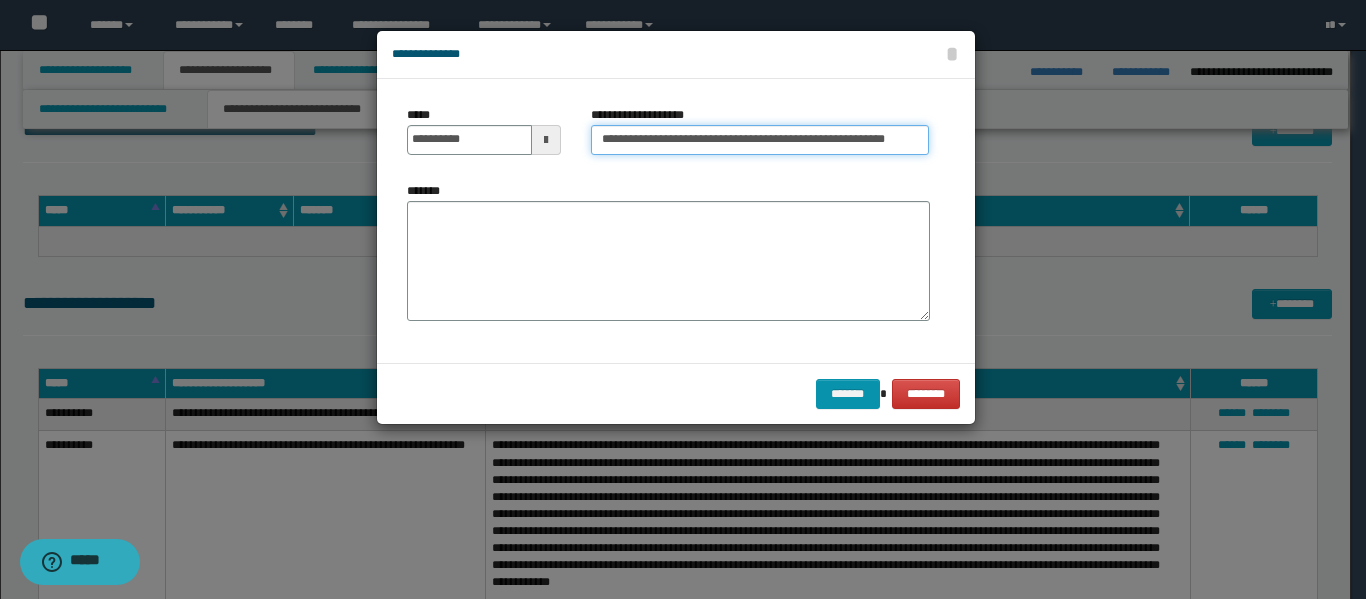 scroll, scrollTop: 0, scrollLeft: 15, axis: horizontal 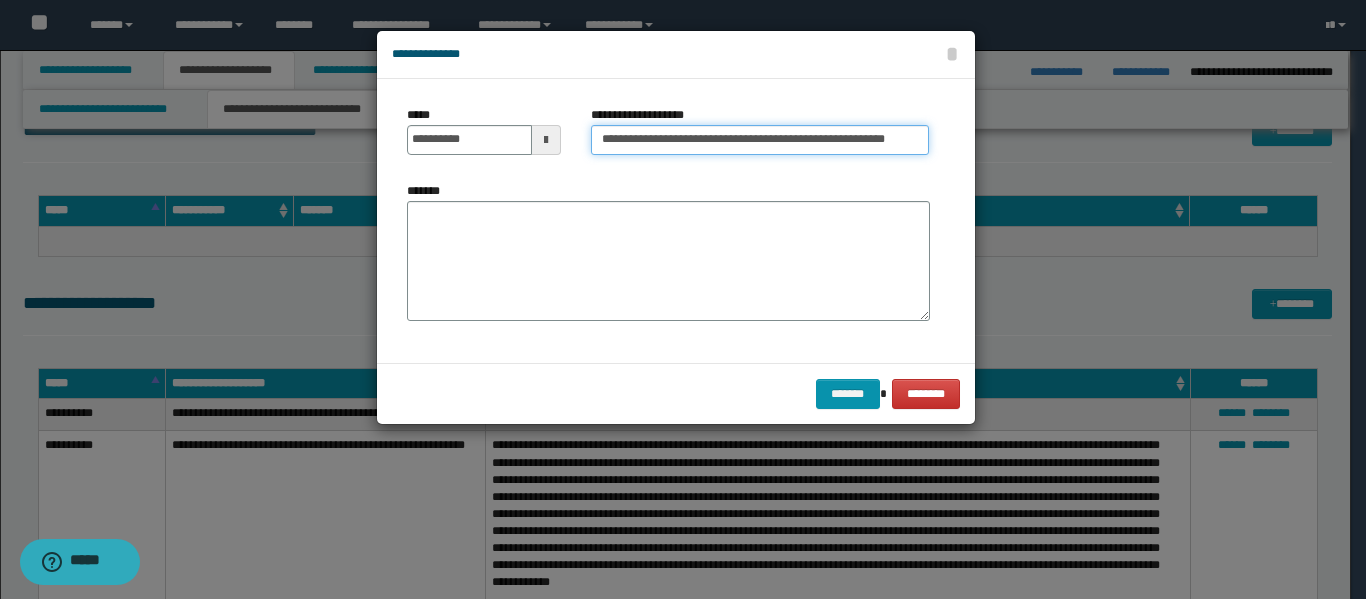 type on "**********" 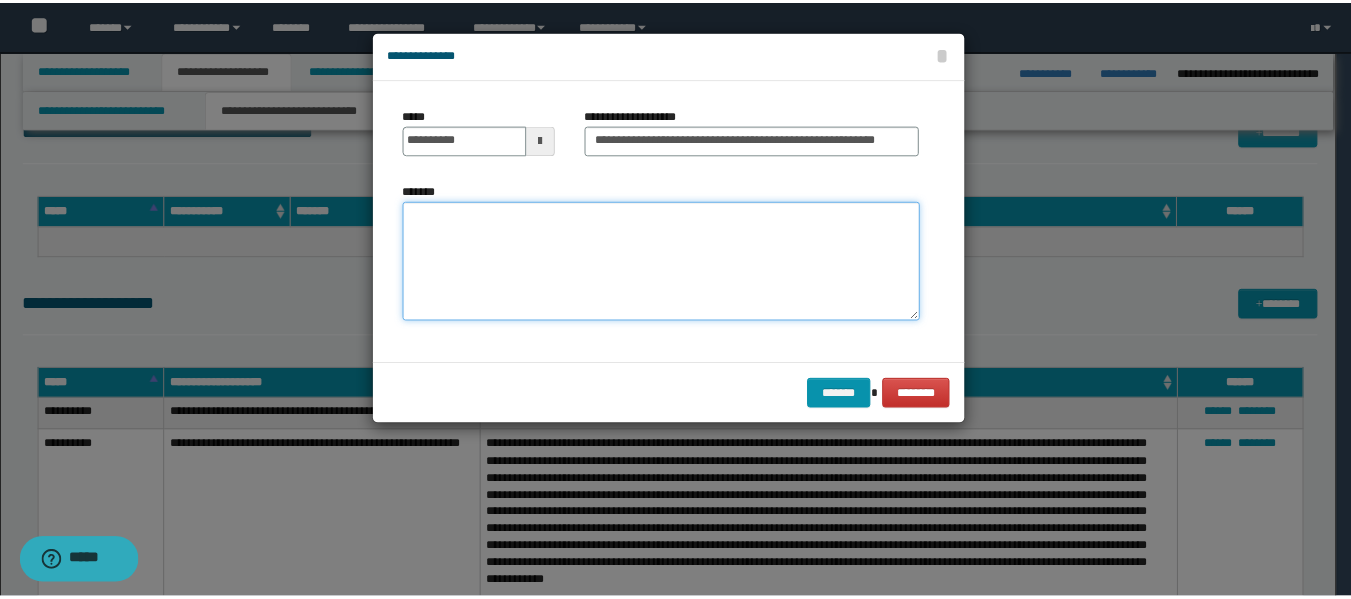 scroll, scrollTop: 0, scrollLeft: 0, axis: both 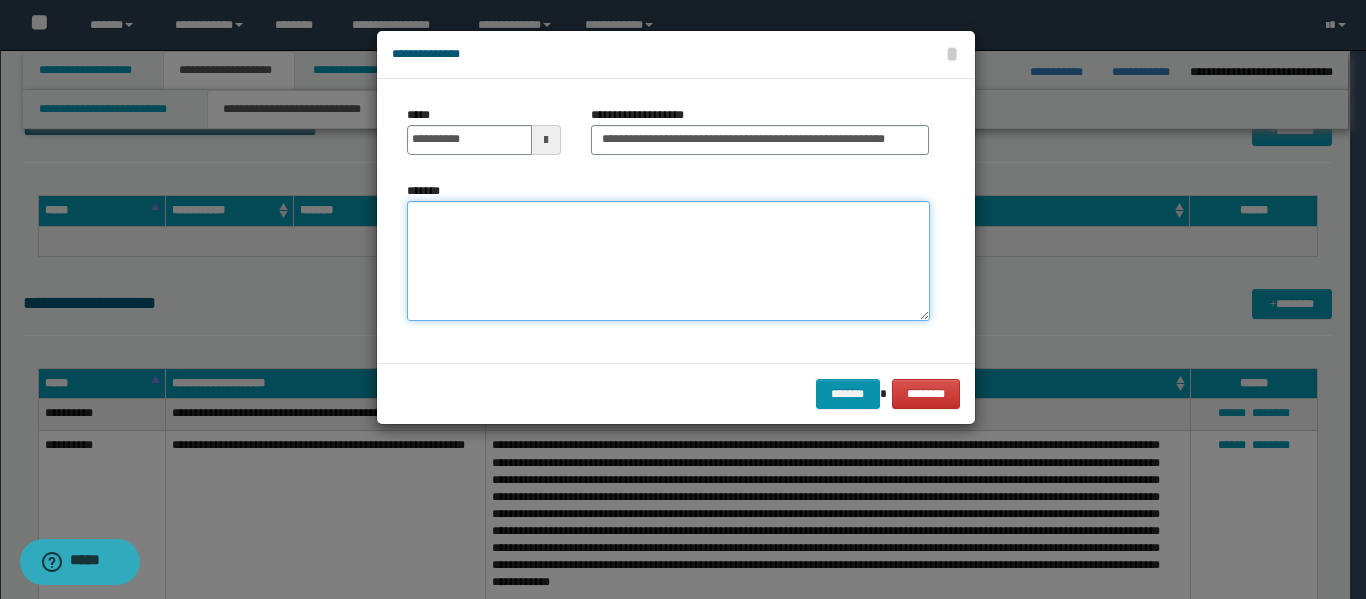 click on "*******" at bounding box center [668, 261] 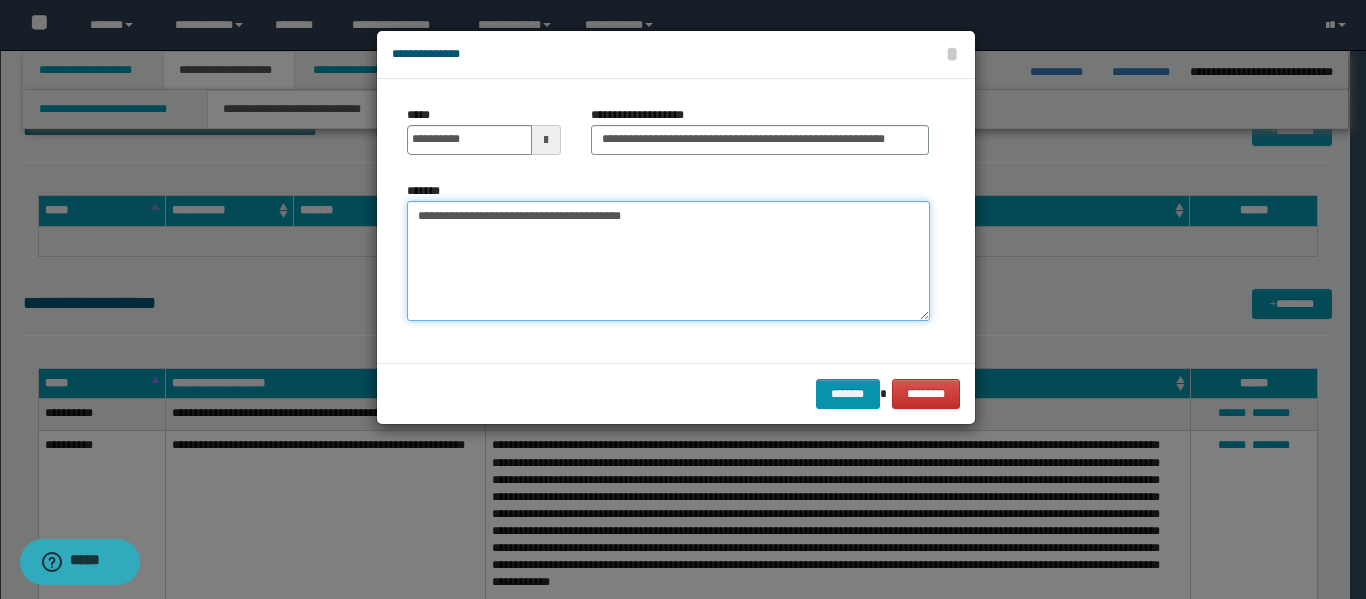 click on "**********" at bounding box center [668, 261] 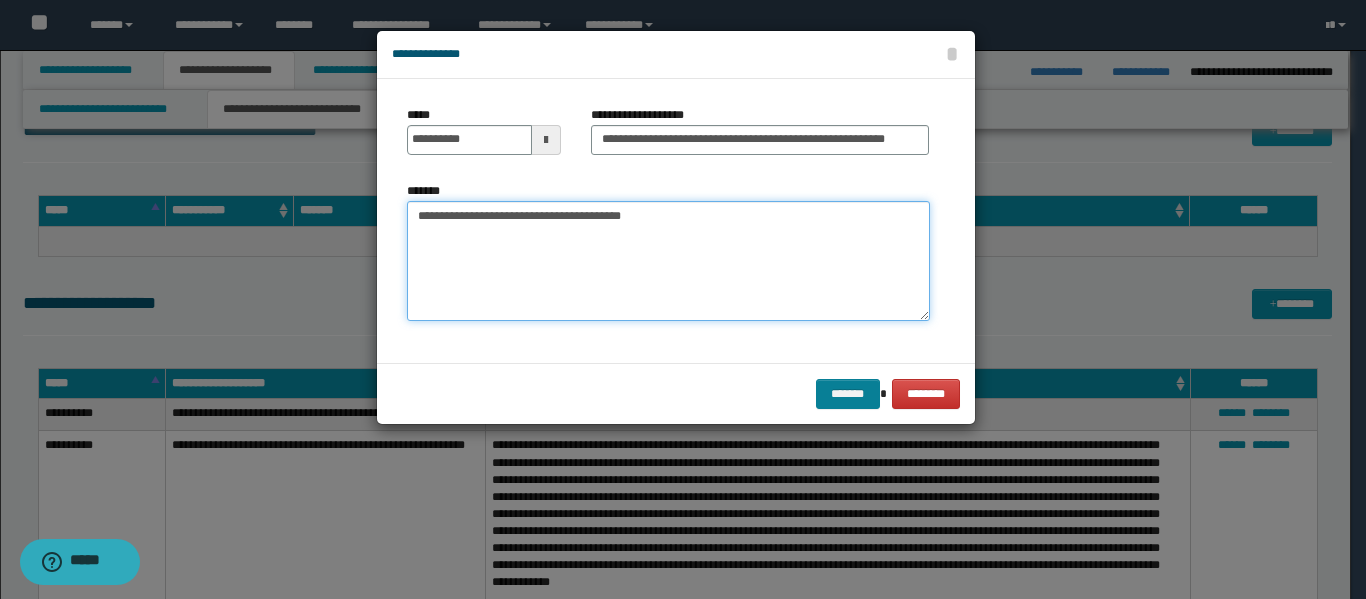 type on "**********" 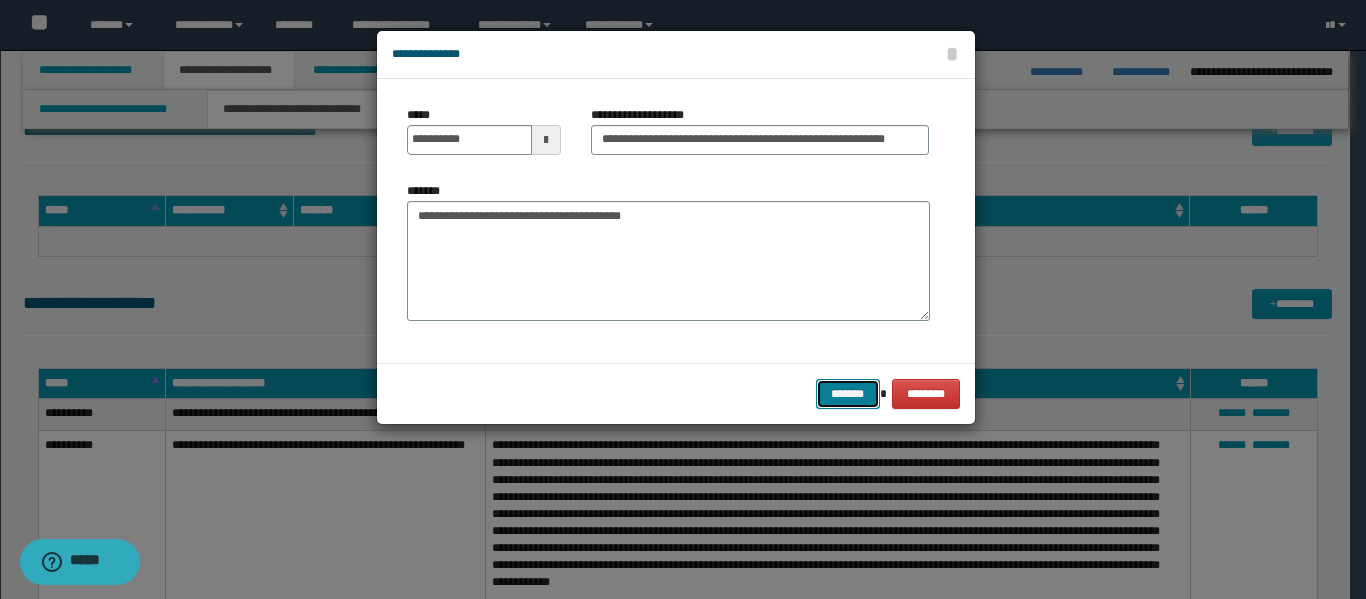 click on "*******" at bounding box center [848, 394] 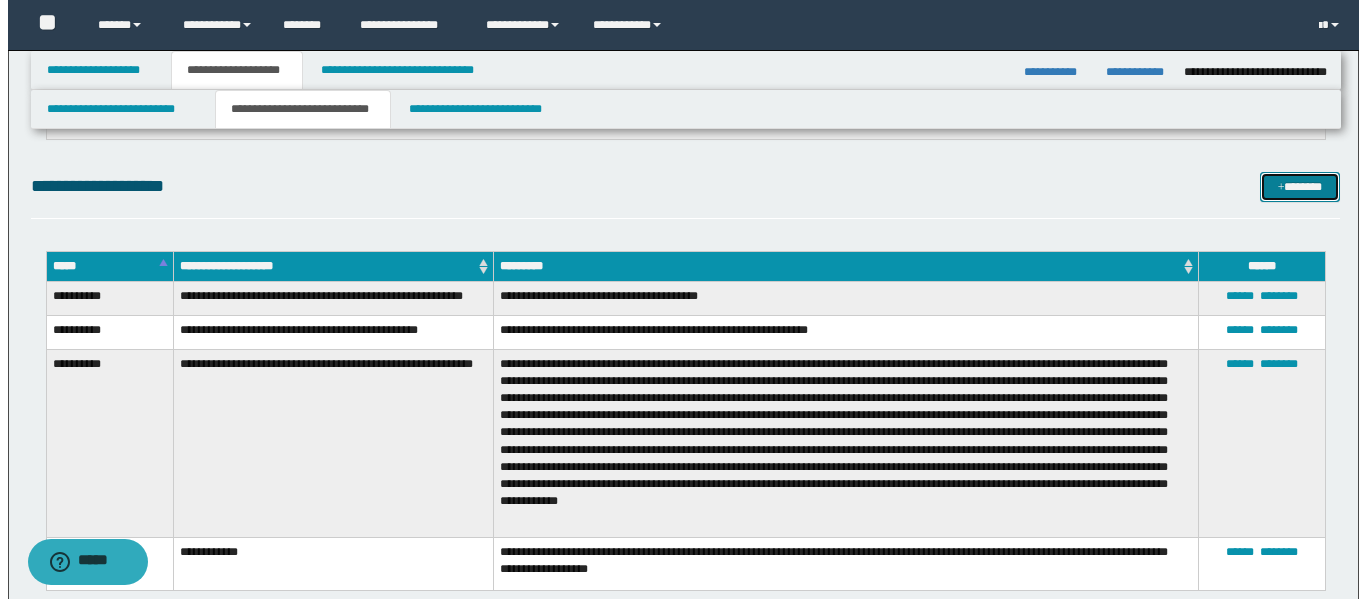 scroll, scrollTop: 5000, scrollLeft: 0, axis: vertical 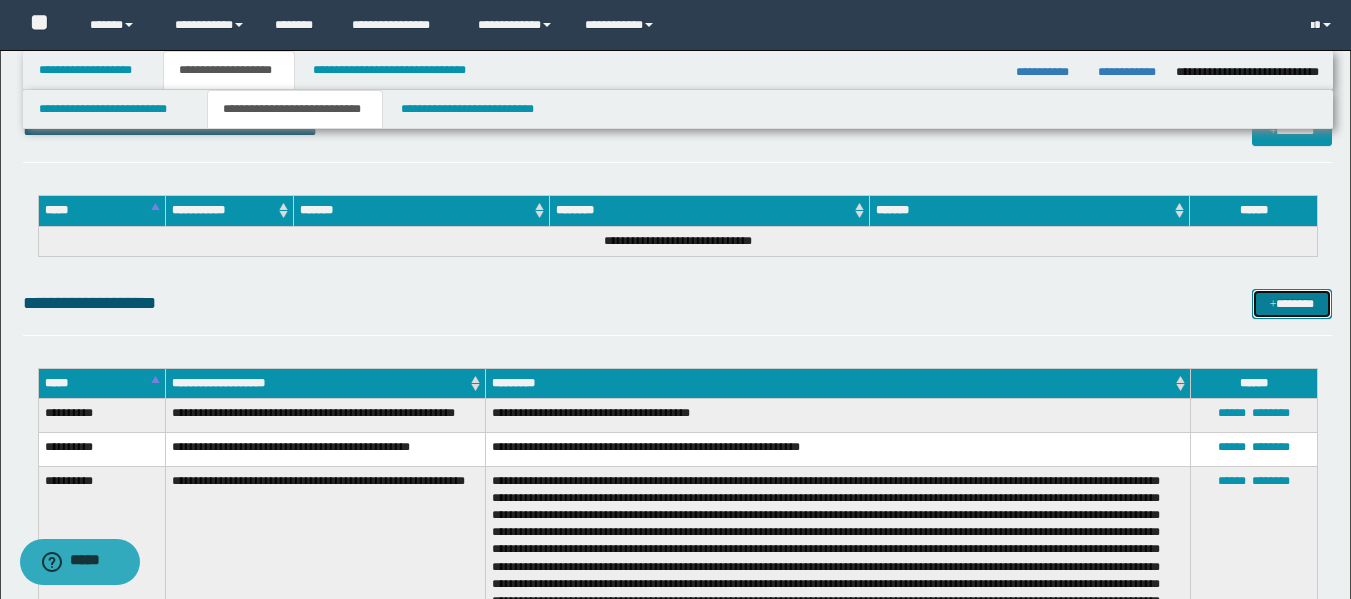 click on "*******" at bounding box center [1292, 304] 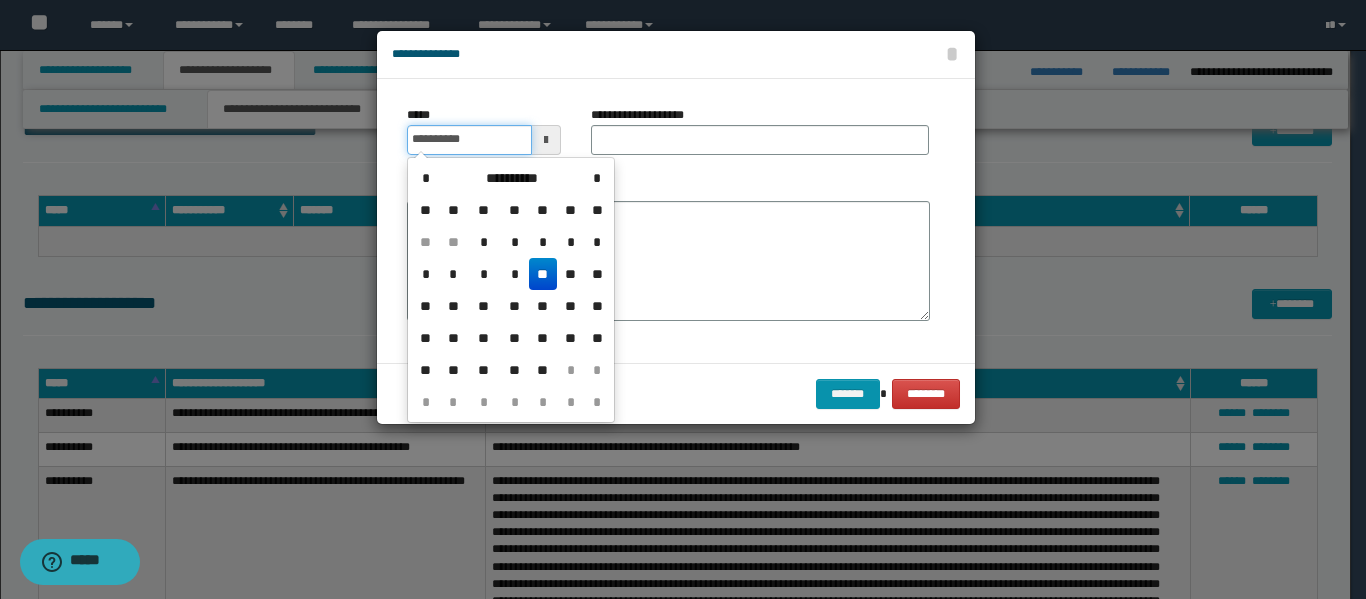 click on "**********" at bounding box center (469, 140) 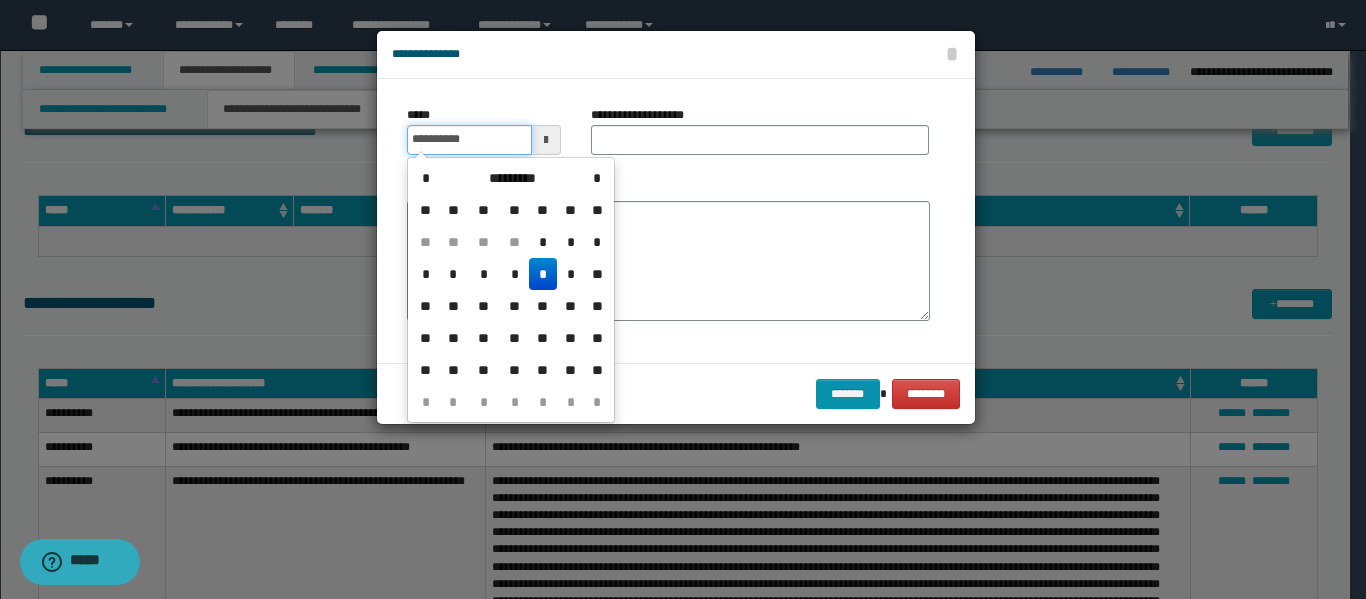 type on "**********" 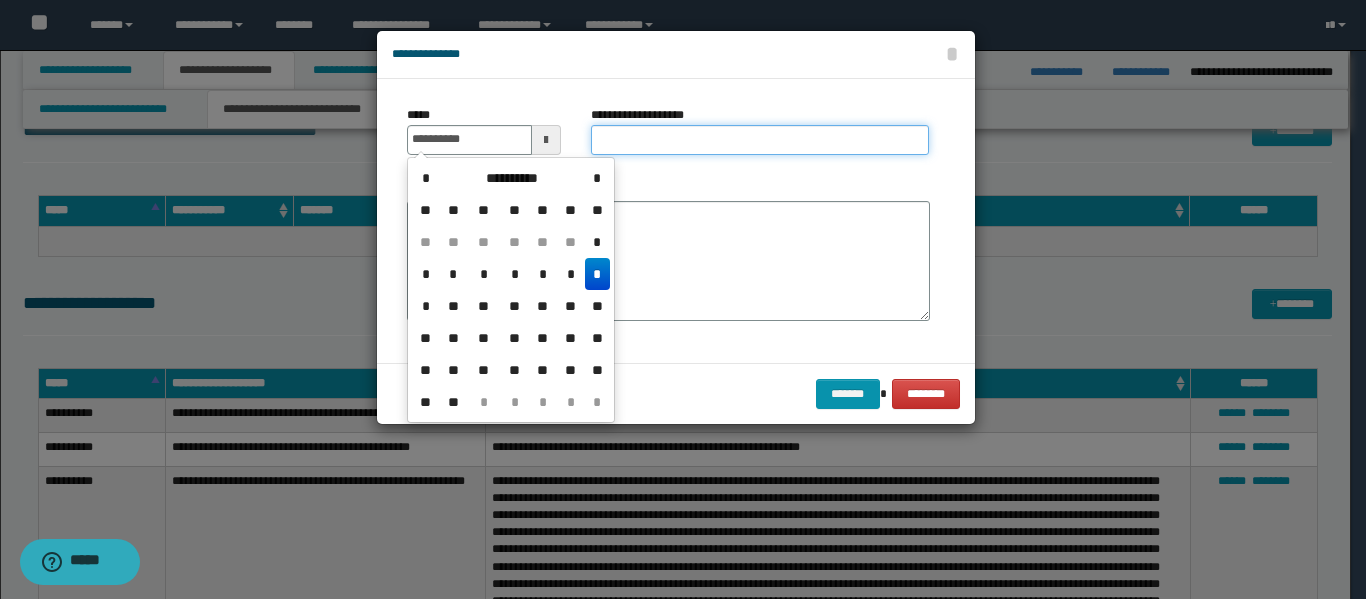 click on "**********" at bounding box center [760, 140] 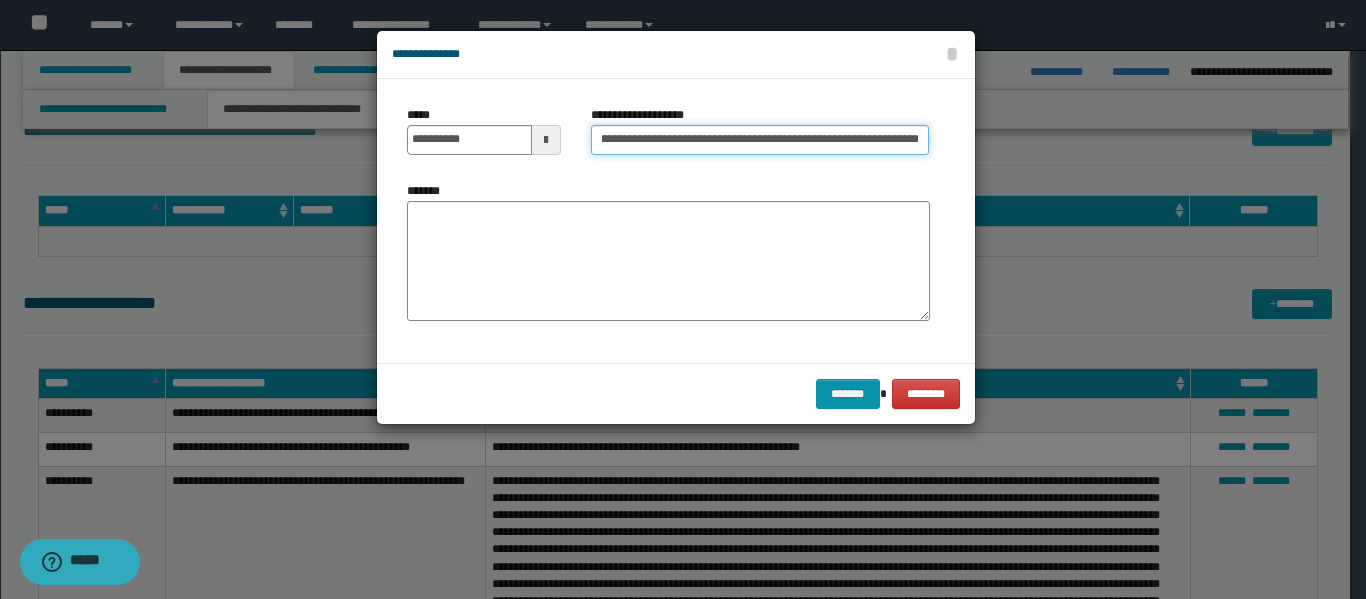 scroll, scrollTop: 0, scrollLeft: 135, axis: horizontal 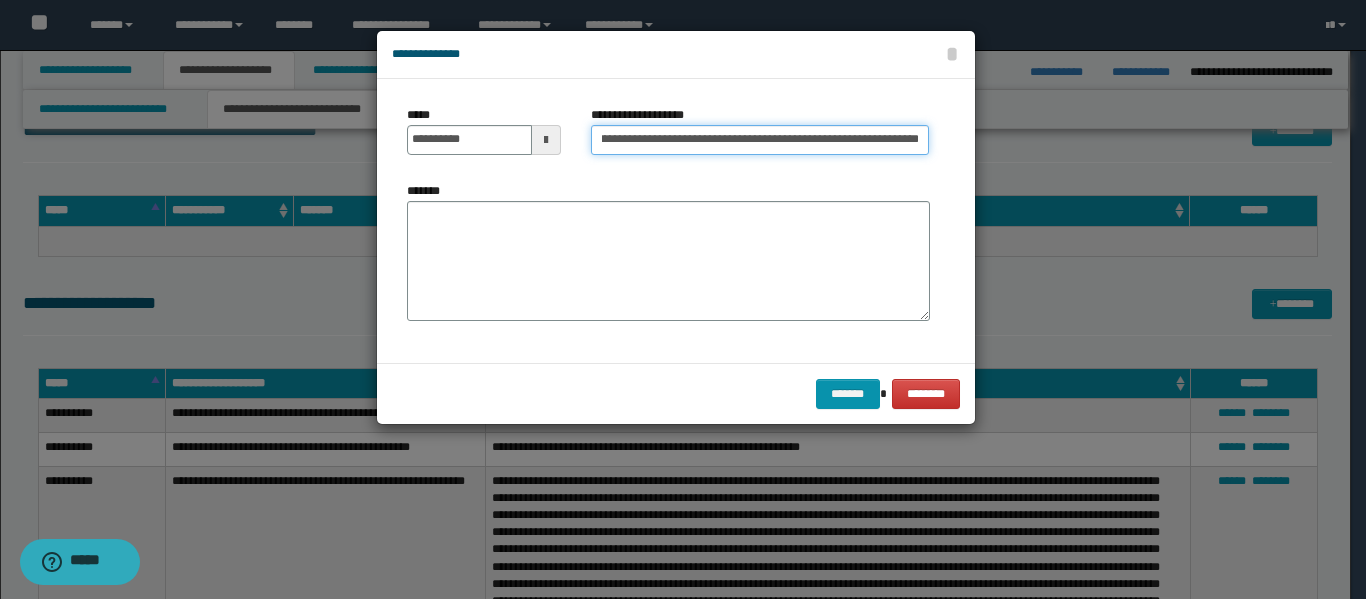 type on "**********" 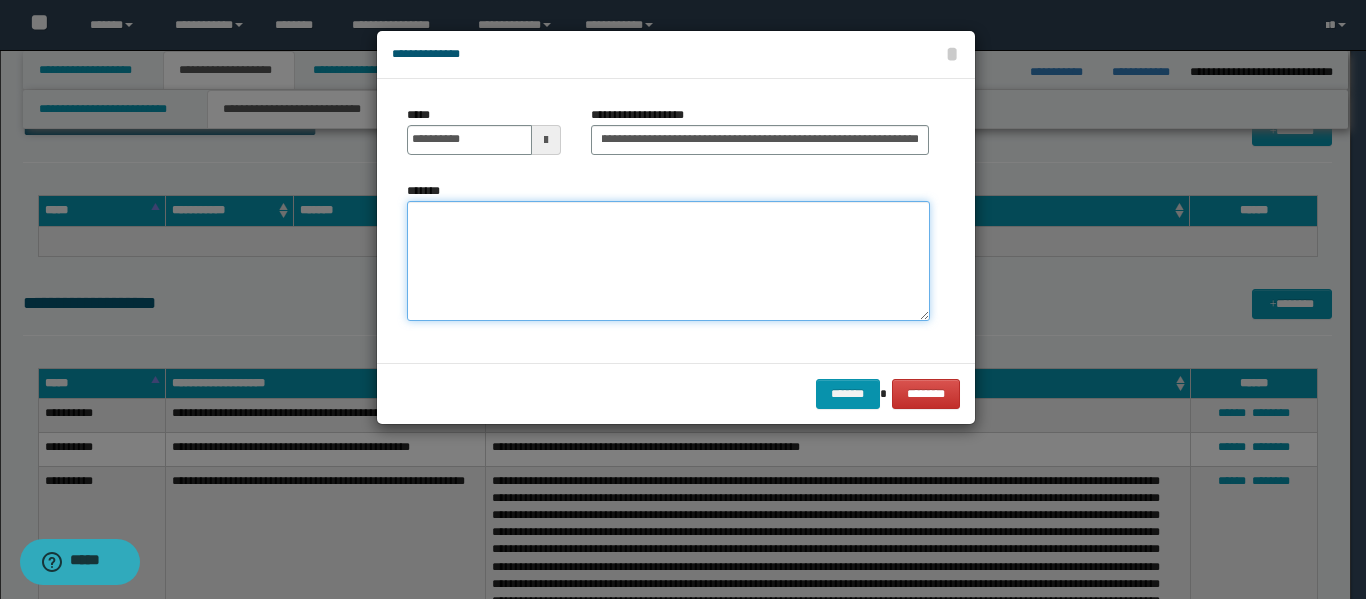 scroll, scrollTop: 0, scrollLeft: 0, axis: both 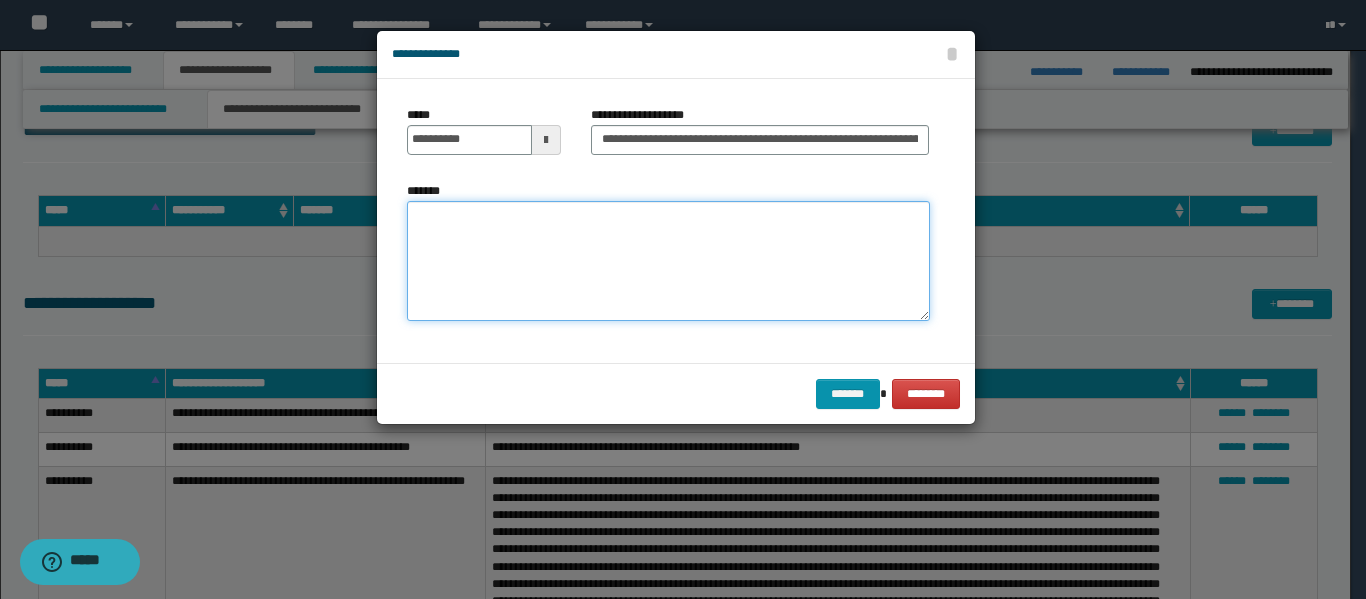 click on "*******" at bounding box center (668, 261) 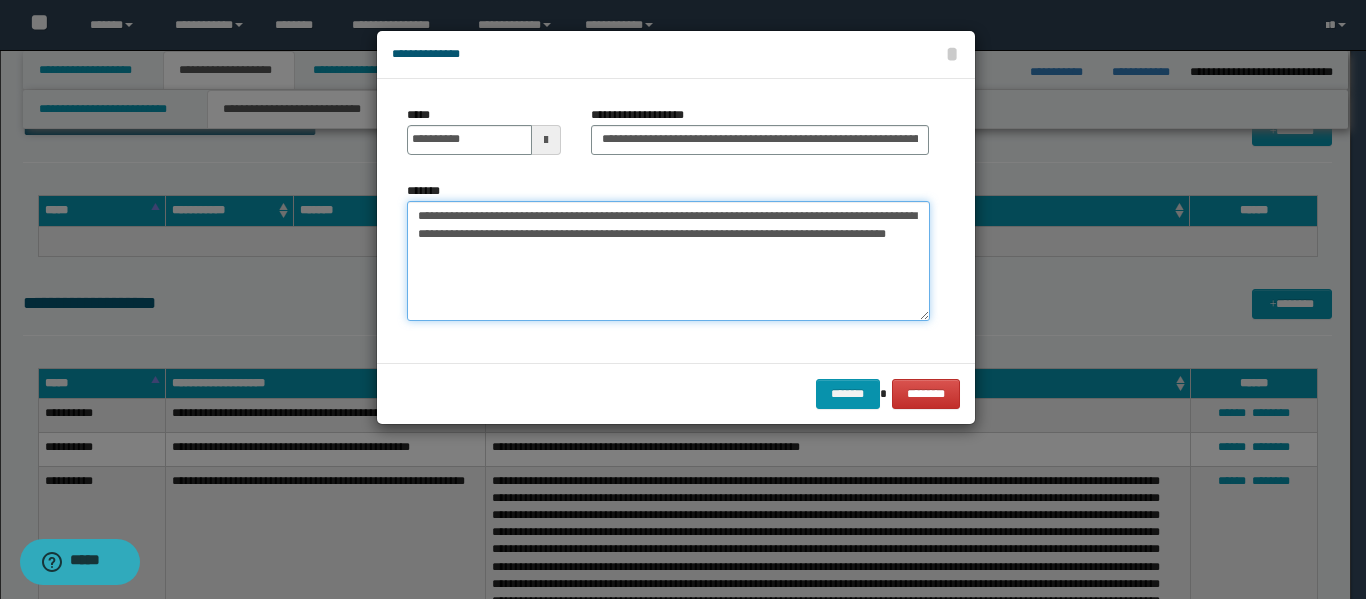 drag, startPoint x: 436, startPoint y: 214, endPoint x: 594, endPoint y: 250, distance: 162.04938 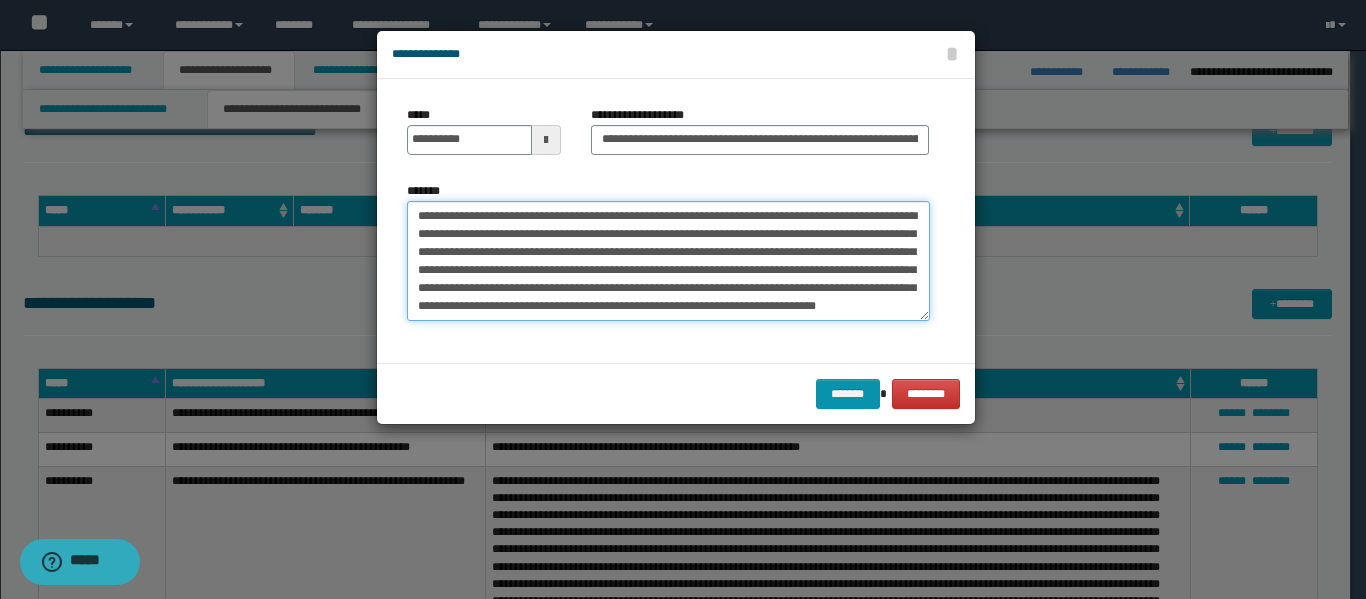 scroll, scrollTop: 30, scrollLeft: 0, axis: vertical 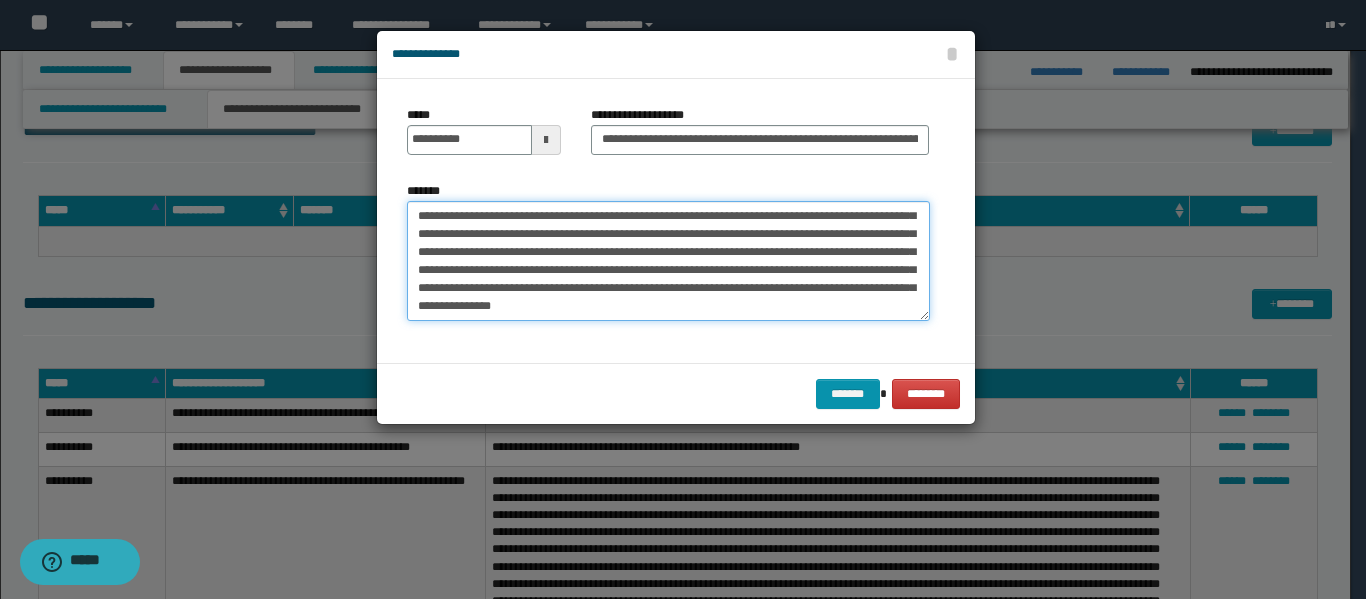 click on "**********" at bounding box center (668, 261) 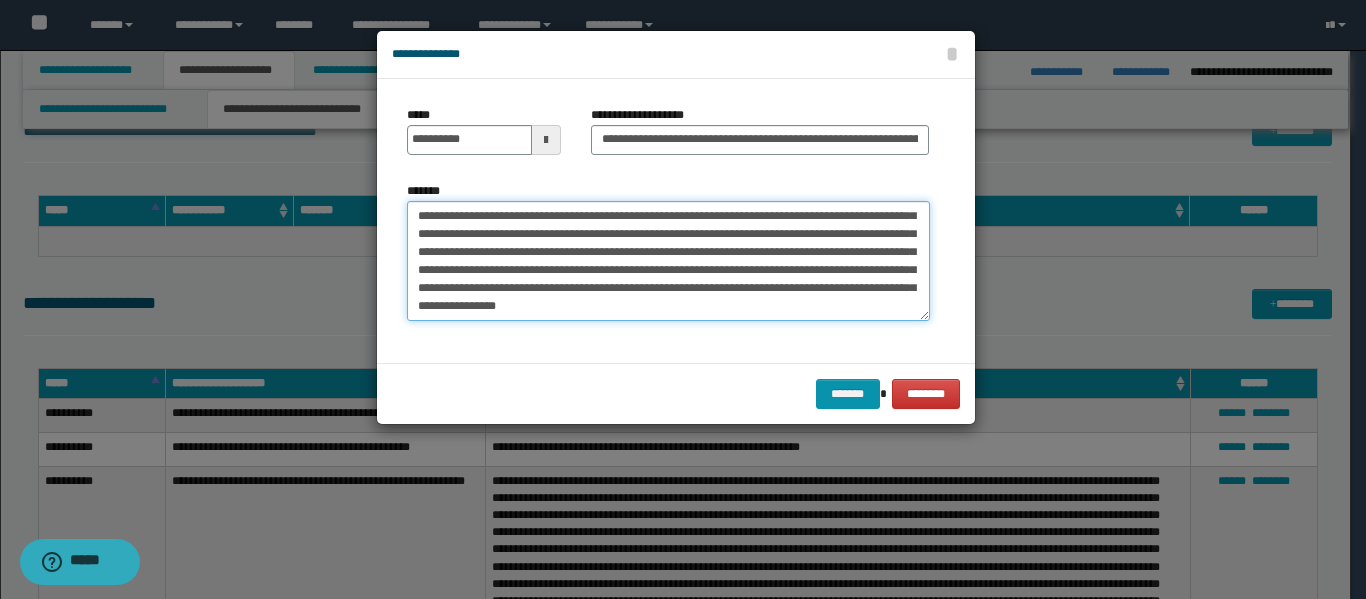 click on "**********" at bounding box center (668, 261) 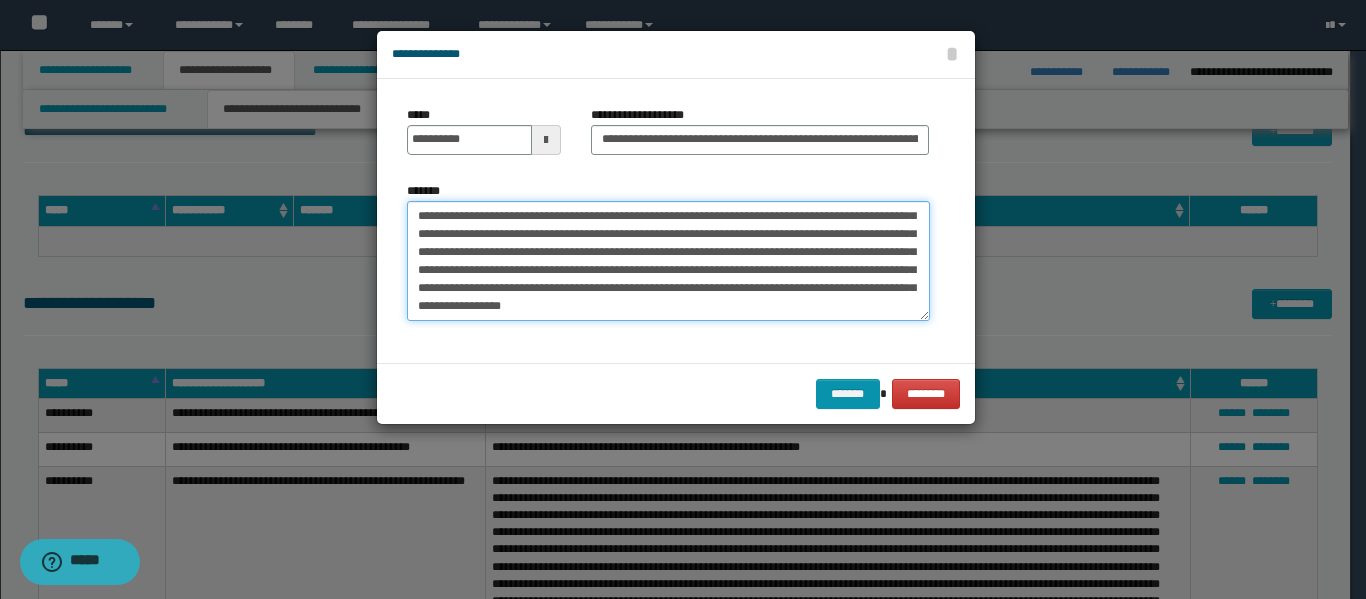 click on "**********" at bounding box center [668, 261] 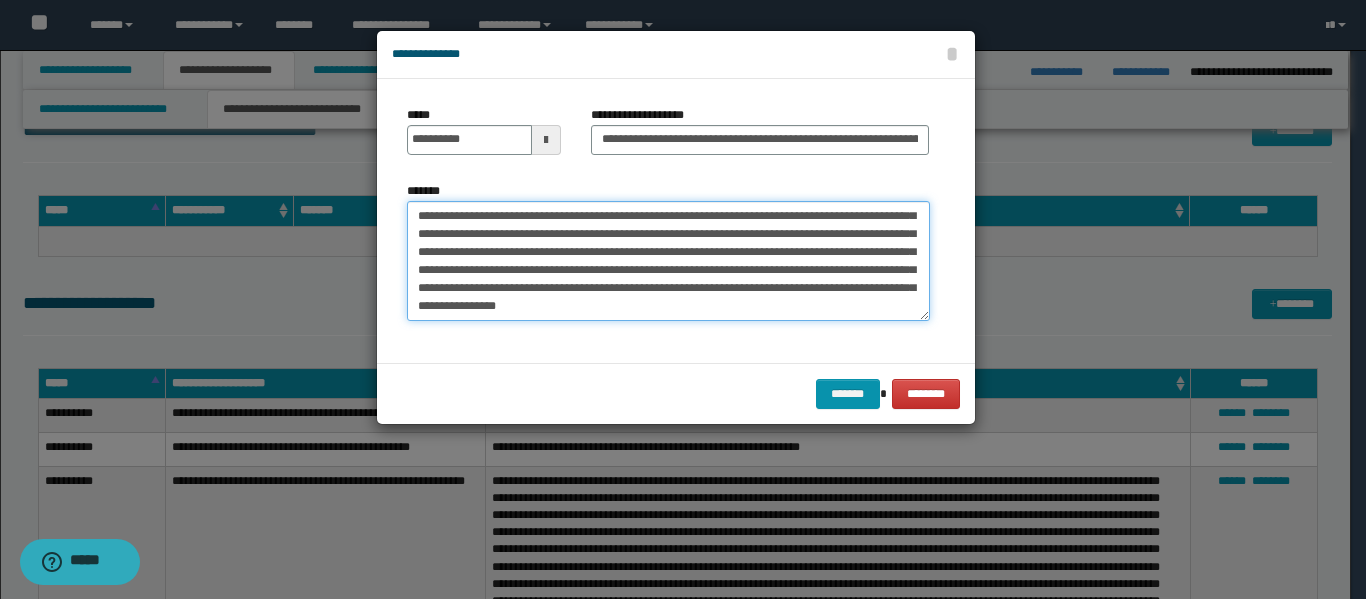 click on "**********" at bounding box center (668, 261) 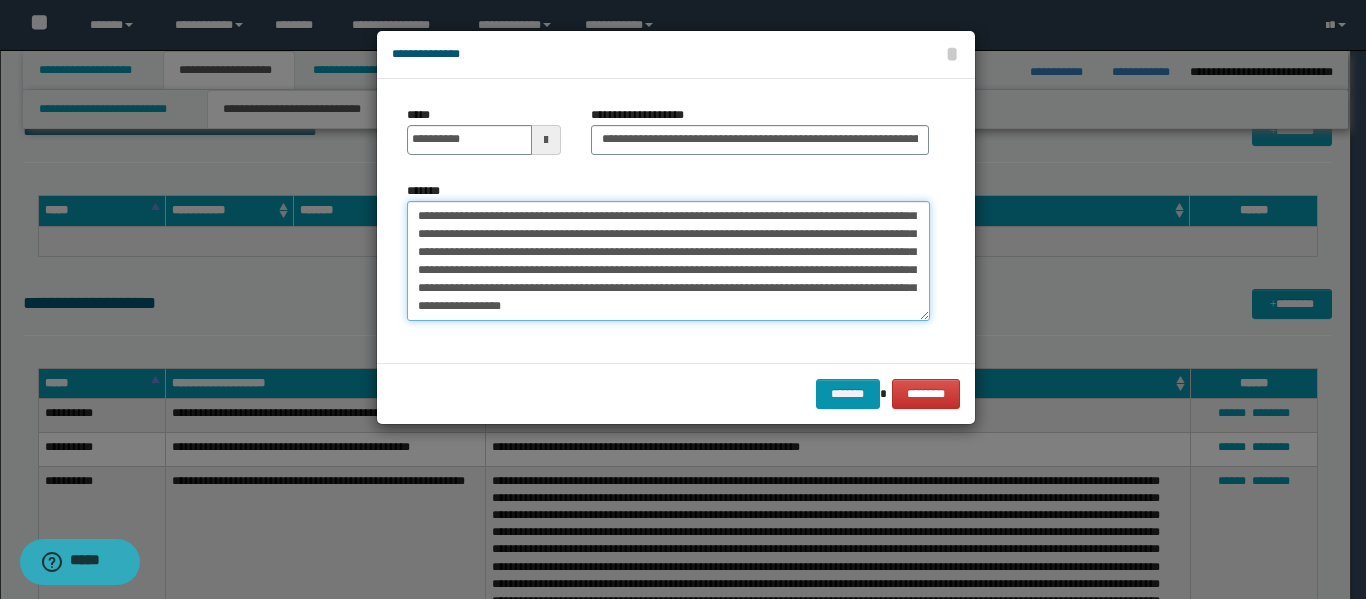 click on "**********" at bounding box center [668, 261] 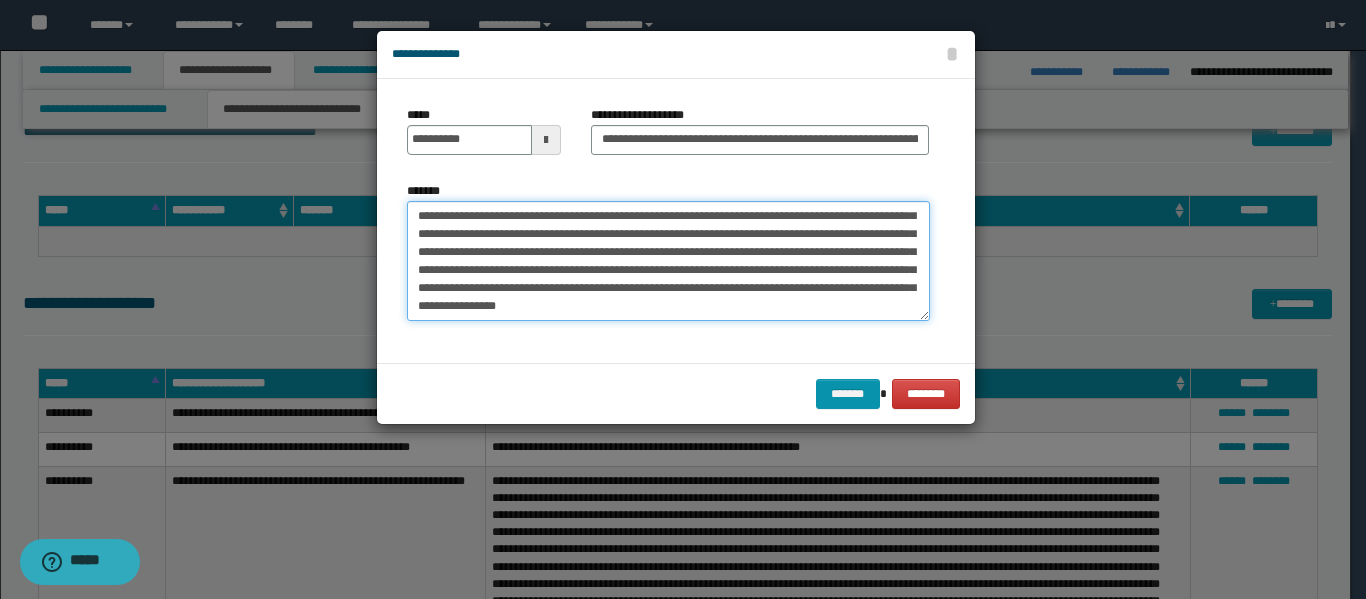 click on "**********" at bounding box center [668, 261] 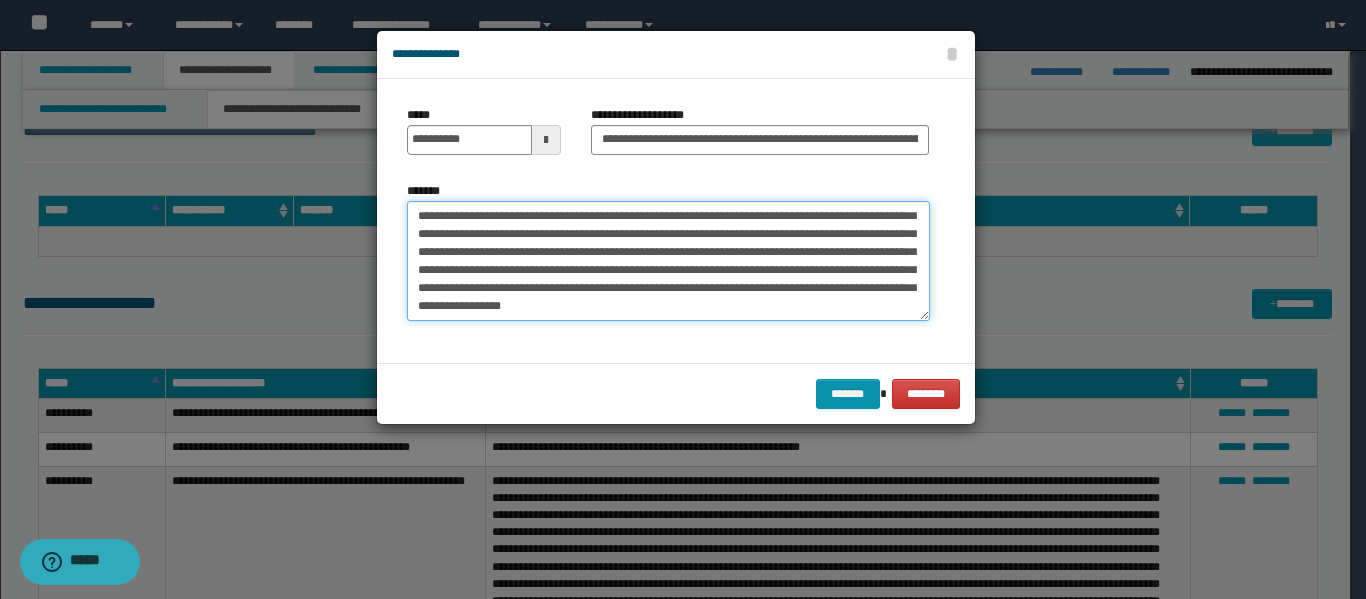 click on "**********" at bounding box center (668, 261) 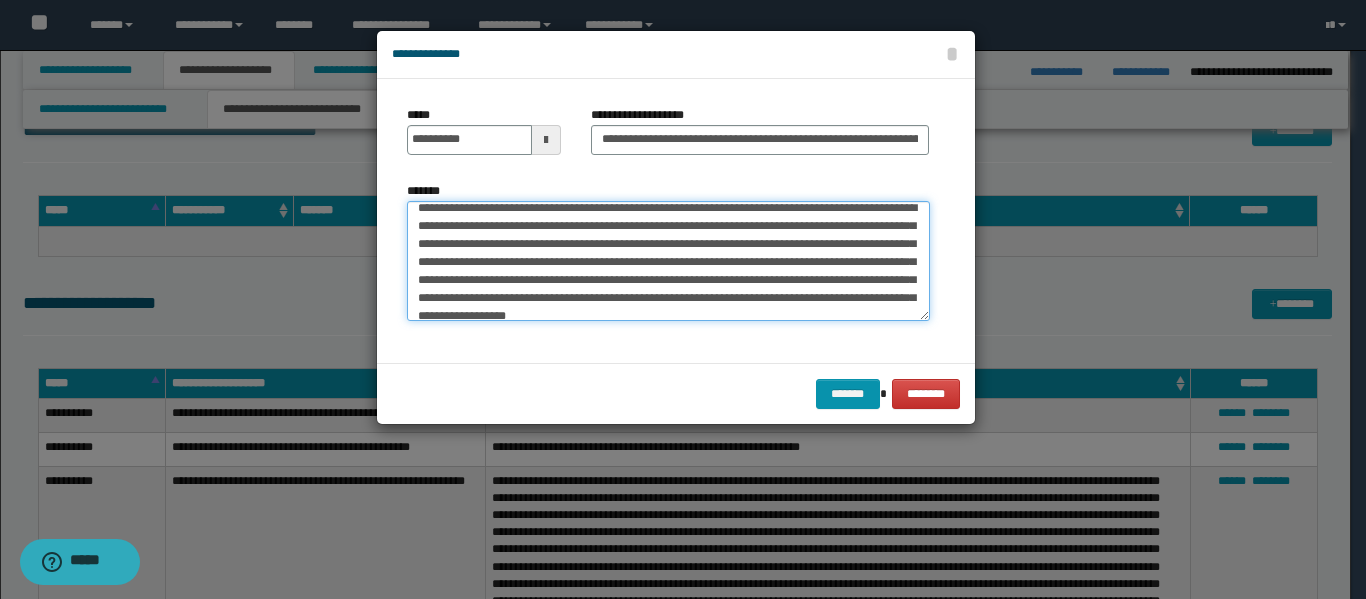 scroll, scrollTop: 0, scrollLeft: 0, axis: both 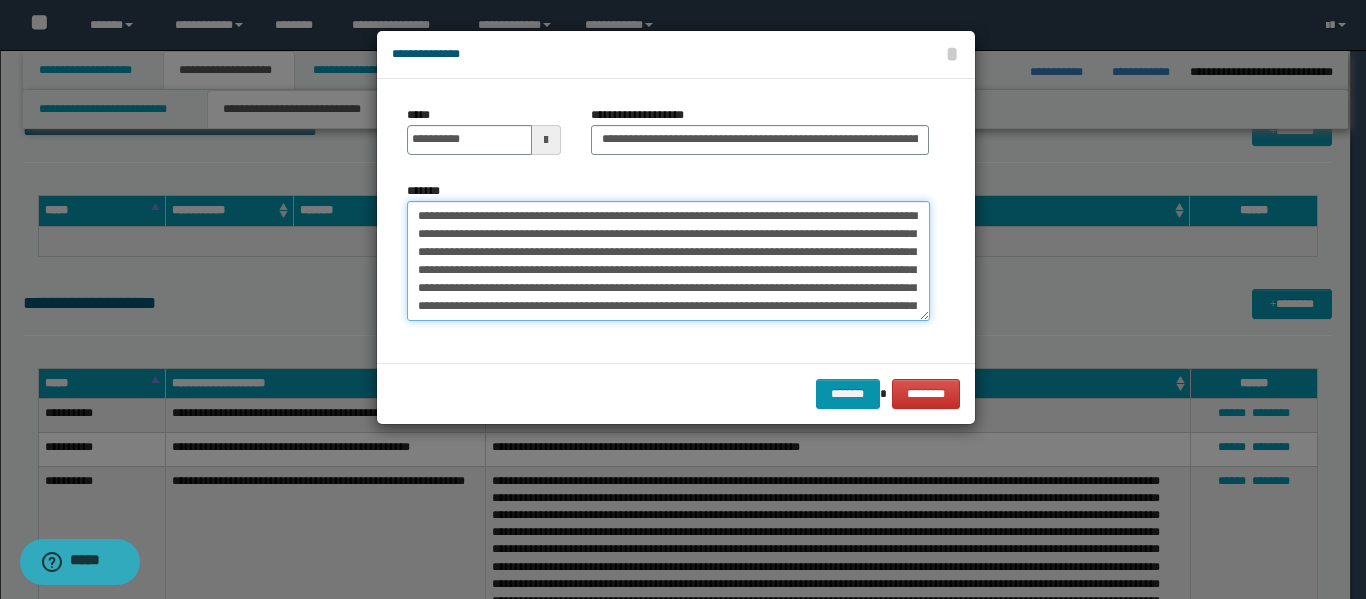 click on "**********" at bounding box center [668, 261] 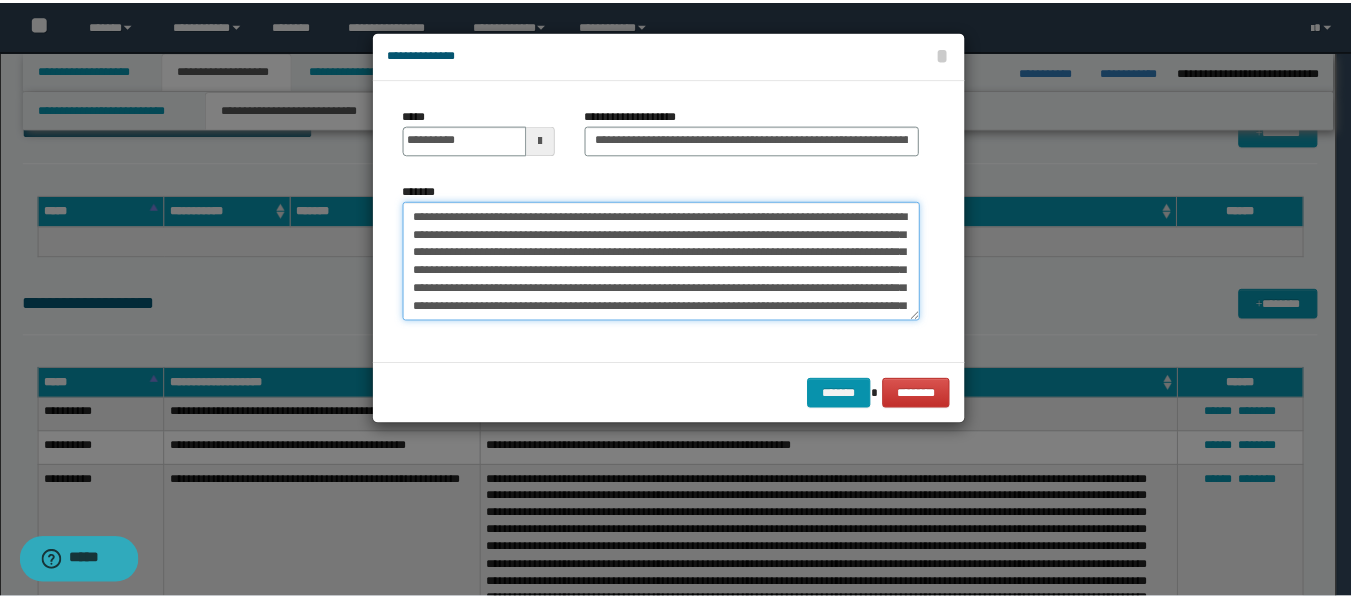 scroll, scrollTop: 36, scrollLeft: 0, axis: vertical 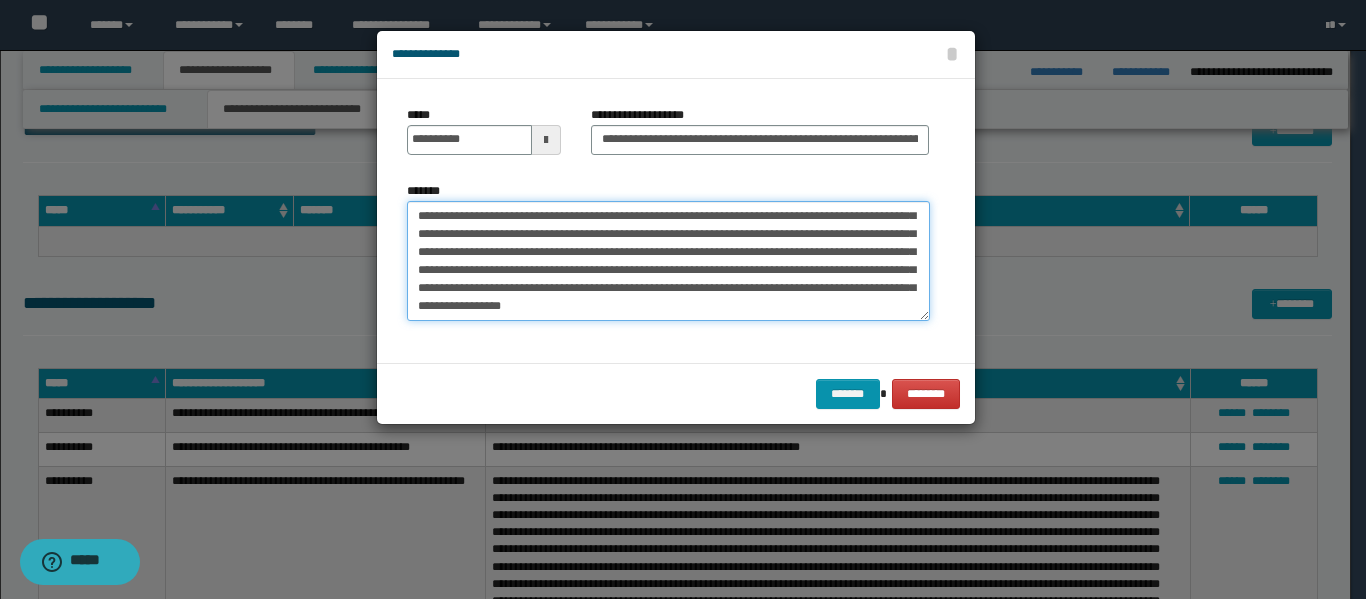 click on "**********" at bounding box center (668, 261) 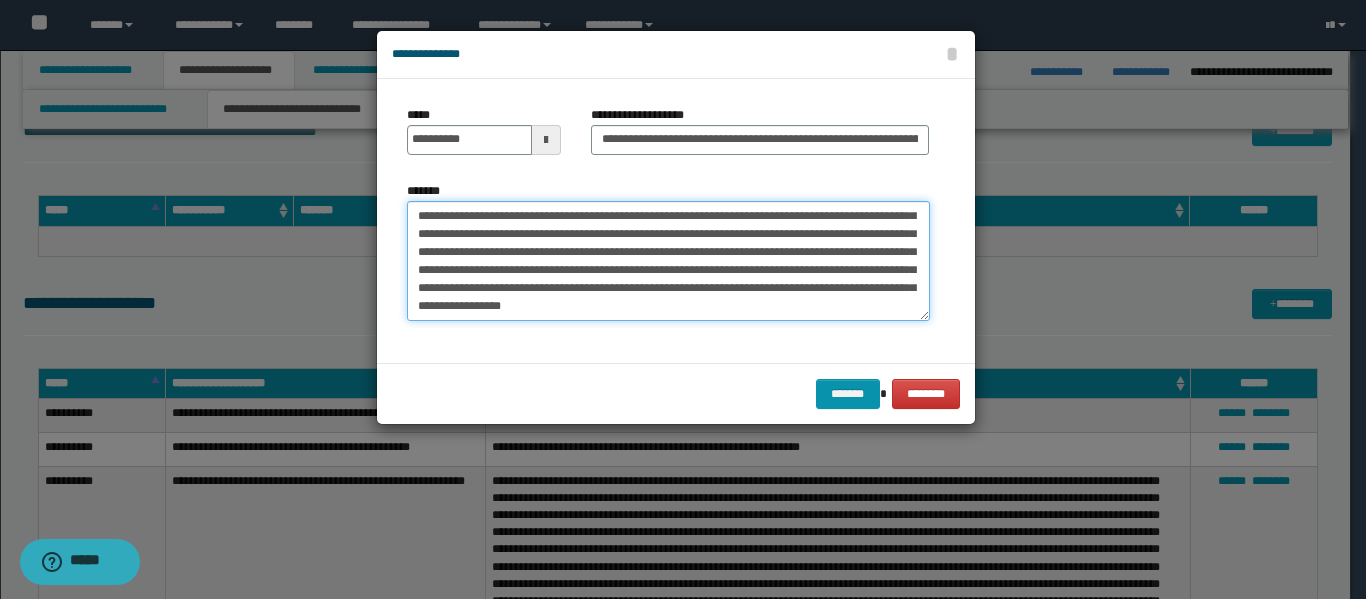 click on "***" 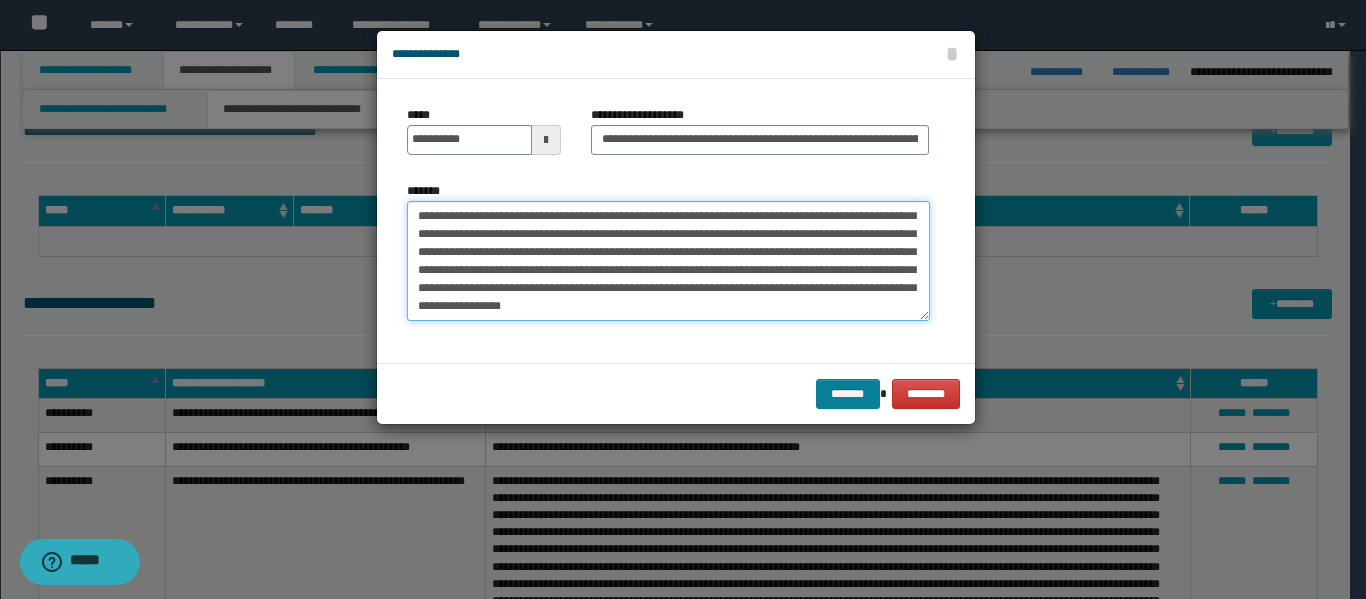 type on "**********" 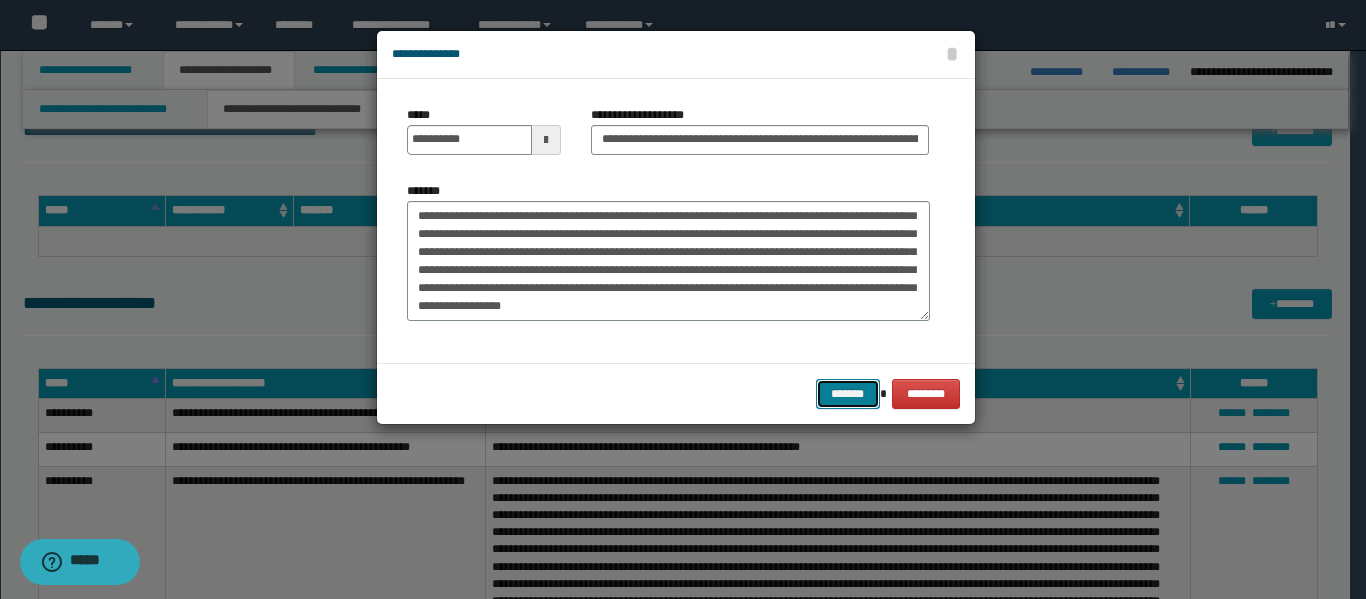 click on "*******" at bounding box center [848, 394] 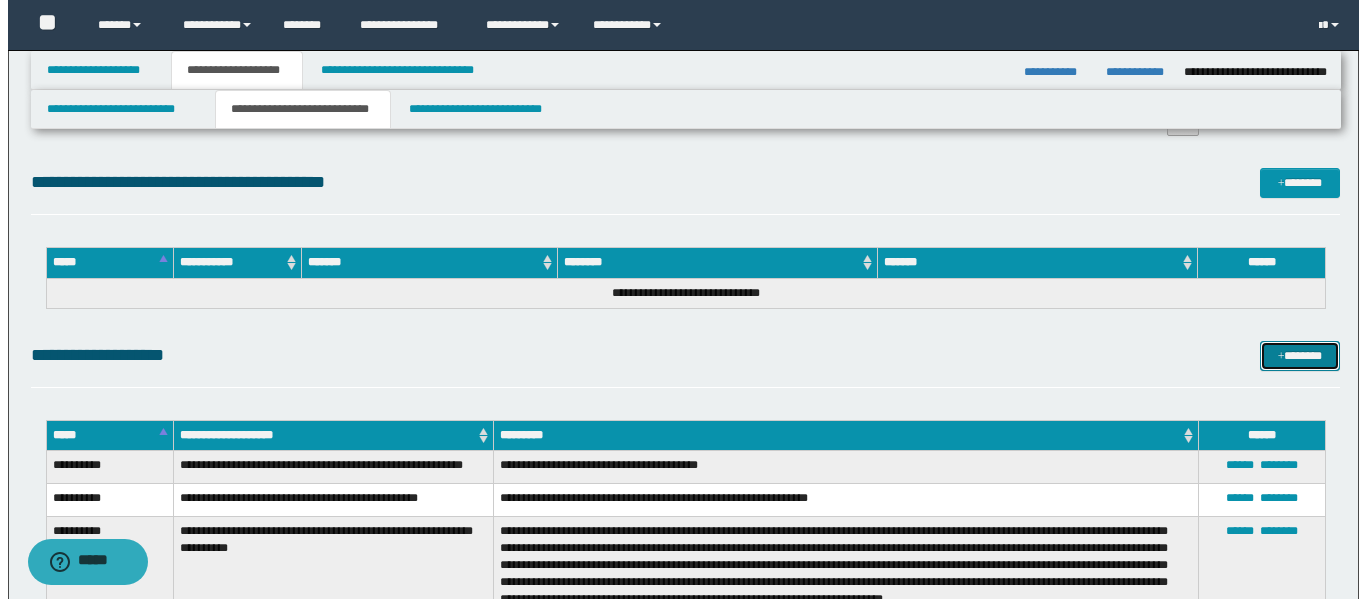 scroll, scrollTop: 4900, scrollLeft: 0, axis: vertical 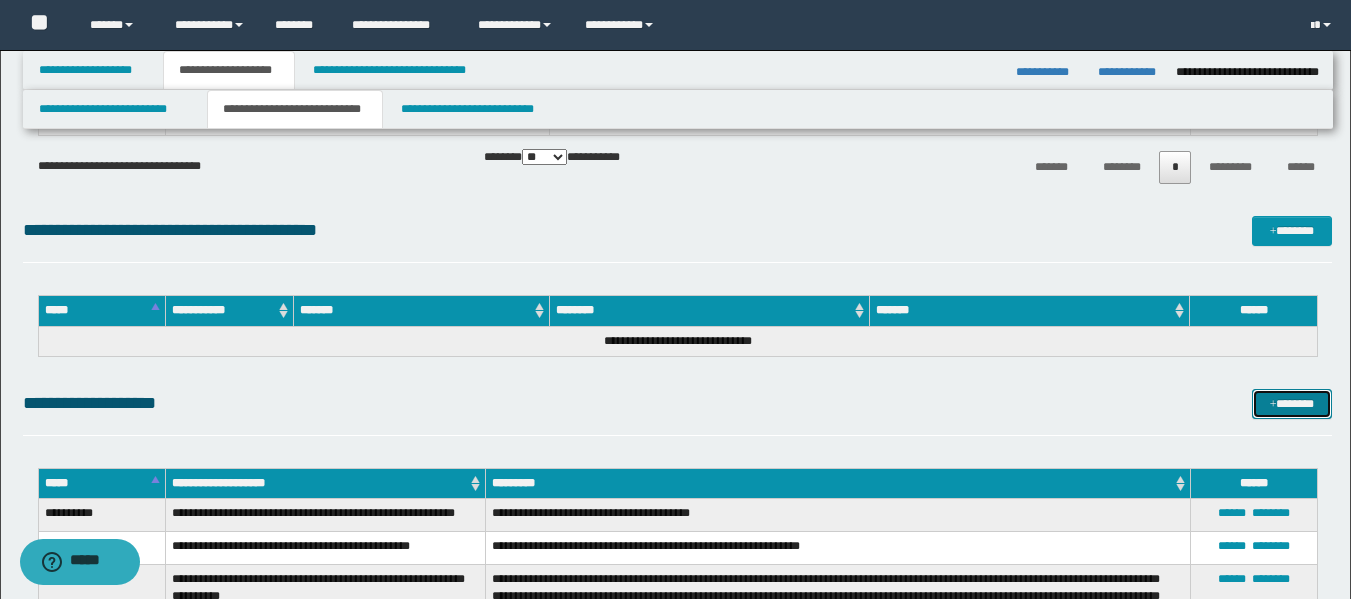 click on "*******" at bounding box center (1292, 404) 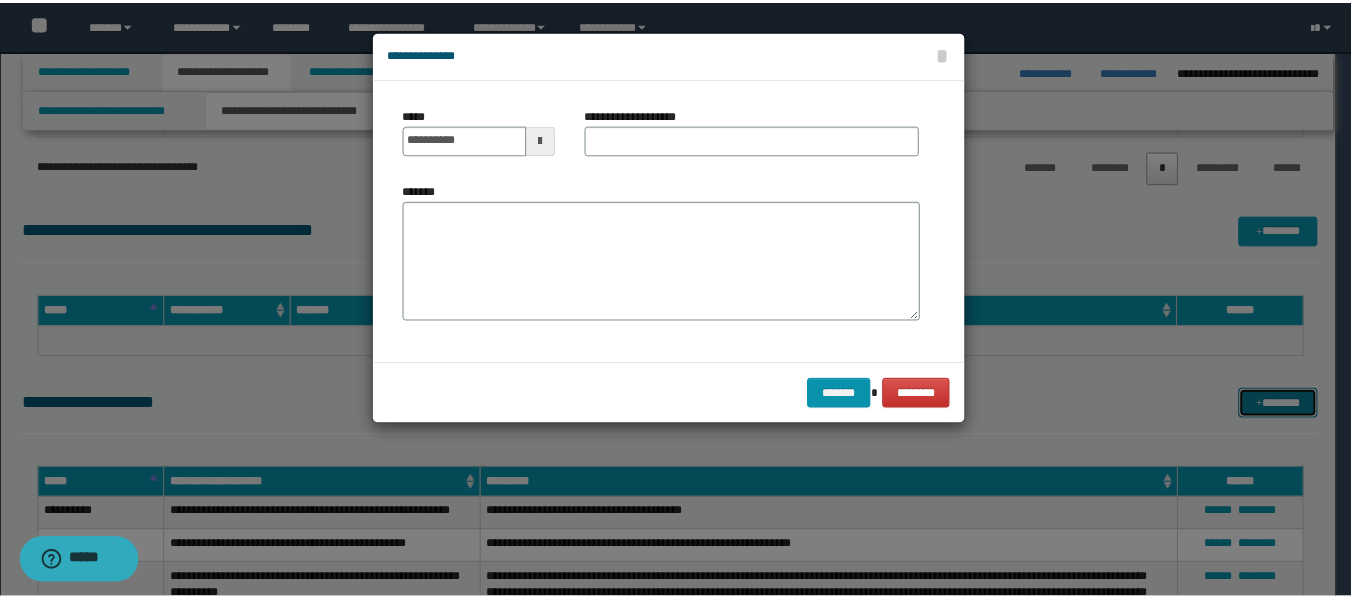 scroll, scrollTop: 0, scrollLeft: 0, axis: both 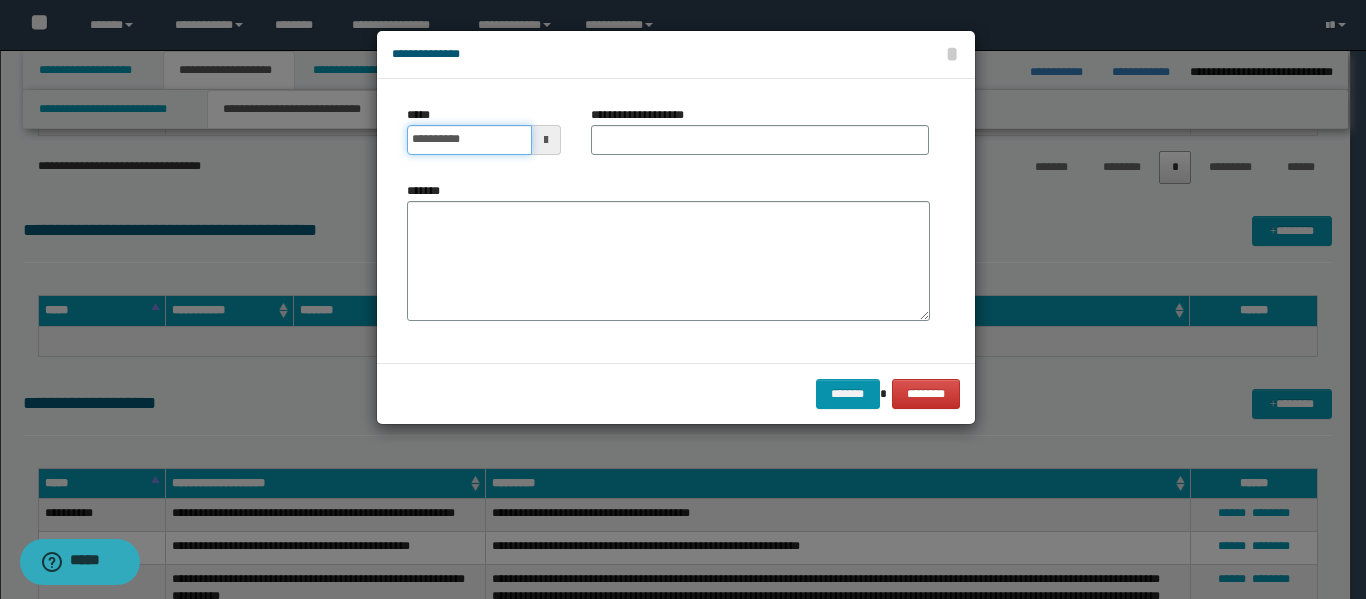 click on "**********" at bounding box center (469, 140) 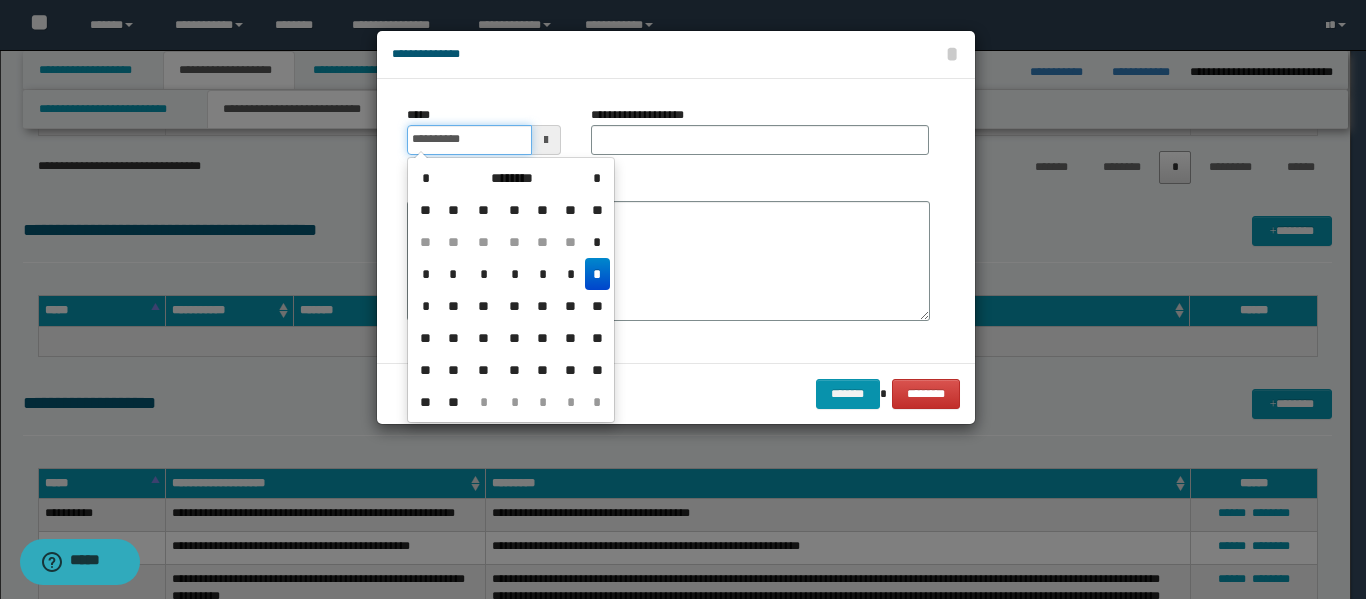 type on "**********" 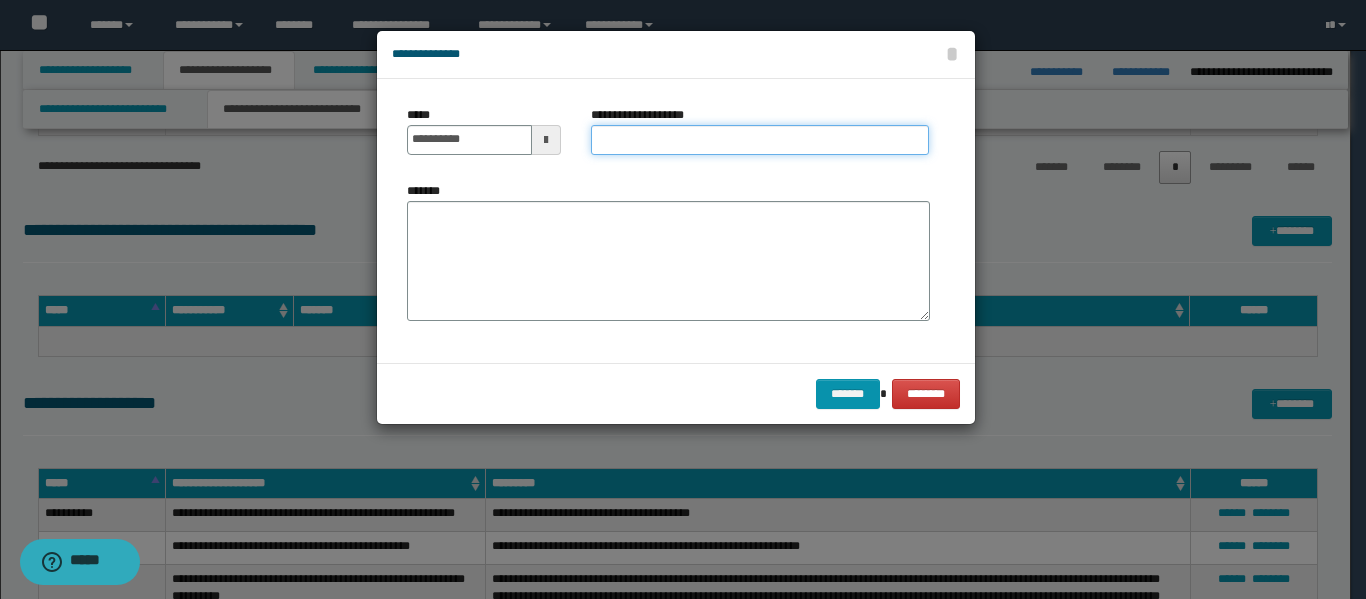 click on "**********" at bounding box center [760, 140] 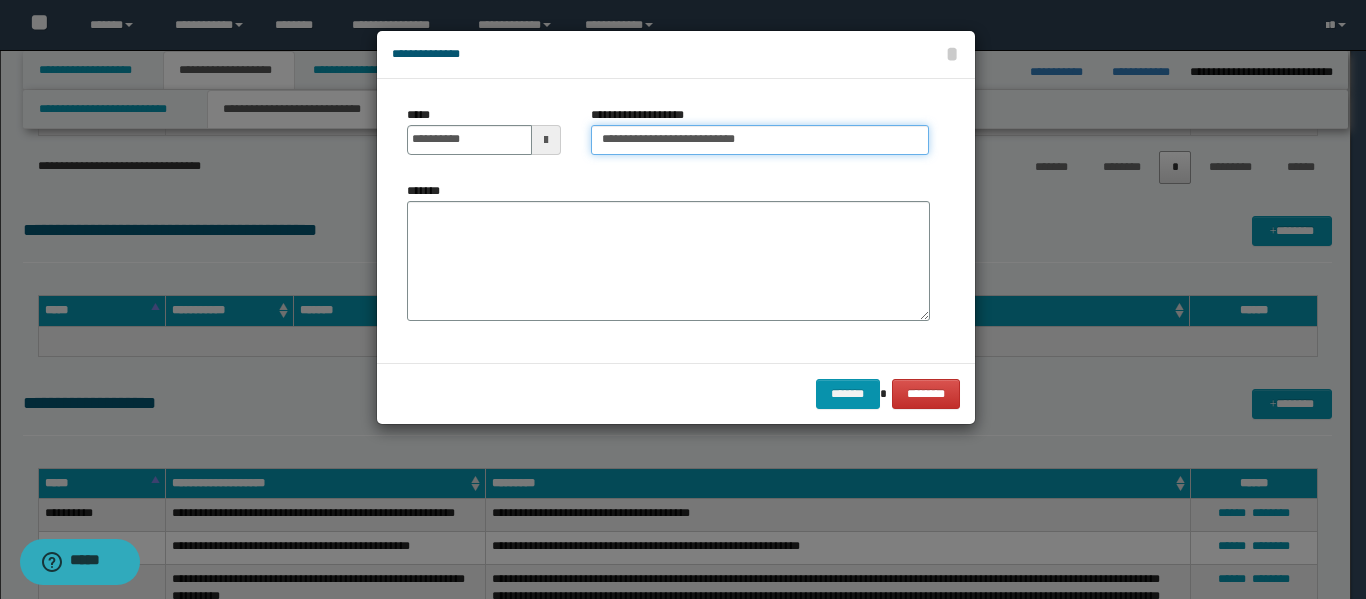 type on "**********" 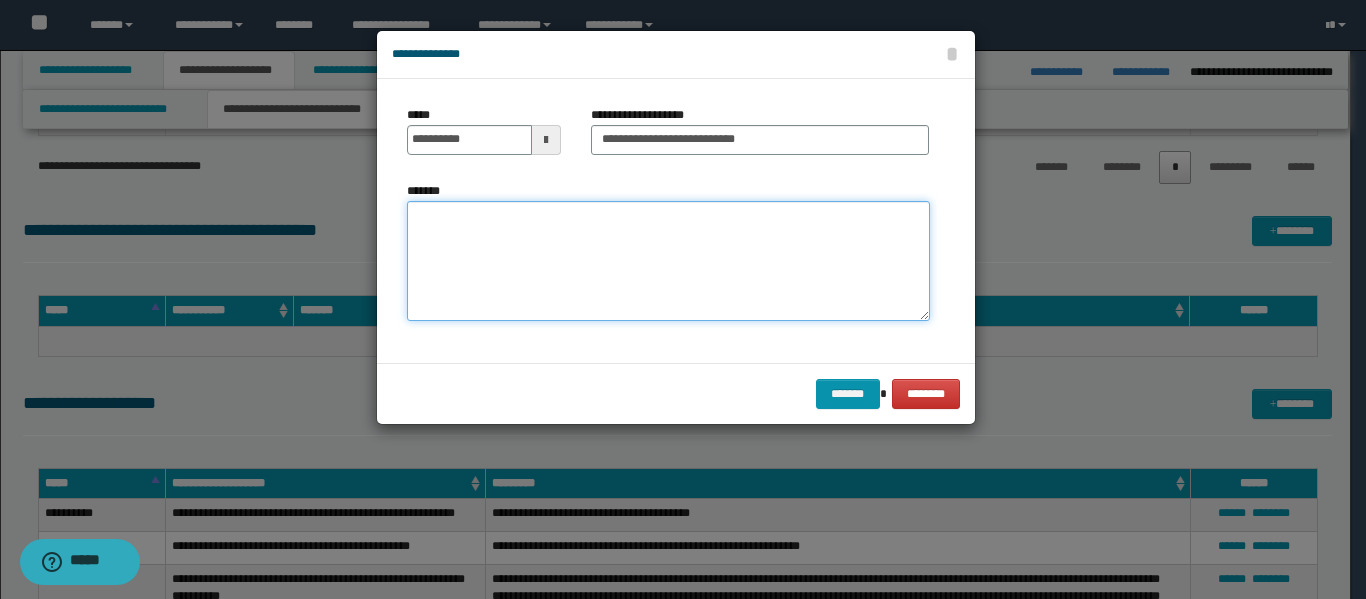 click on "*******" at bounding box center [668, 261] 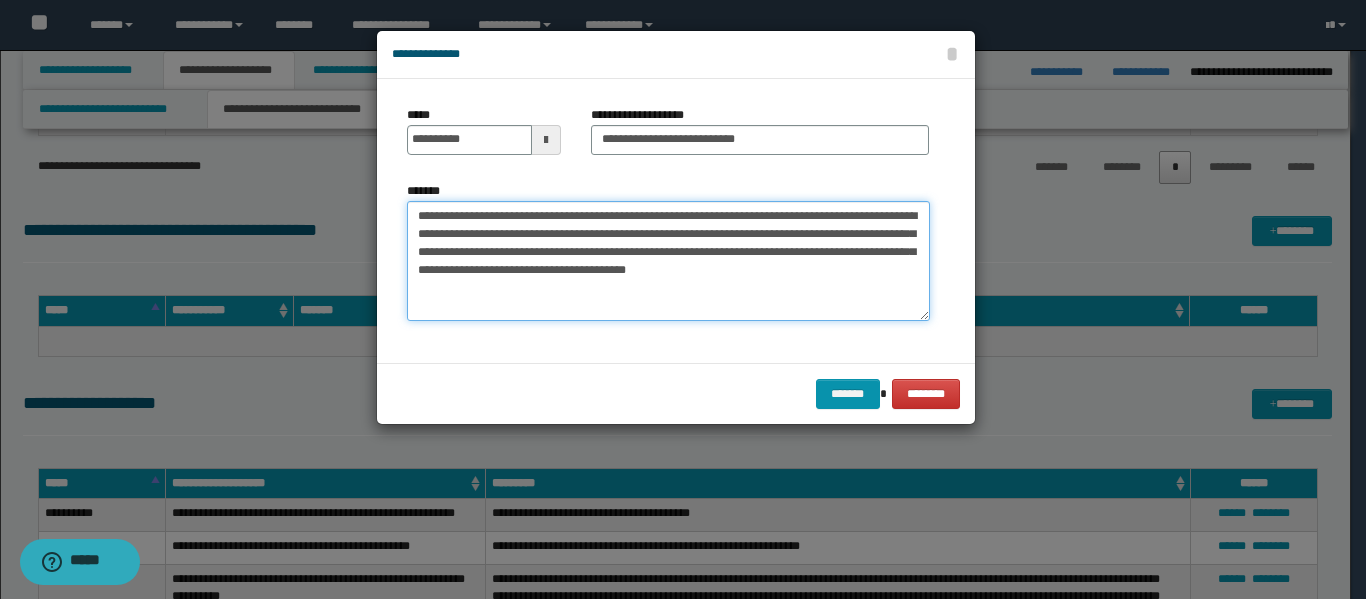 drag, startPoint x: 724, startPoint y: 267, endPoint x: 721, endPoint y: 281, distance: 14.3178215 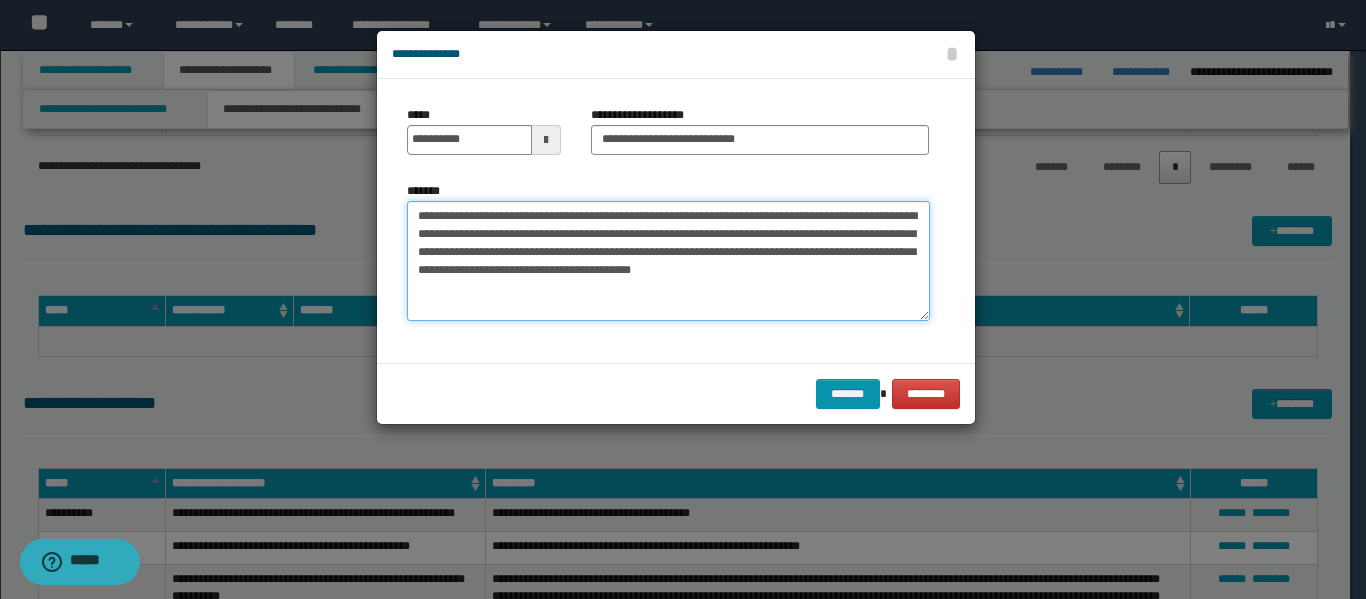 click on "**********" at bounding box center [668, 261] 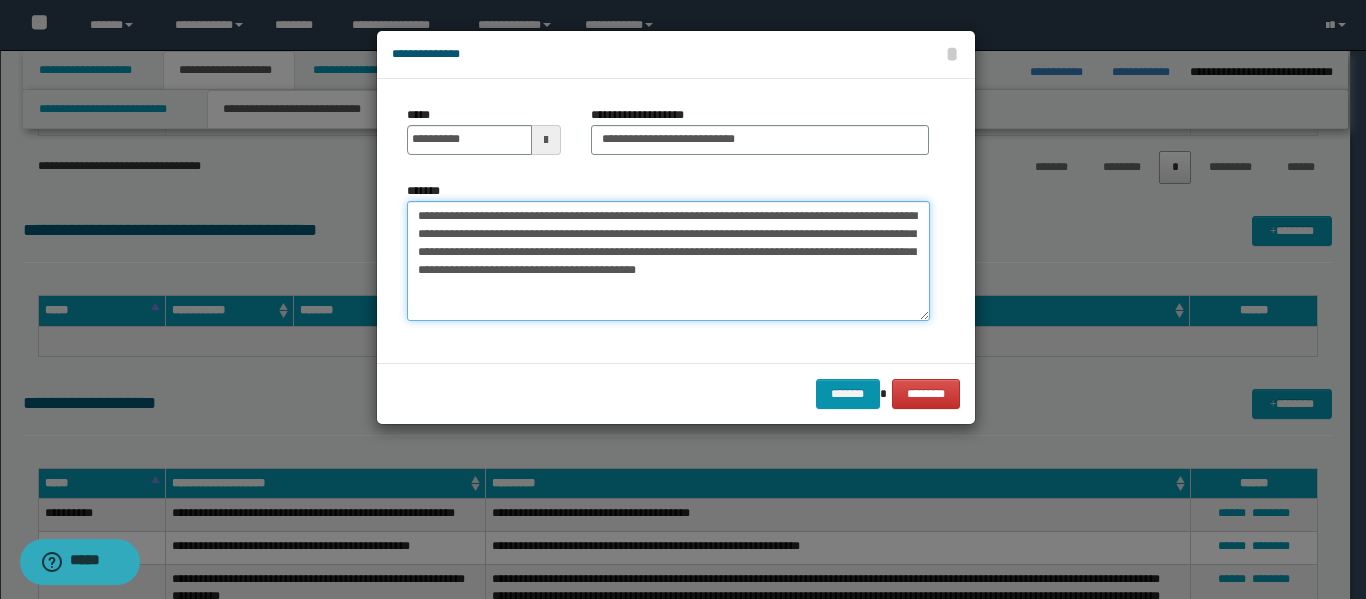 click on "**********" at bounding box center (668, 261) 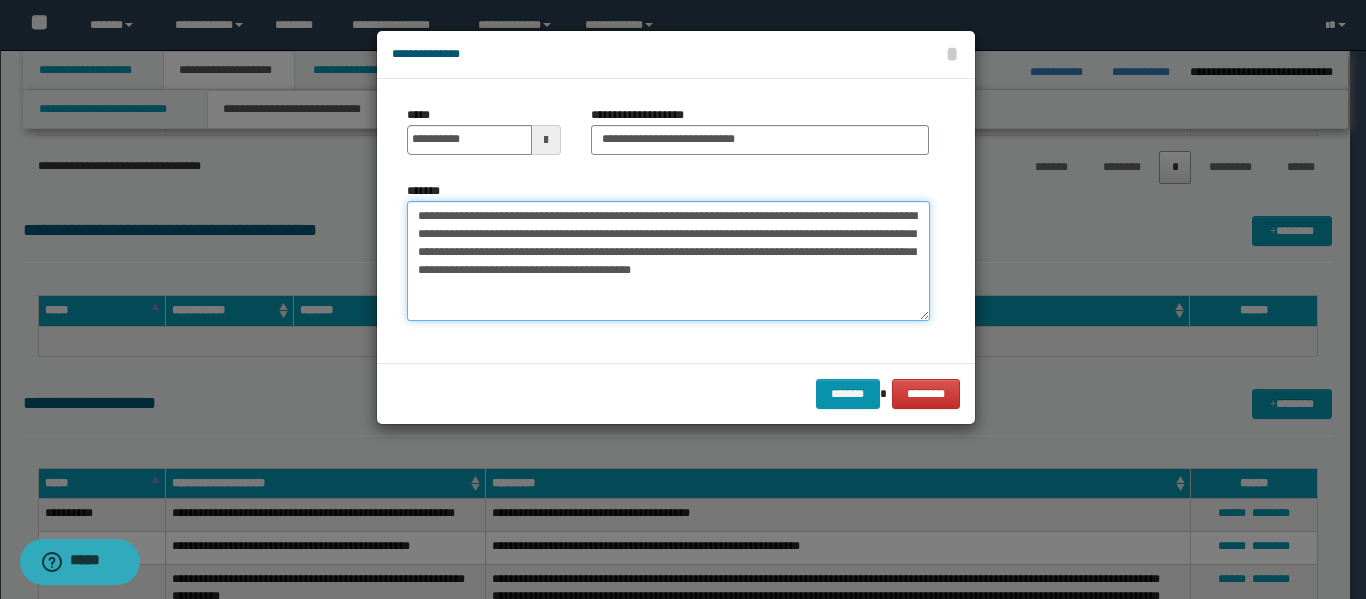 click on "**********" at bounding box center (668, 261) 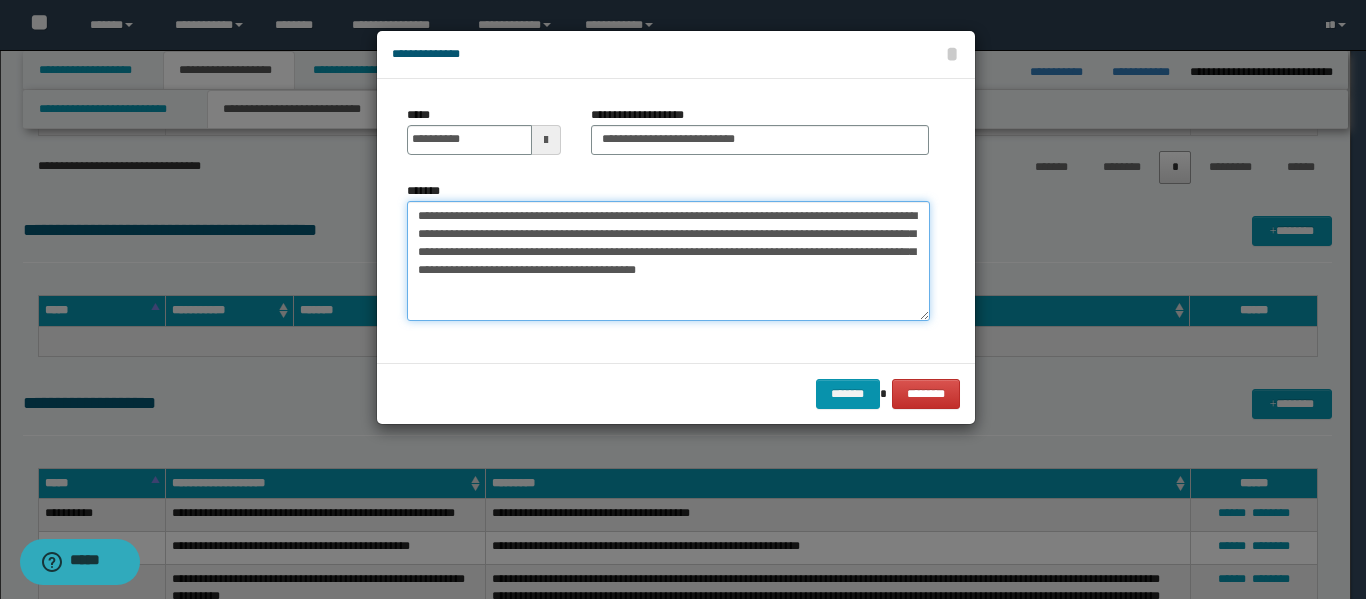 click on "**********" at bounding box center [668, 261] 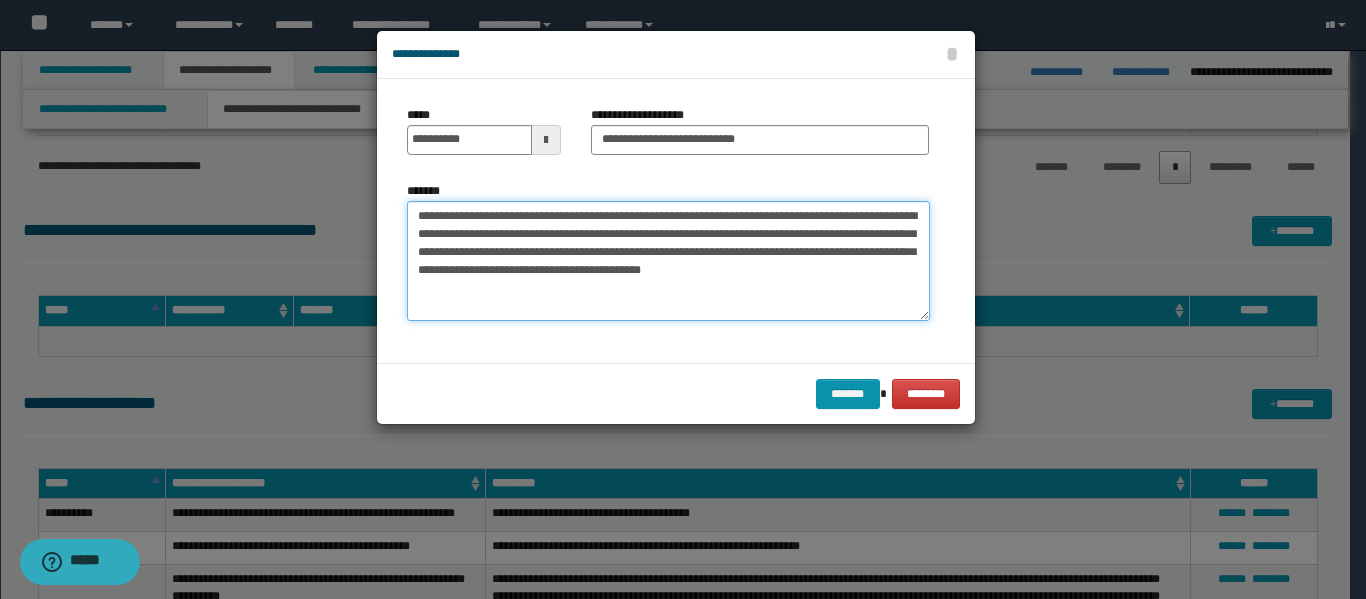 click on "**********" at bounding box center [668, 261] 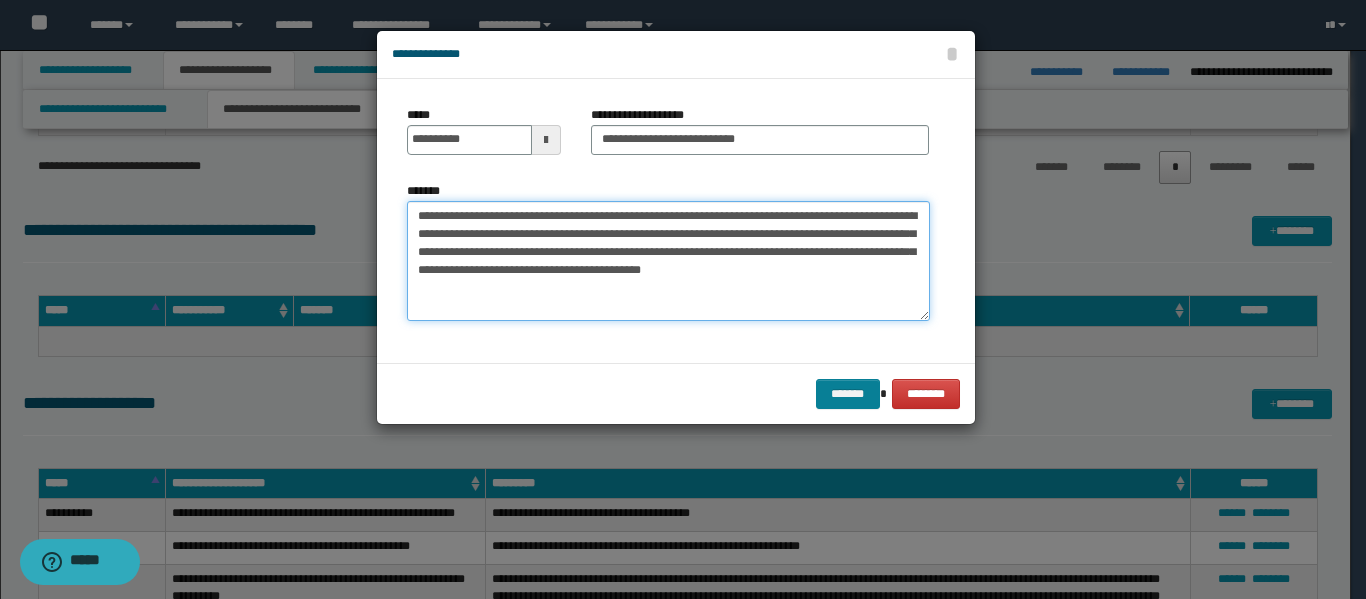 type on "**********" 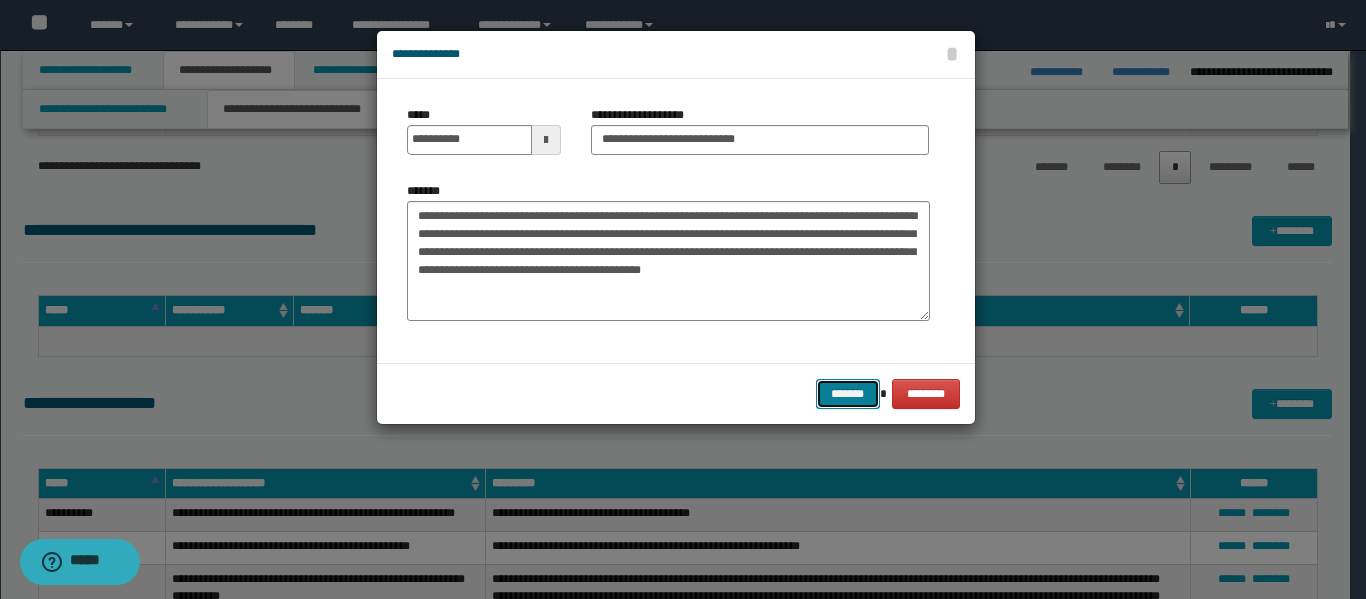 click on "*******" at bounding box center (848, 394) 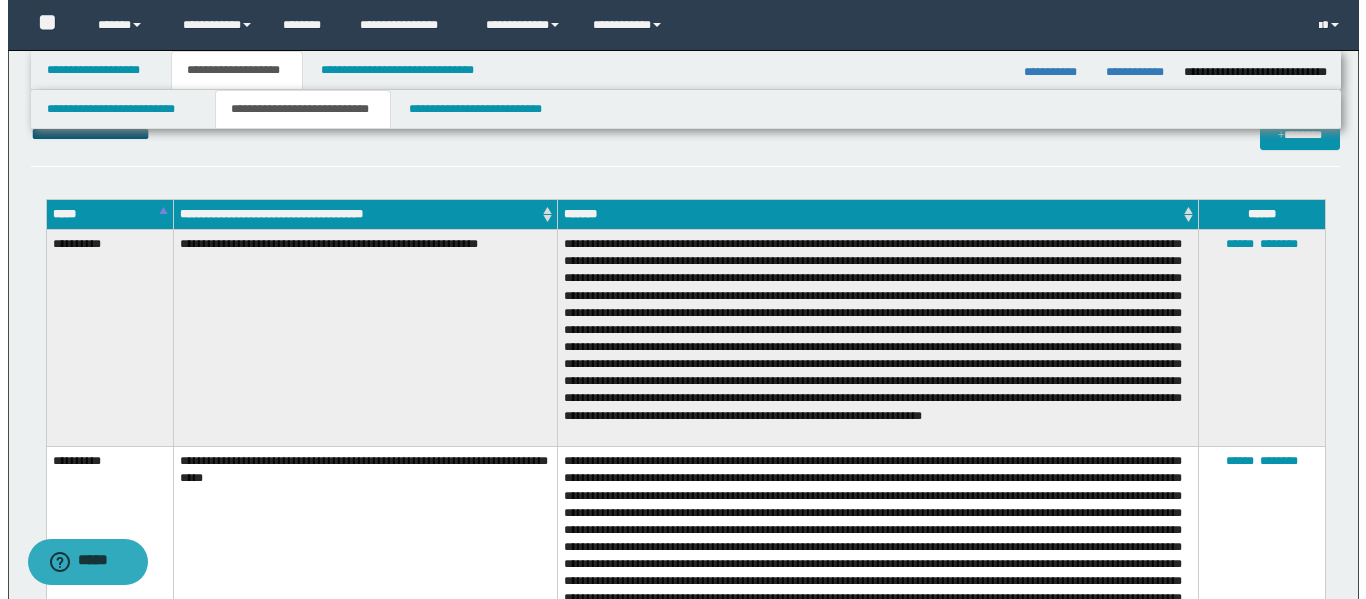 scroll, scrollTop: 2400, scrollLeft: 0, axis: vertical 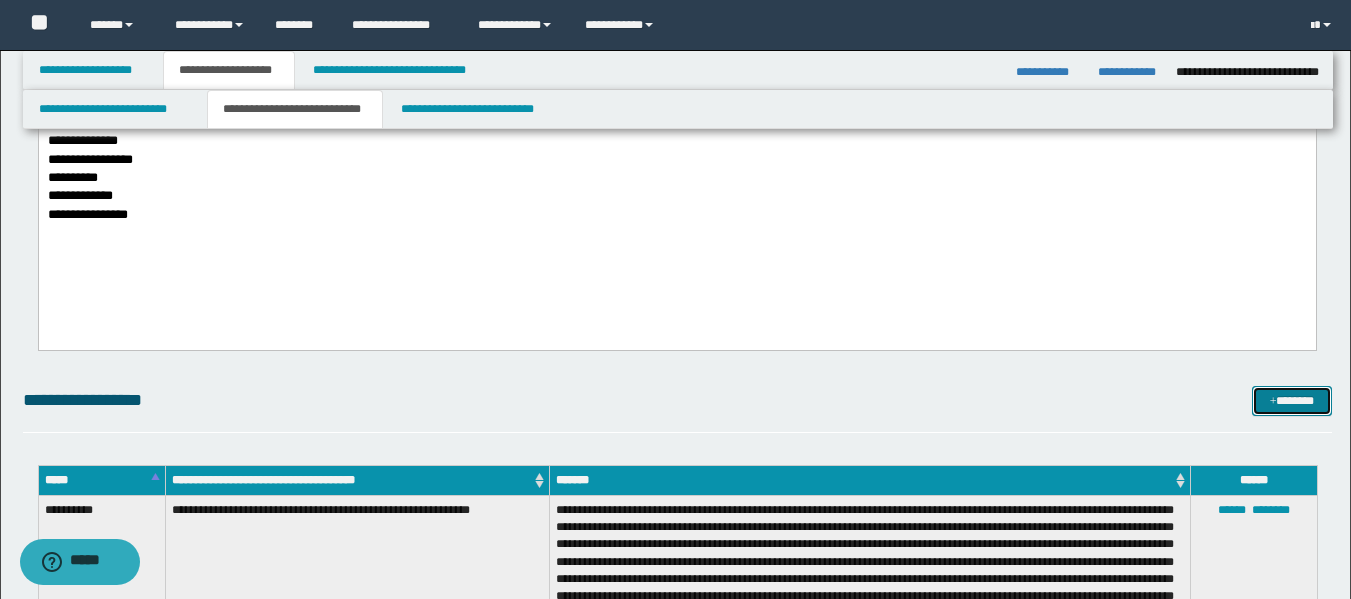click on "*******" at bounding box center [1292, 401] 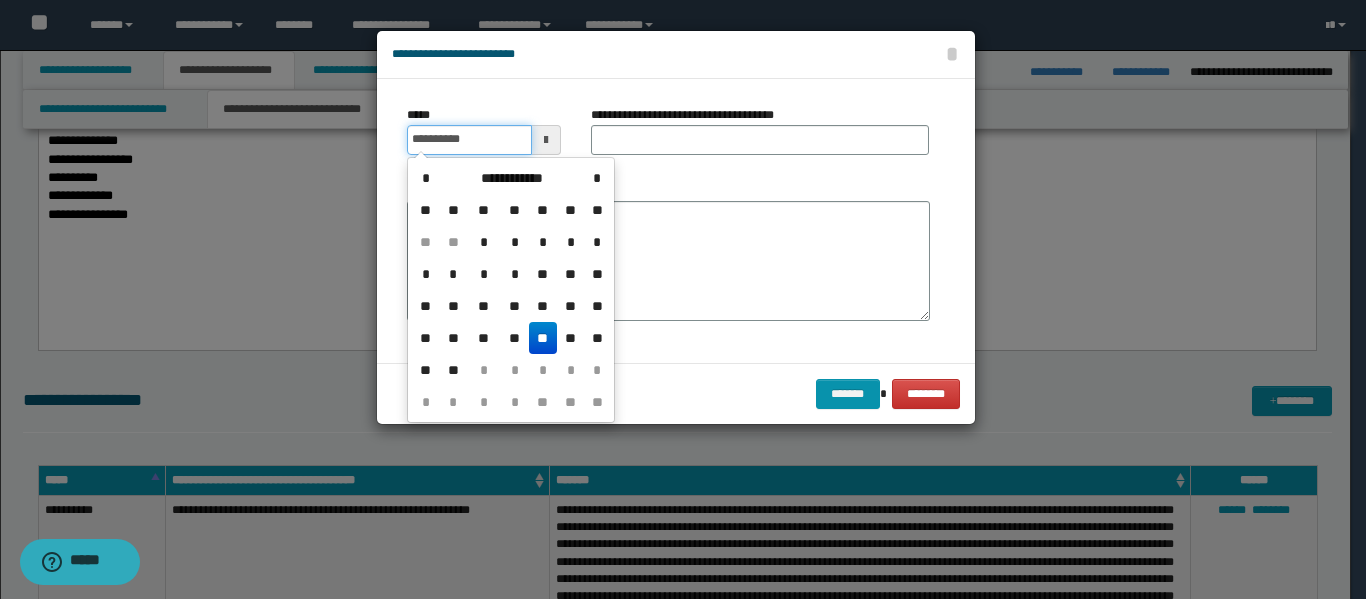 click on "**********" at bounding box center (469, 140) 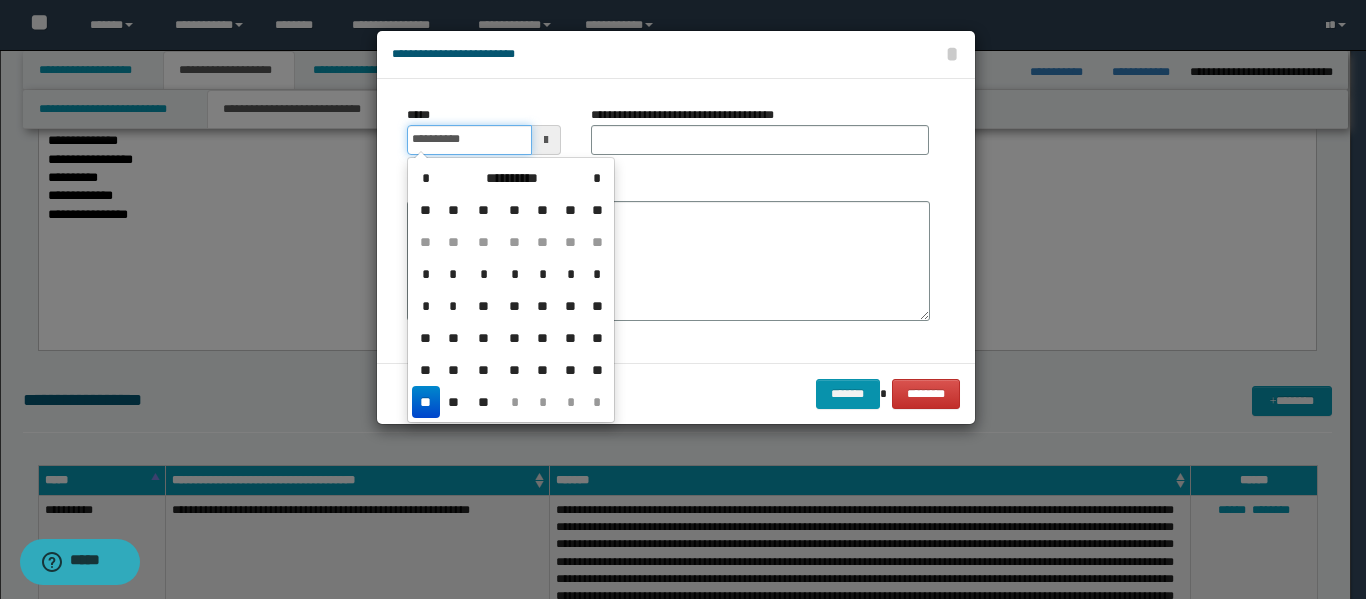 type on "**********" 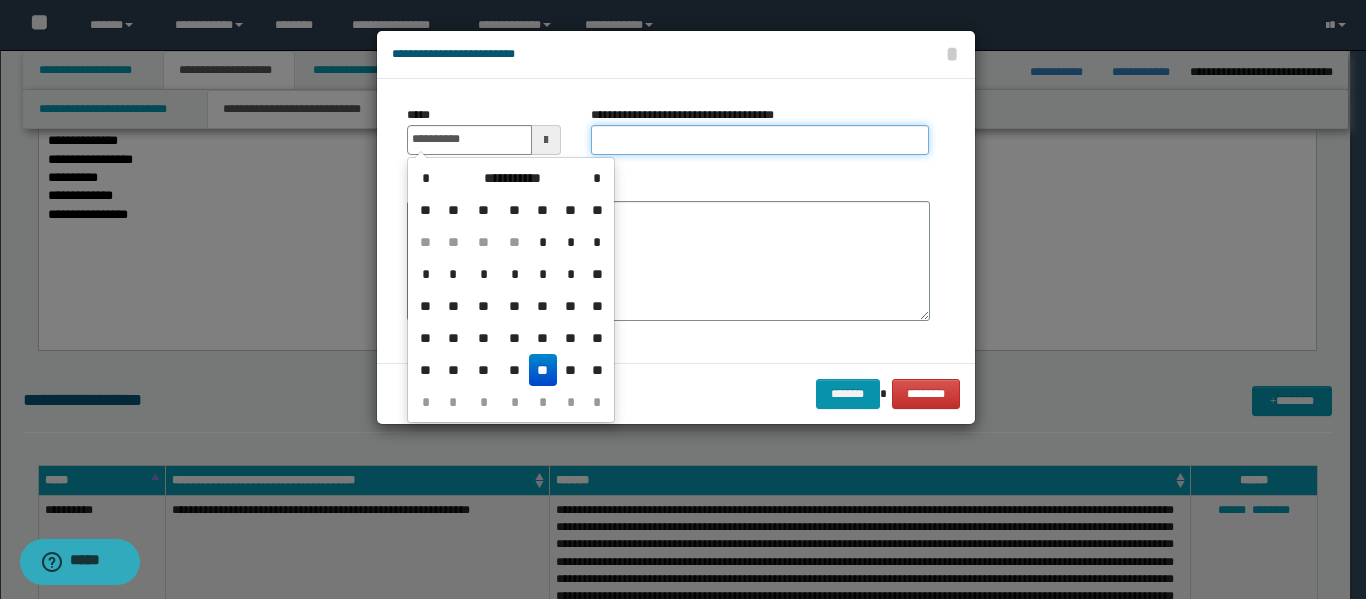 click on "**********" at bounding box center [760, 140] 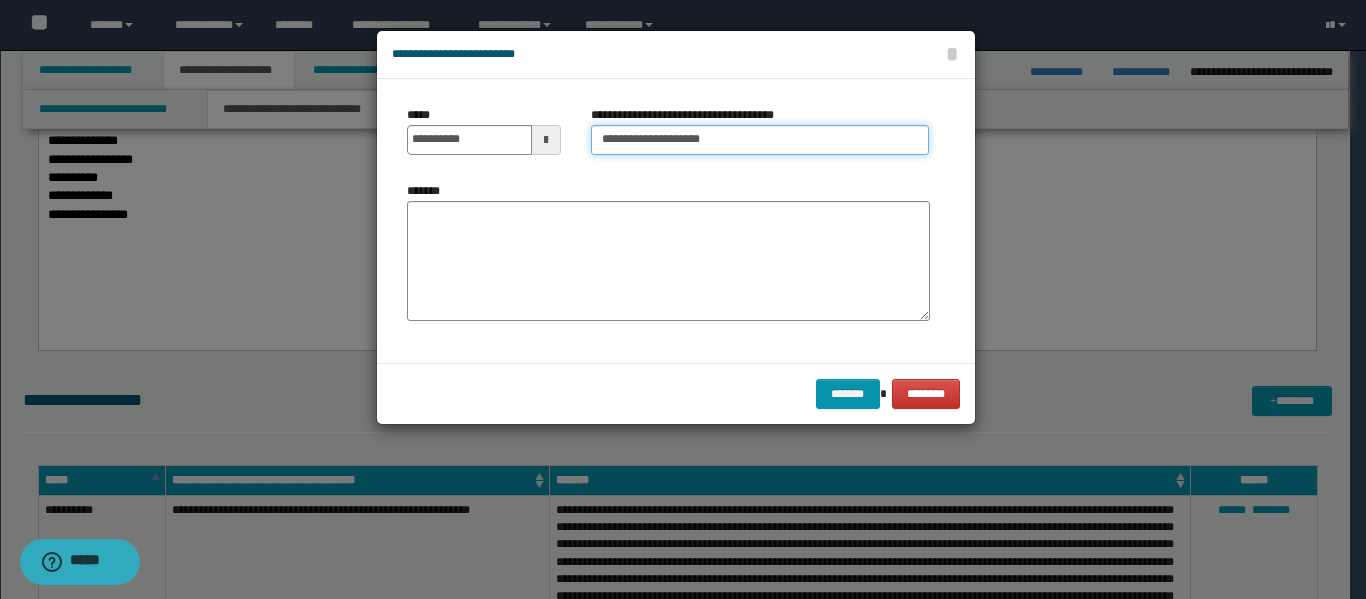 type on "**********" 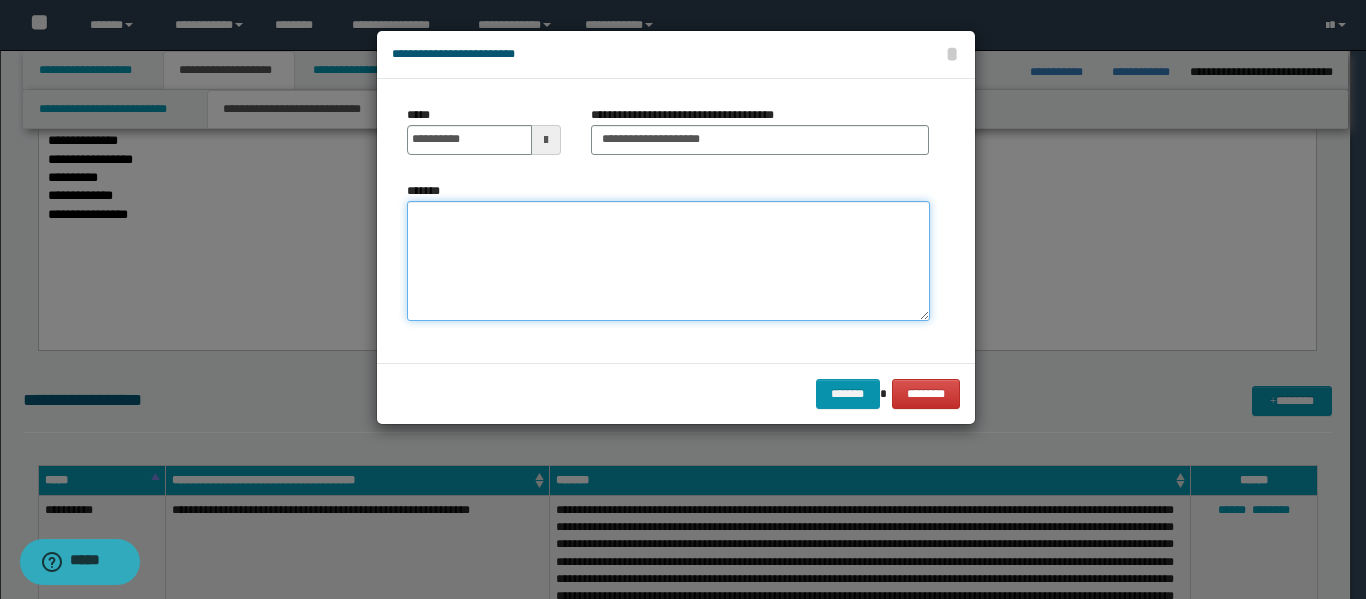 click on "*******" at bounding box center [668, 261] 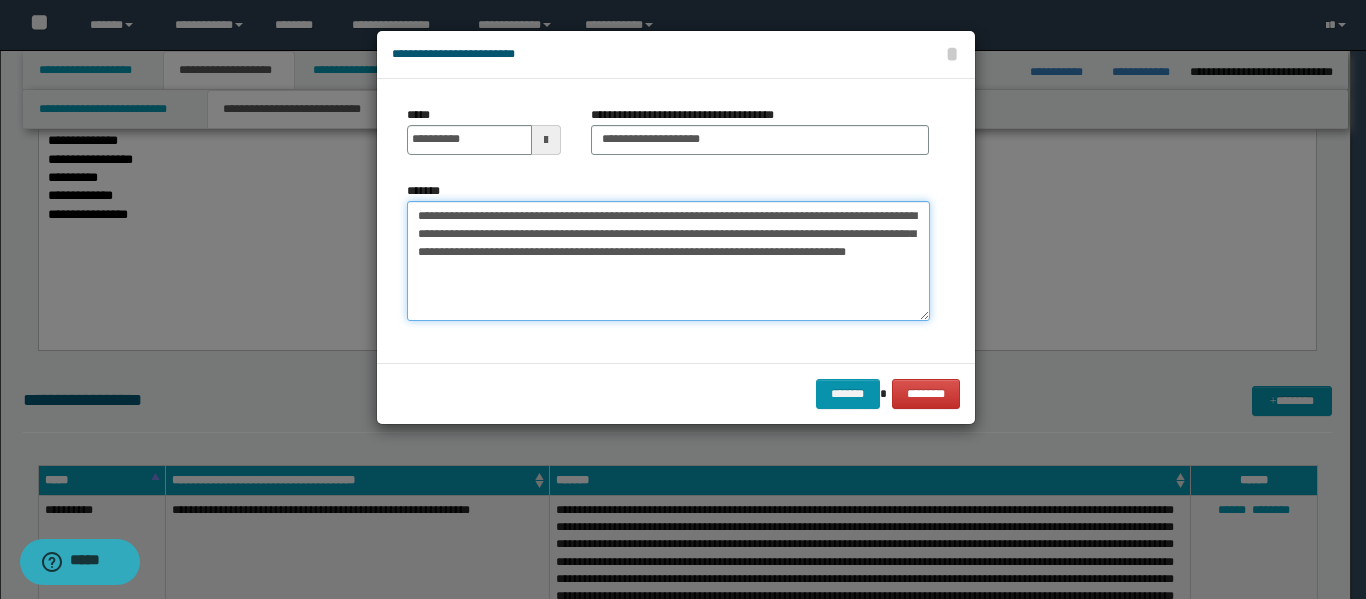 type on "**********" 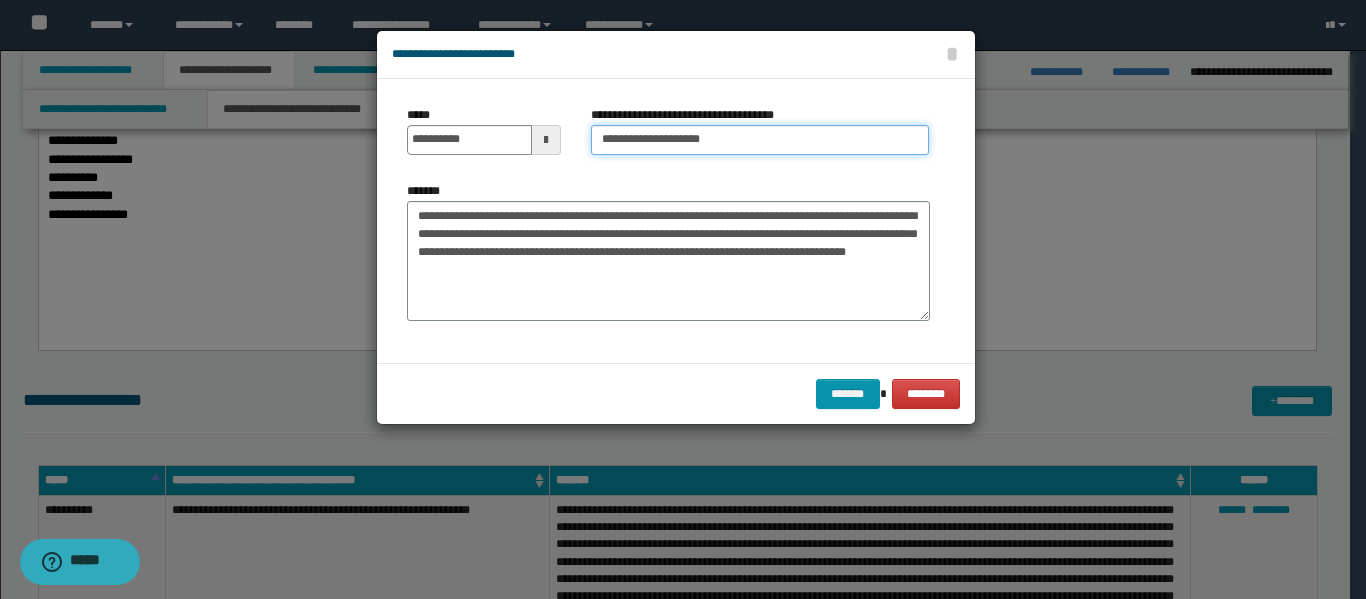 click on "**********" at bounding box center [760, 140] 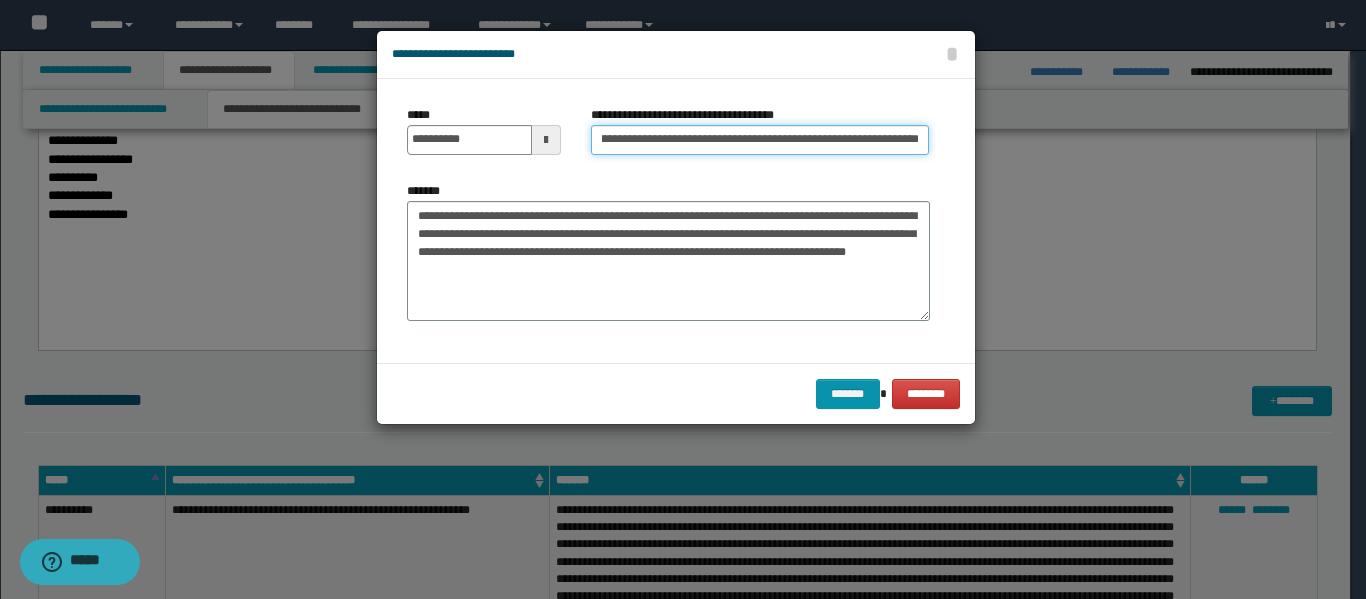 scroll, scrollTop: 0, scrollLeft: 66, axis: horizontal 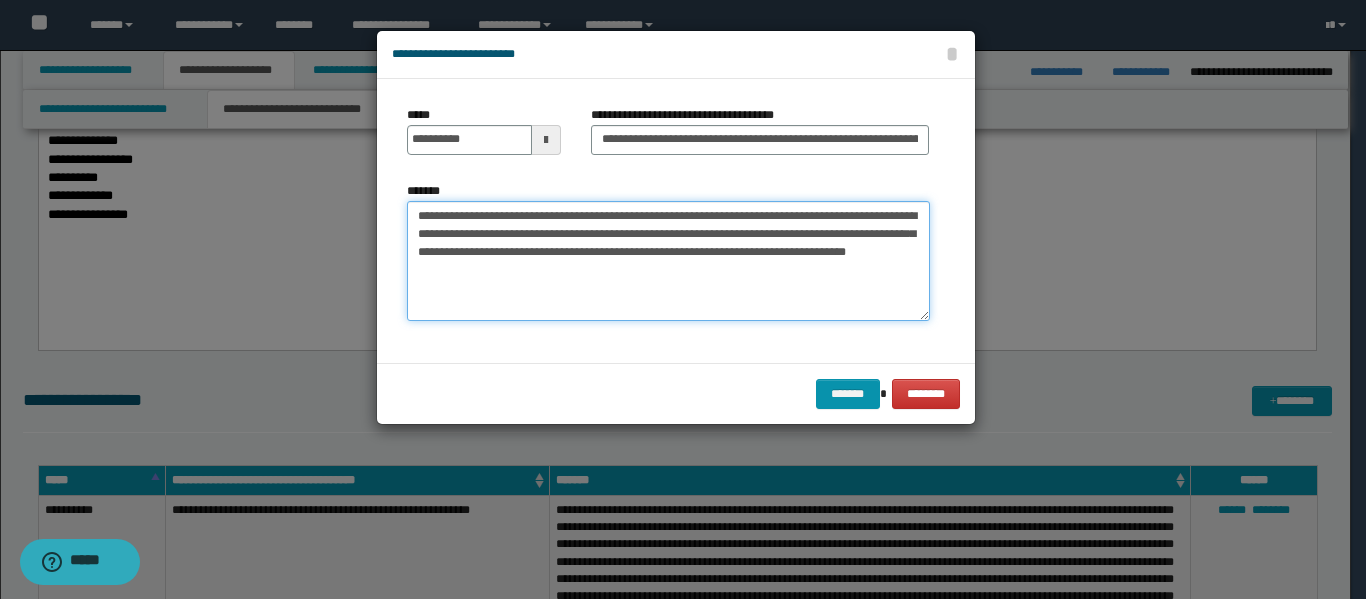click on "**********" at bounding box center [668, 261] 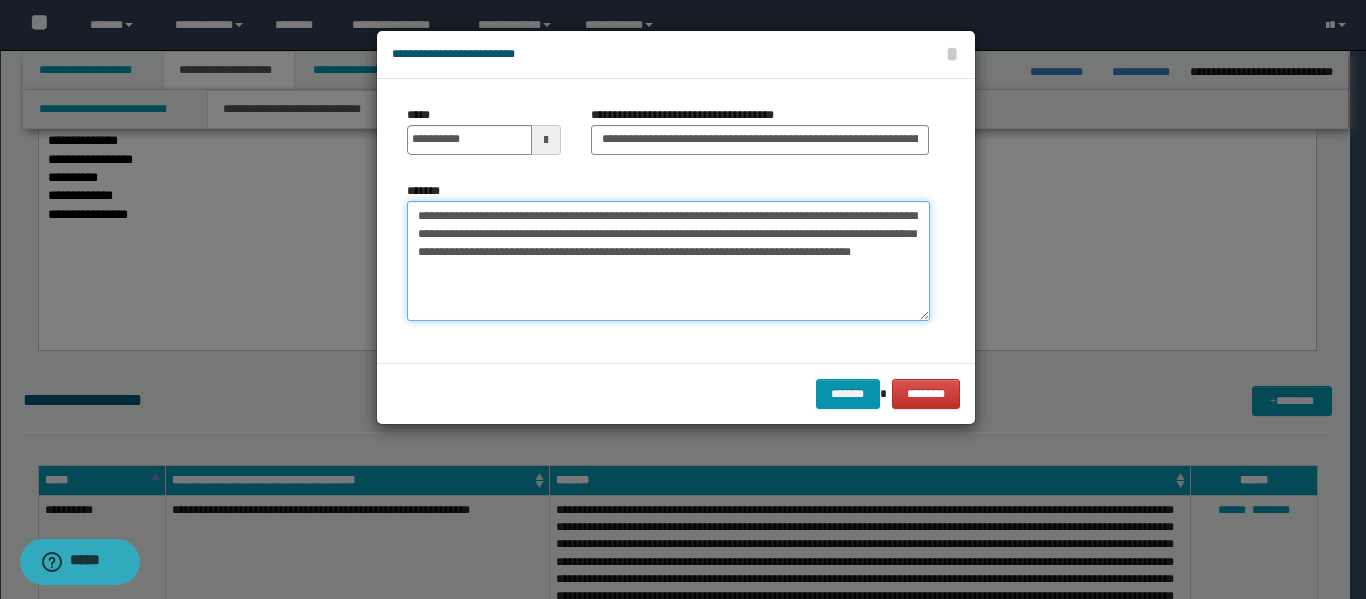 click on "**********" at bounding box center [668, 261] 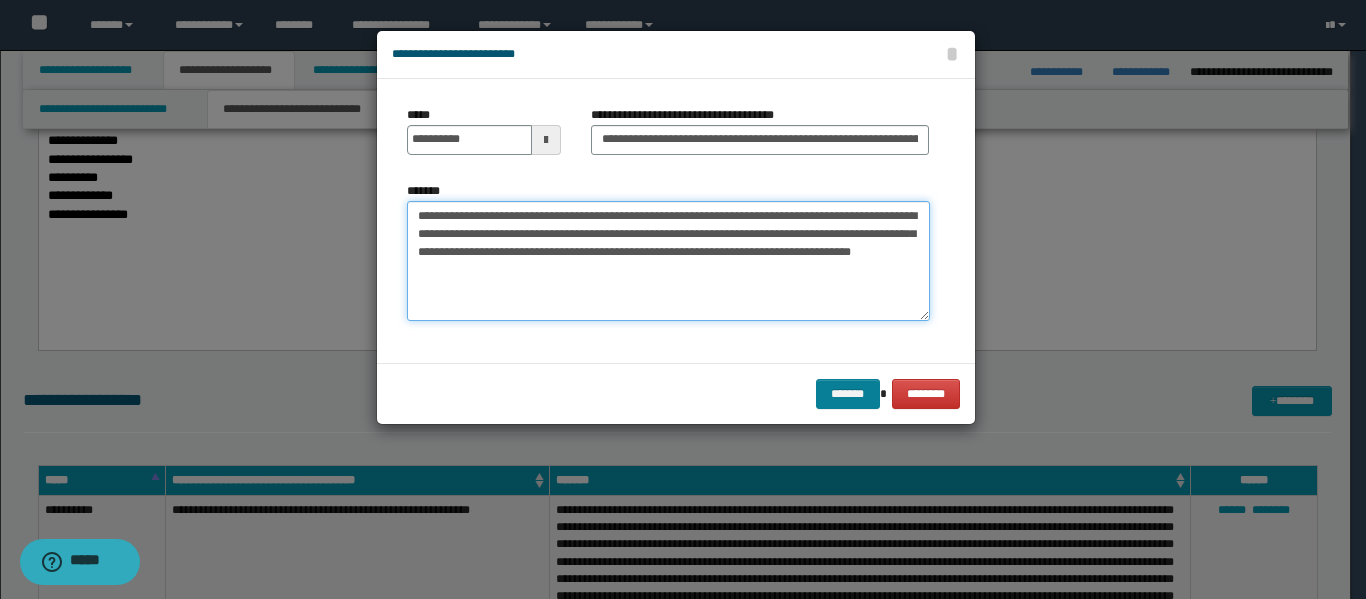 type on "**********" 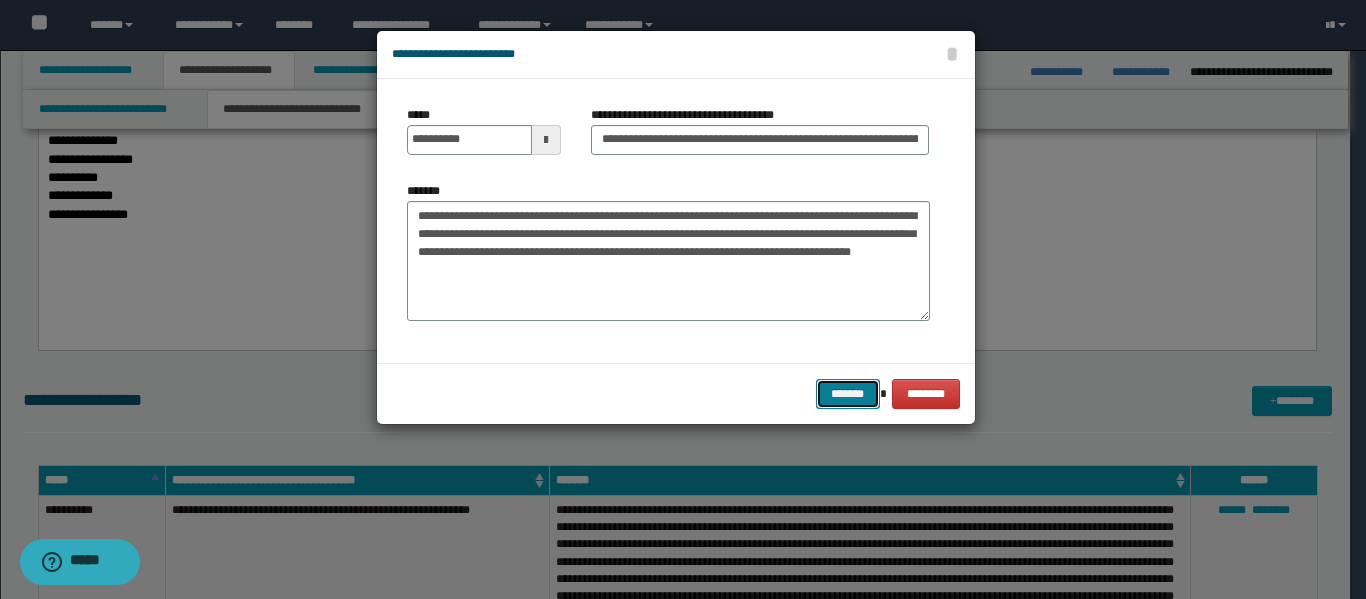 click on "*******" at bounding box center [848, 394] 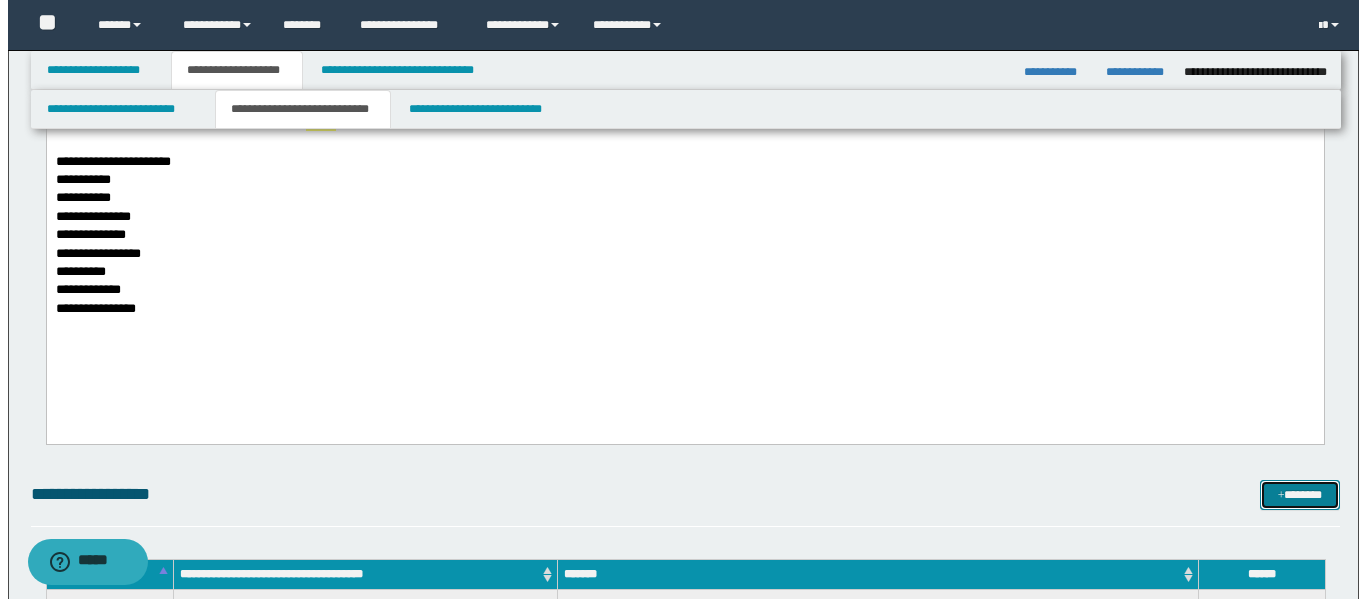 scroll, scrollTop: 2300, scrollLeft: 0, axis: vertical 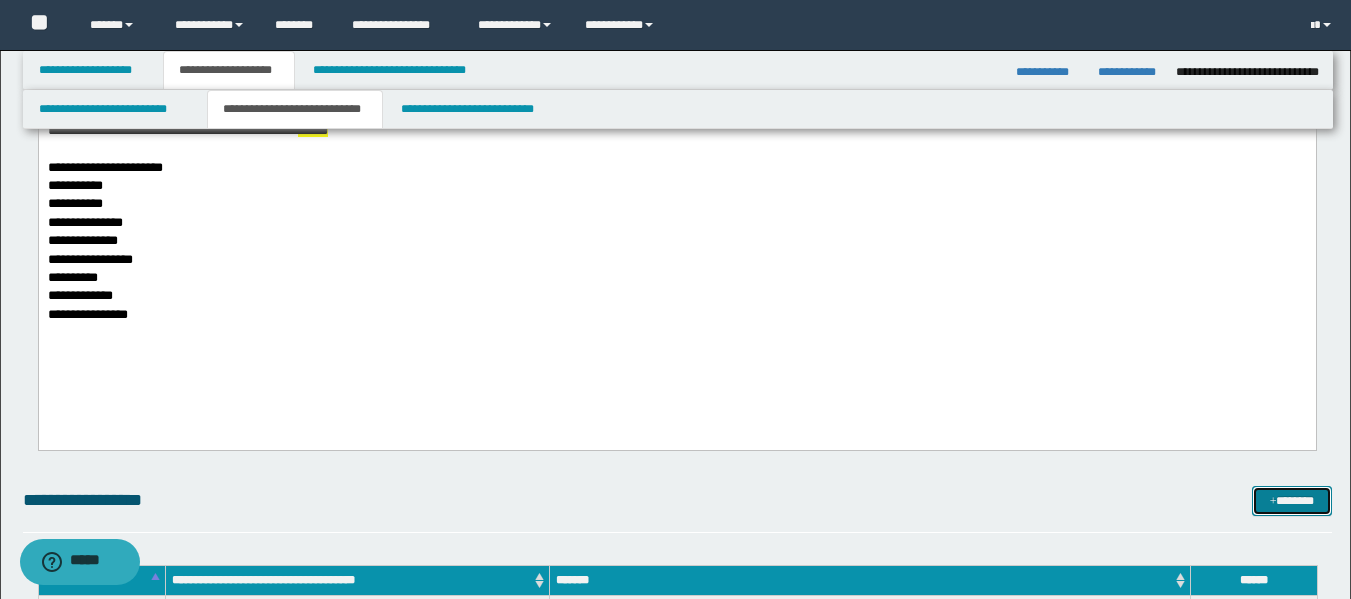 click on "*******" at bounding box center [1292, 501] 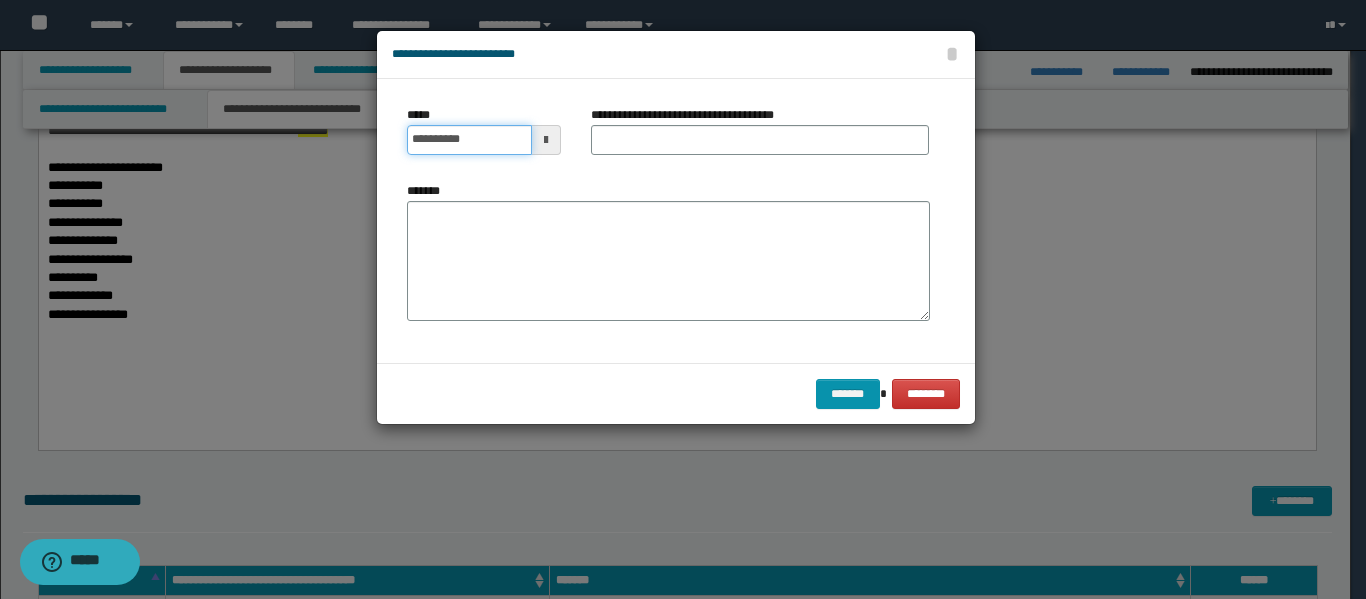 click on "**********" at bounding box center (469, 140) 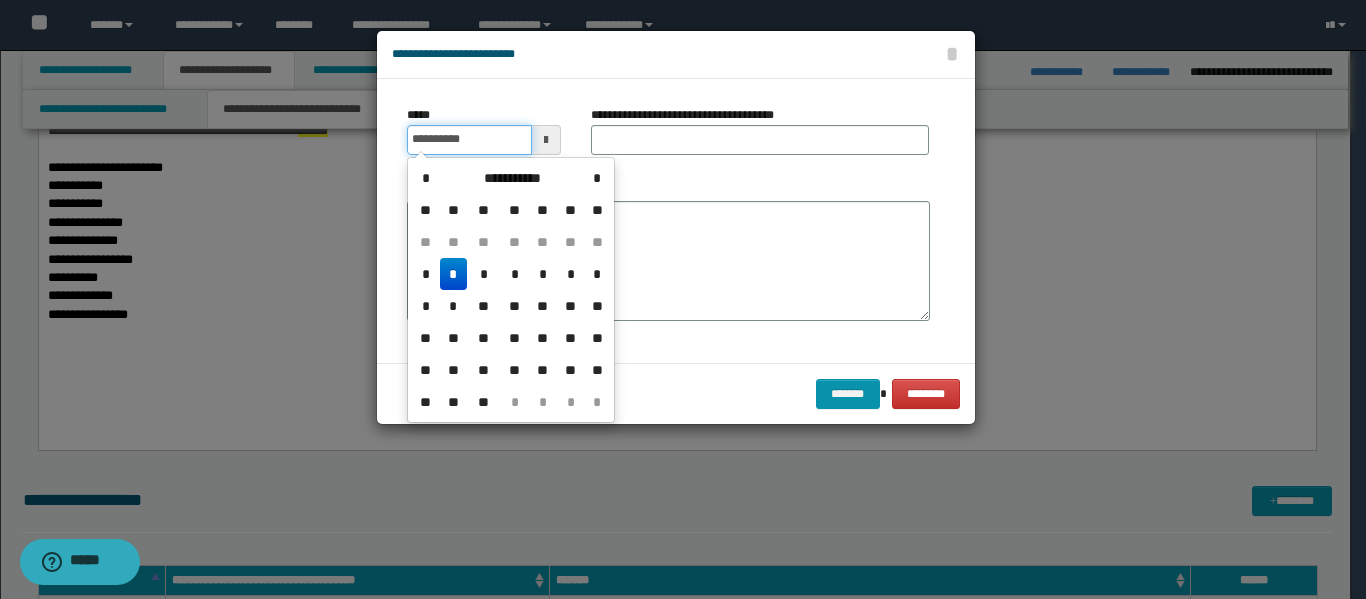 click on "**********" at bounding box center (469, 140) 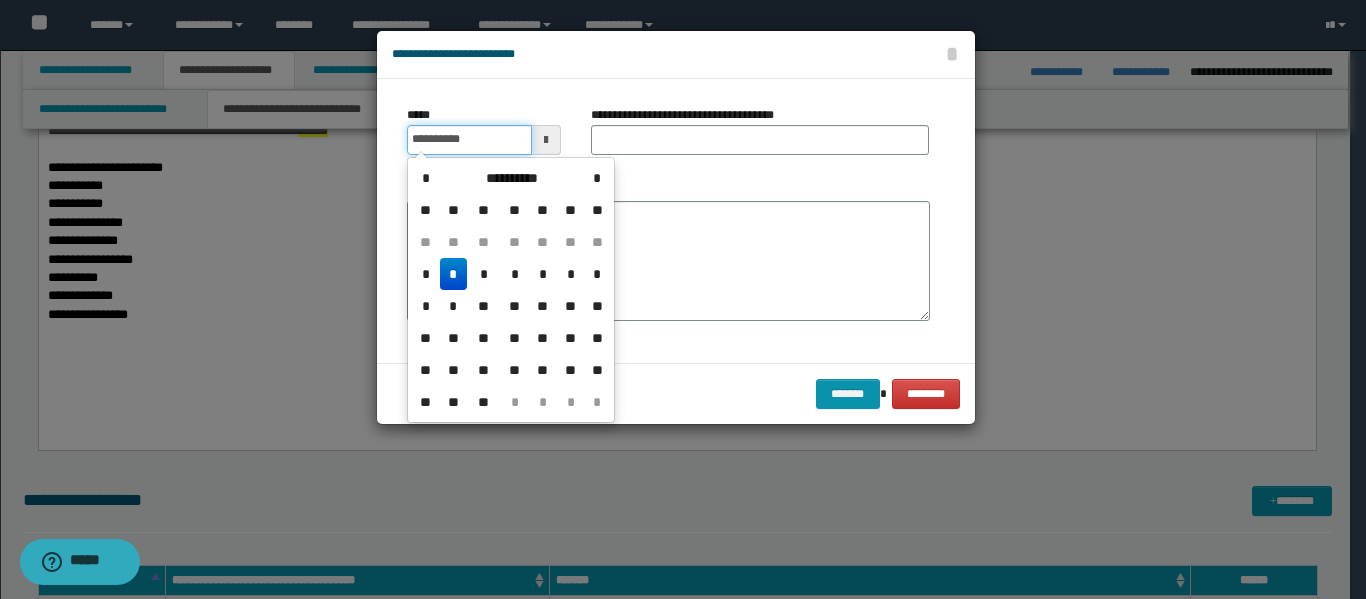 type on "**********" 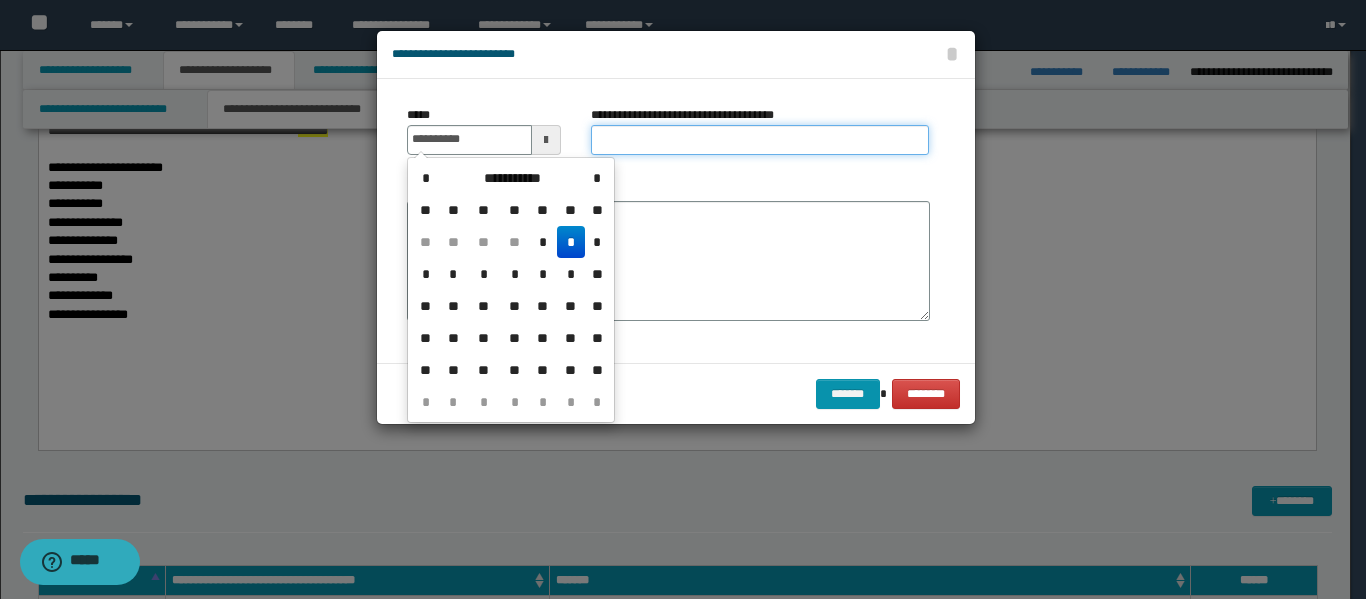click on "**********" at bounding box center (760, 140) 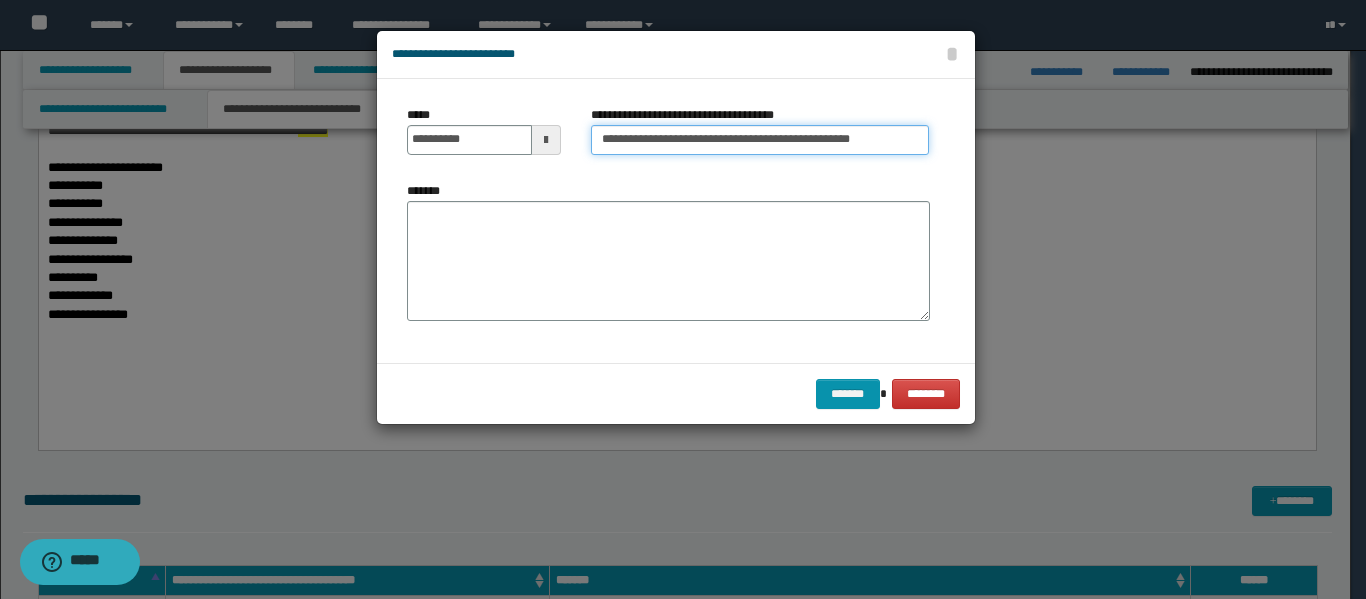 type on "**********" 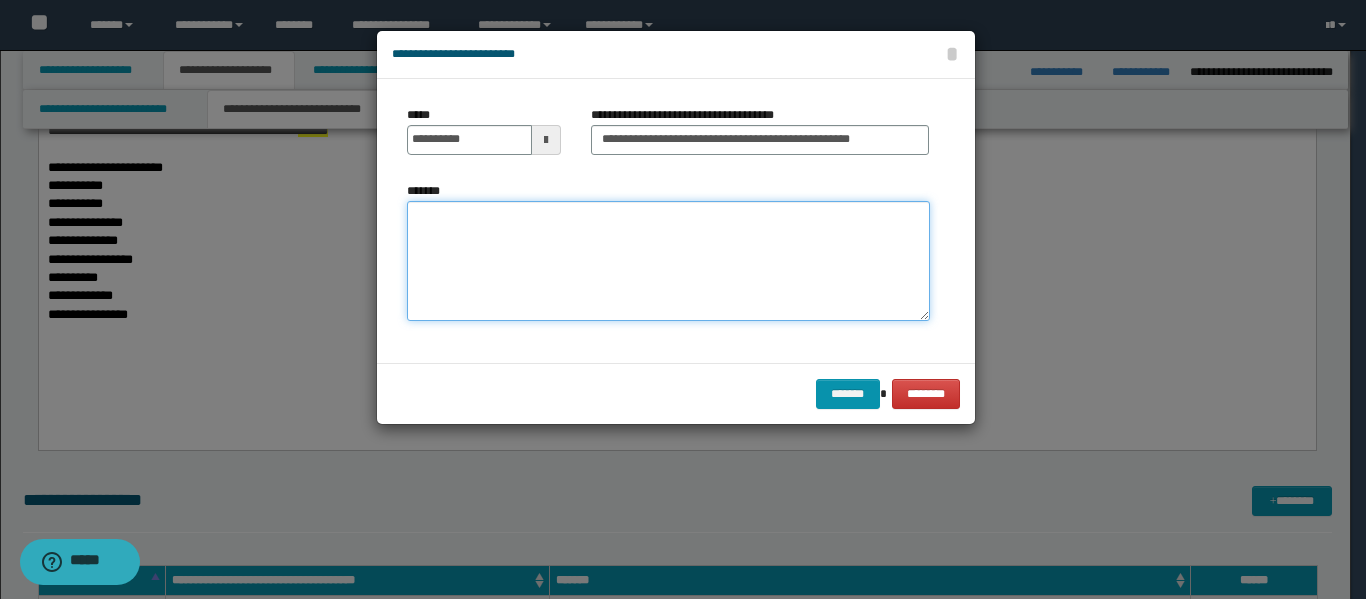 click on "*******" at bounding box center [668, 261] 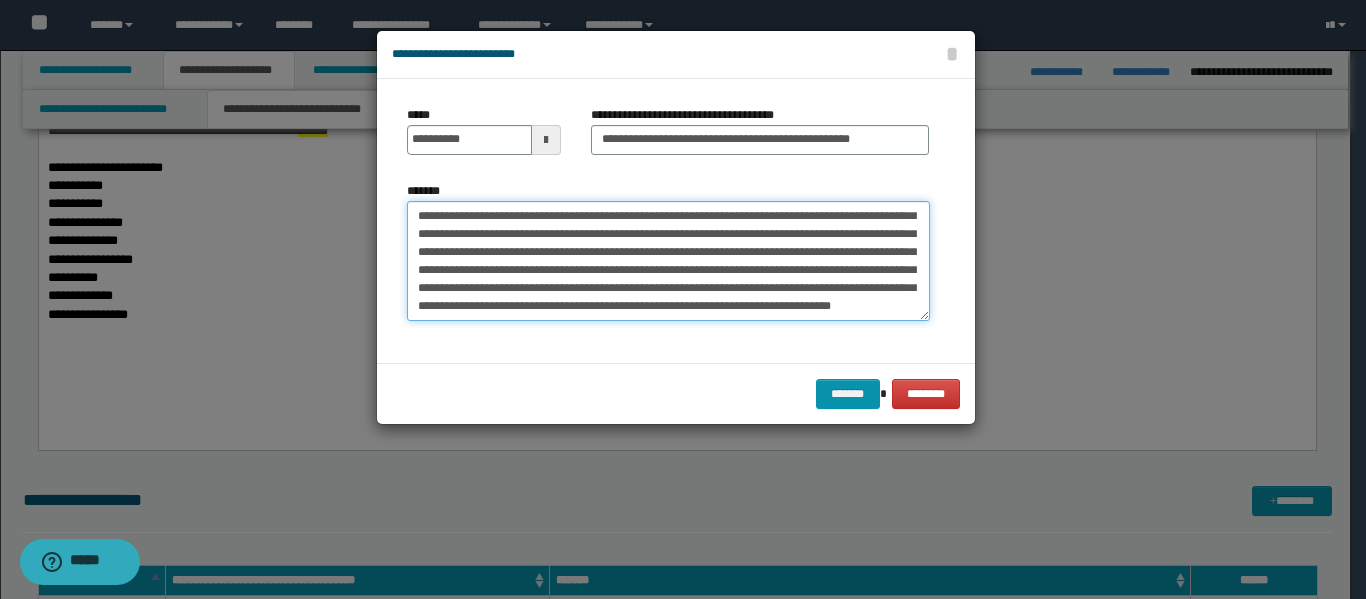 scroll, scrollTop: 66, scrollLeft: 0, axis: vertical 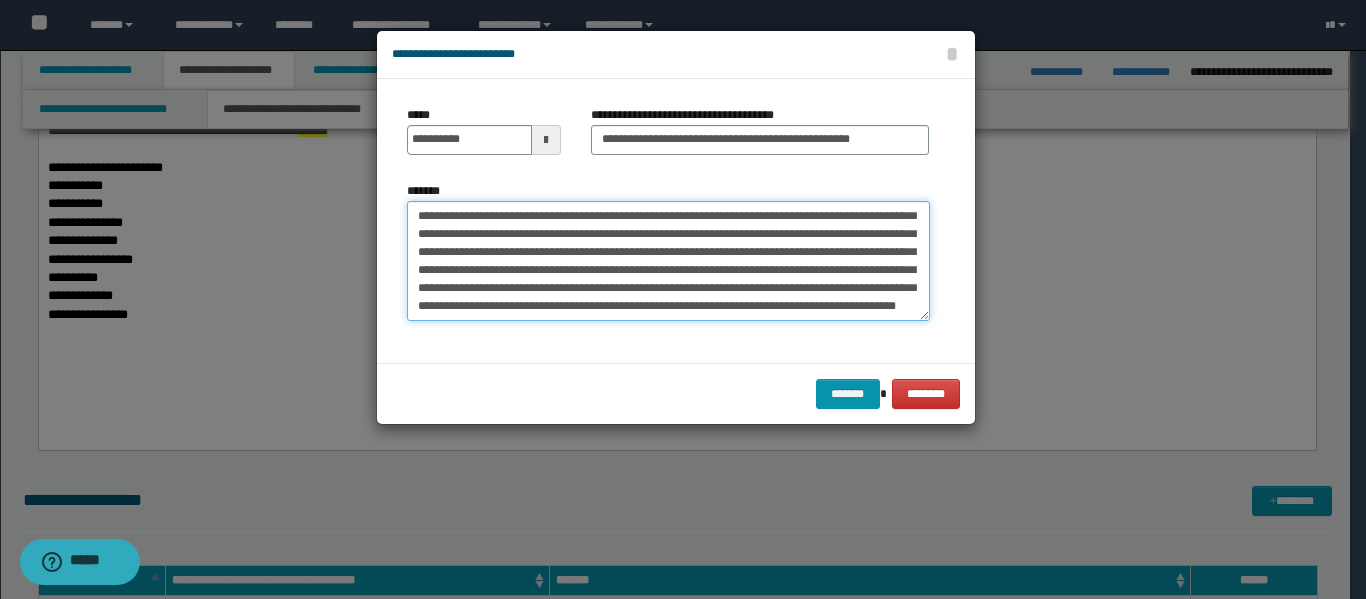 click on "**********" at bounding box center (668, 261) 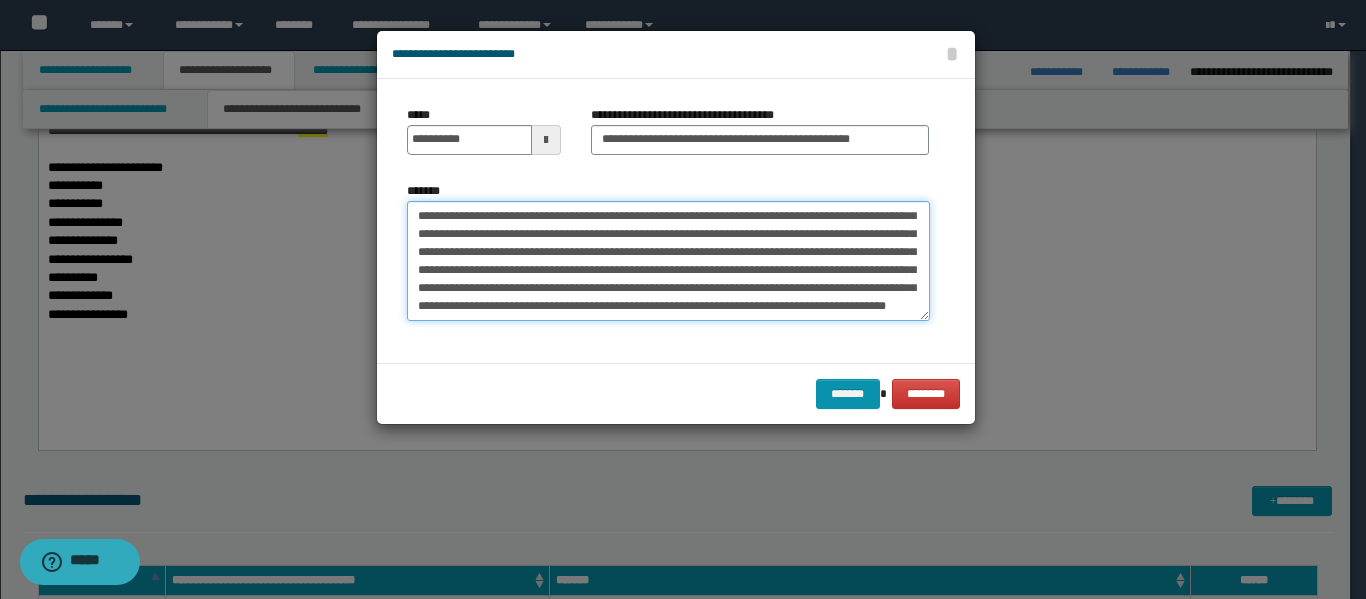 click on "**********" at bounding box center [668, 261] 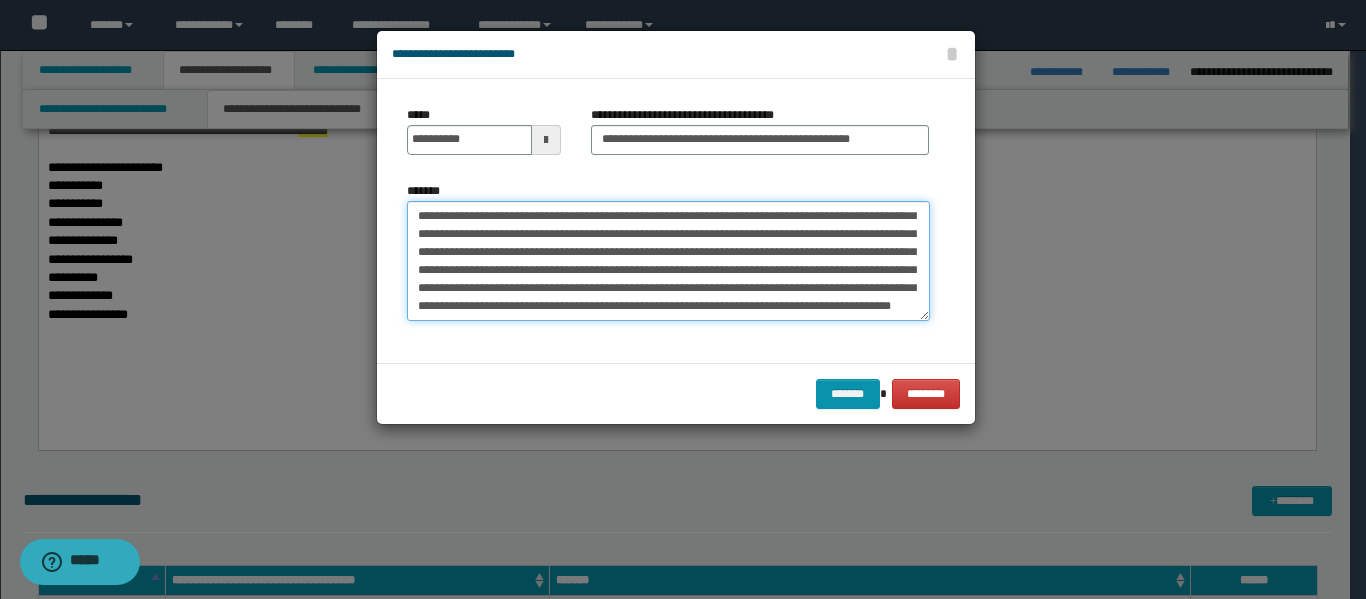 click on "**********" at bounding box center [668, 261] 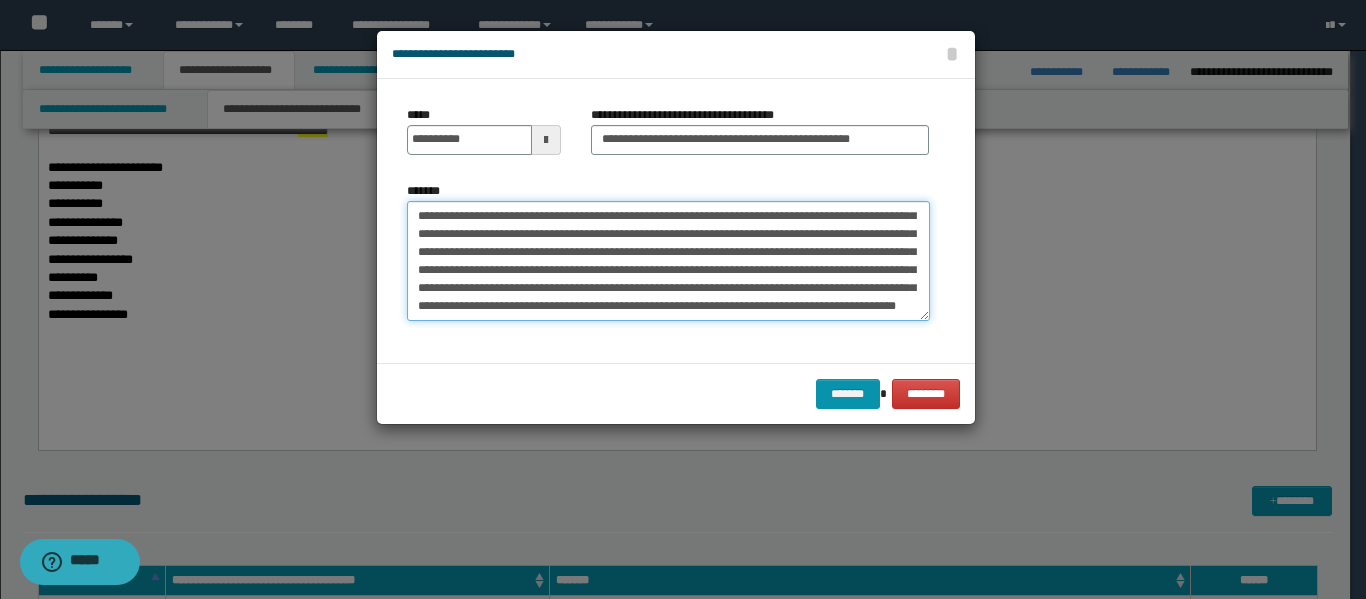 click on "**********" at bounding box center (668, 261) 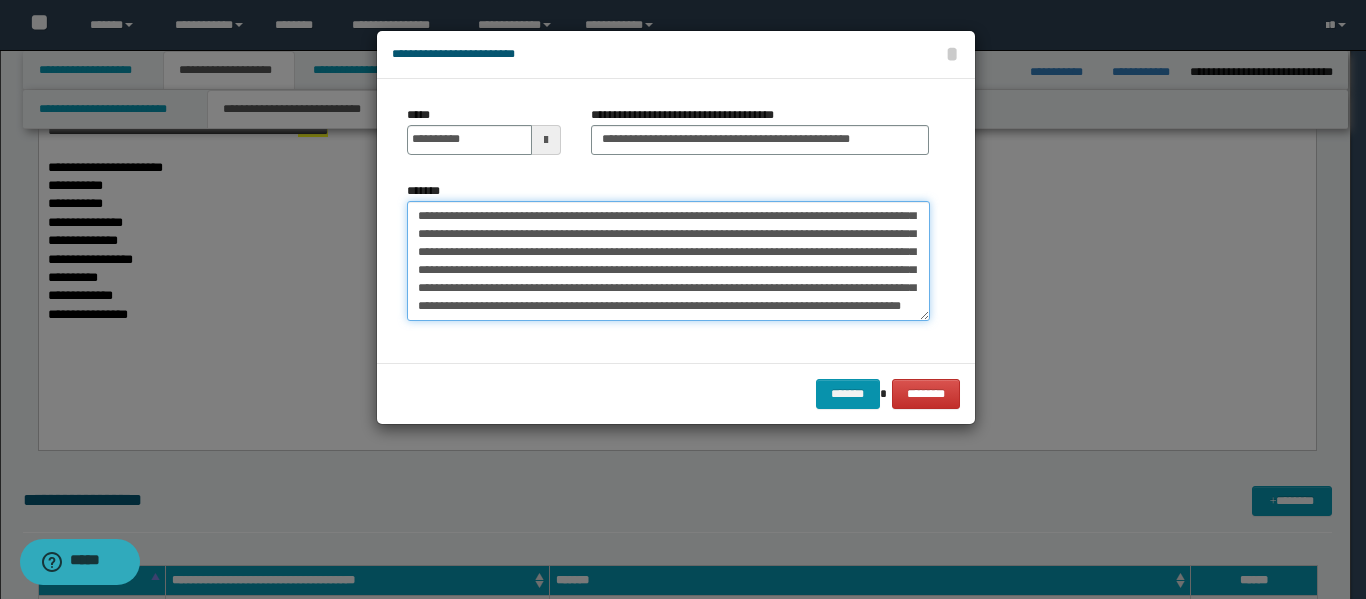 click on "**********" at bounding box center [668, 261] 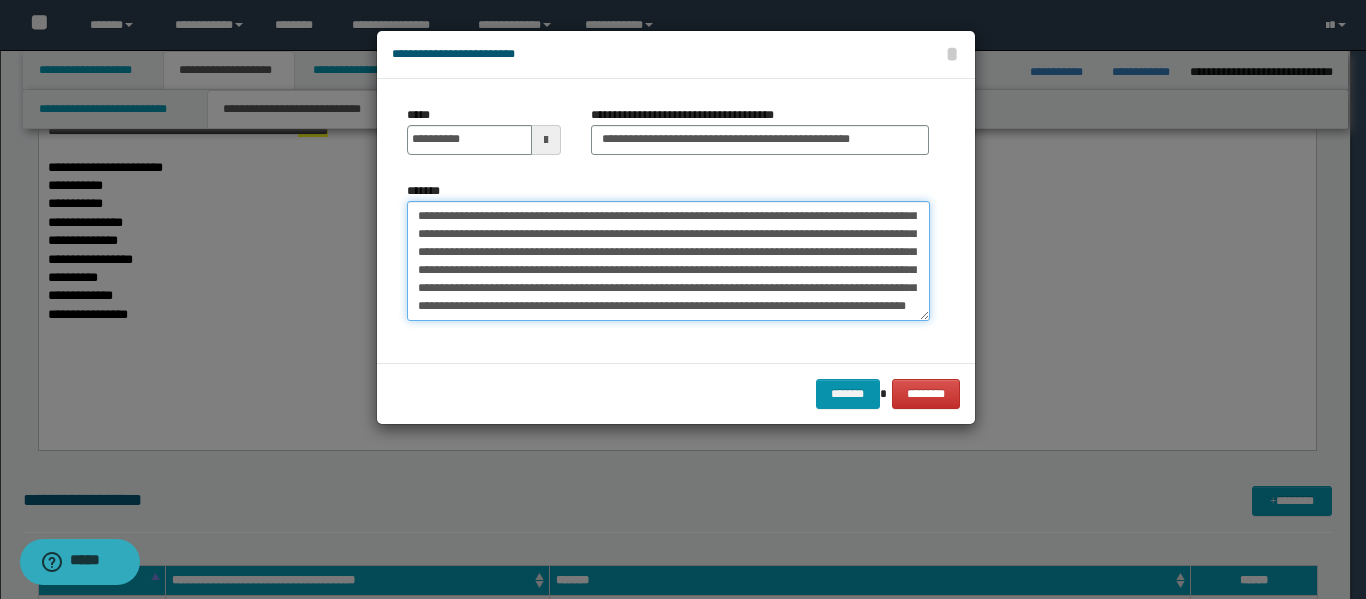 click on "**********" at bounding box center [668, 261] 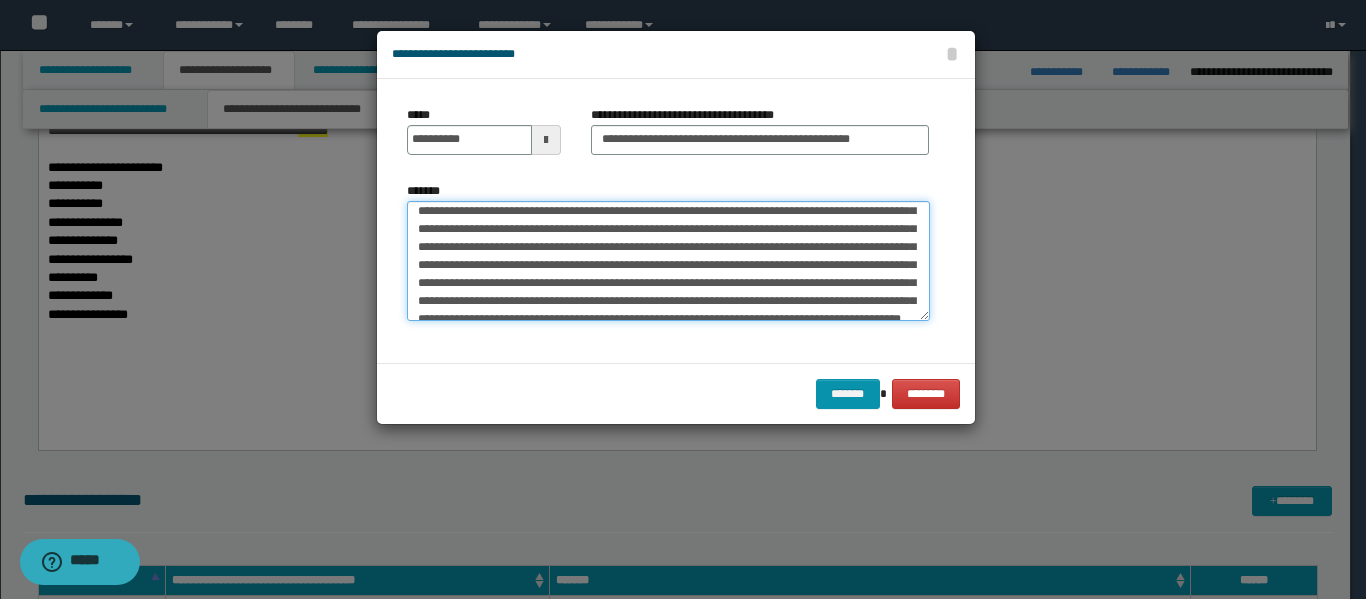 scroll, scrollTop: 0, scrollLeft: 0, axis: both 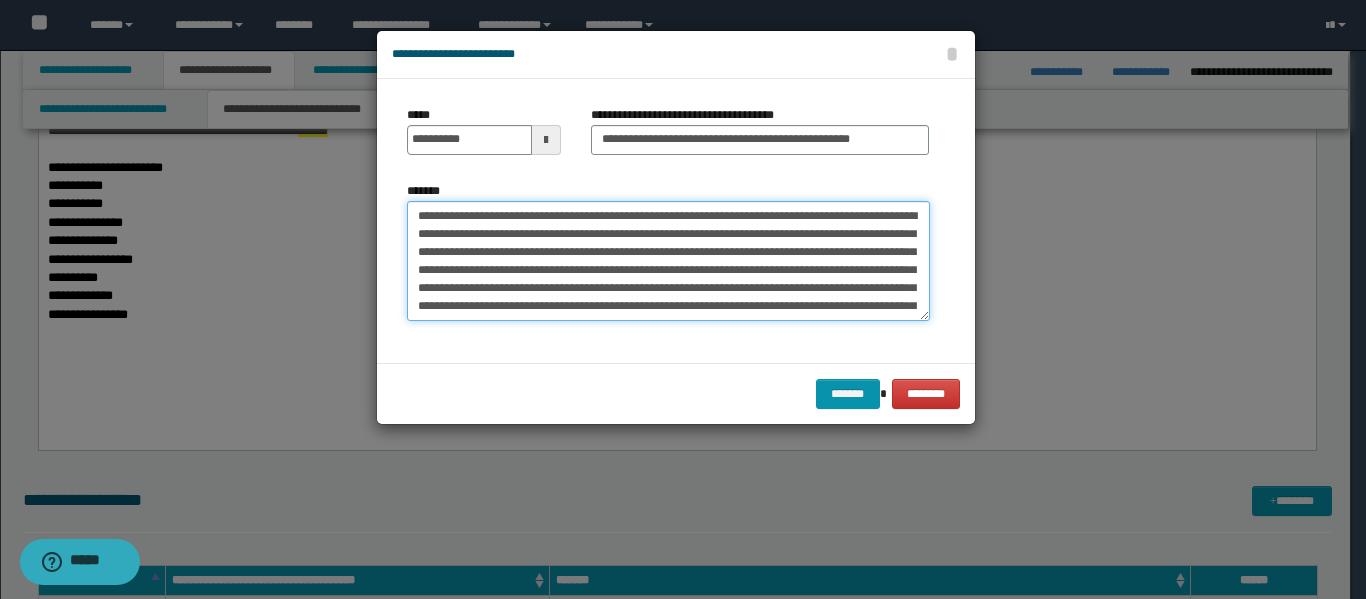 click on "**********" at bounding box center (668, 261) 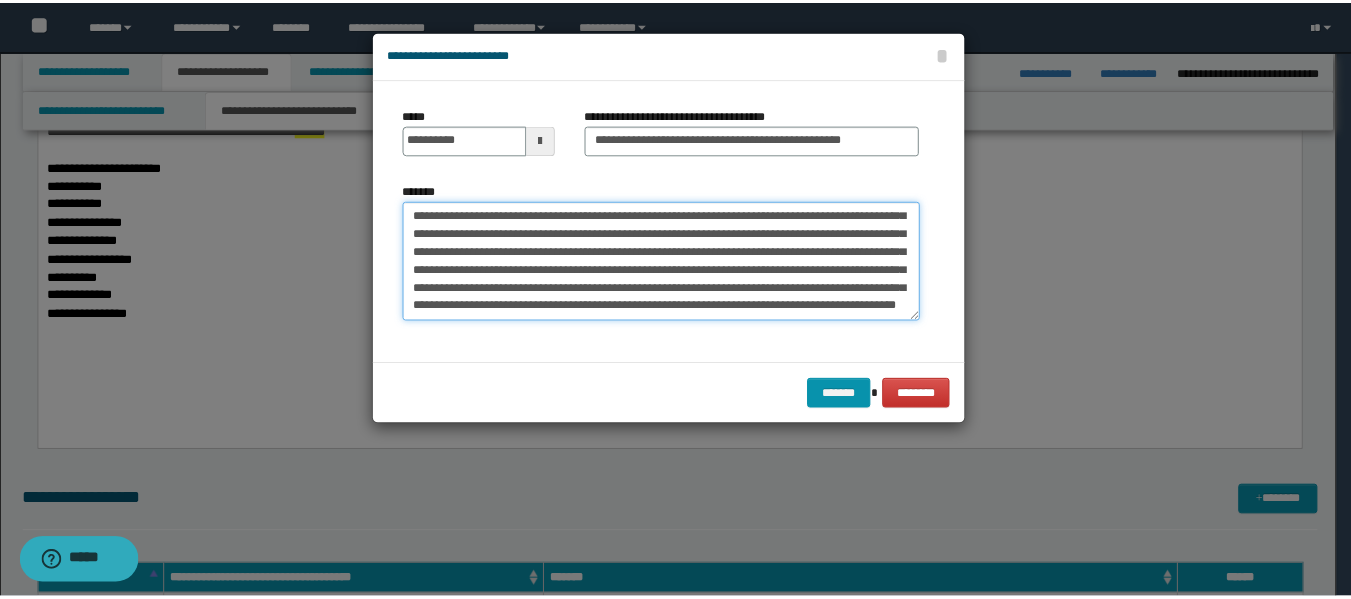 scroll, scrollTop: 72, scrollLeft: 0, axis: vertical 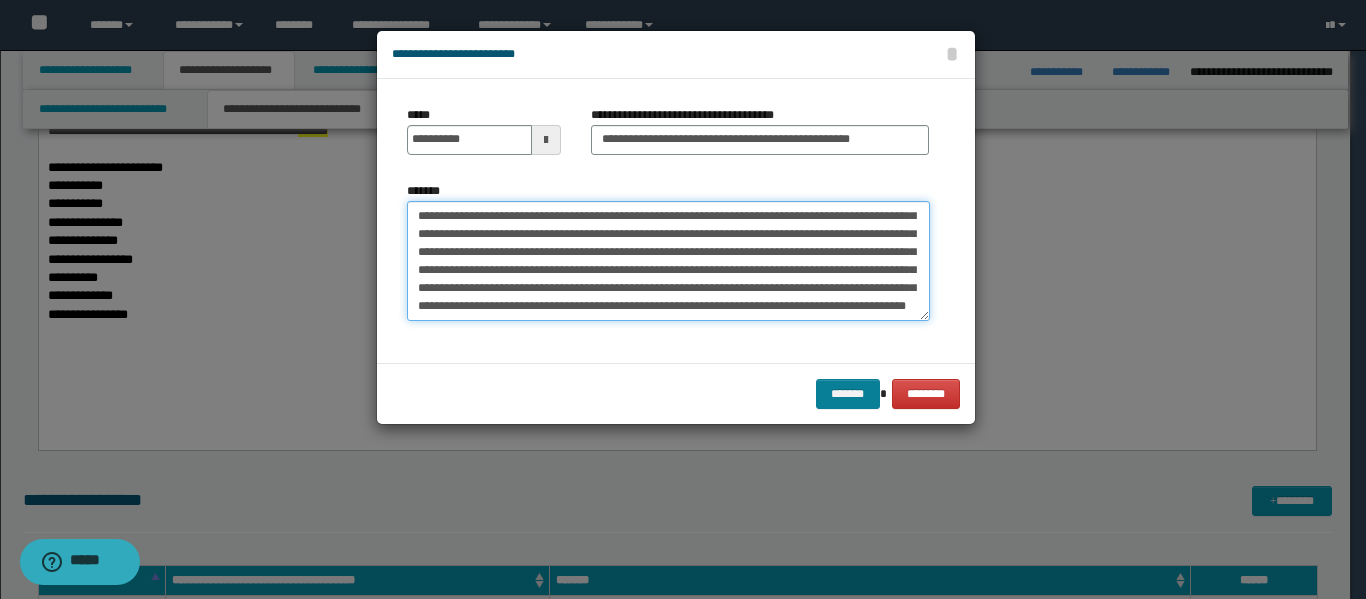 type on "**********" 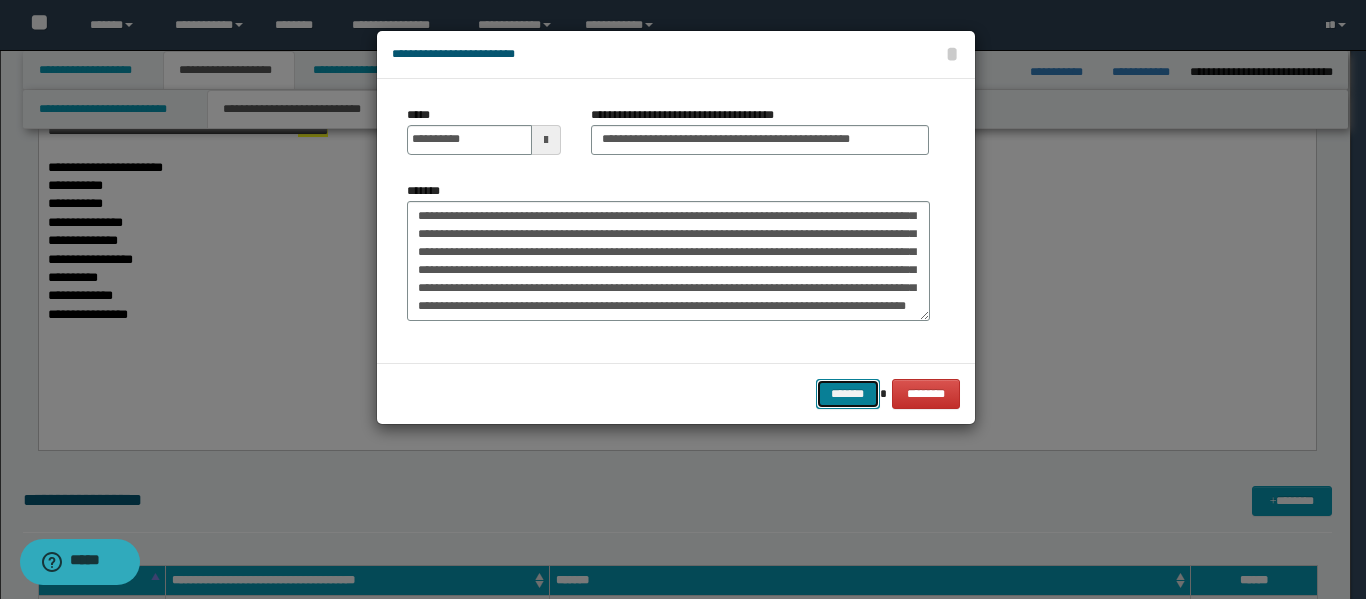 click on "*******" at bounding box center [848, 394] 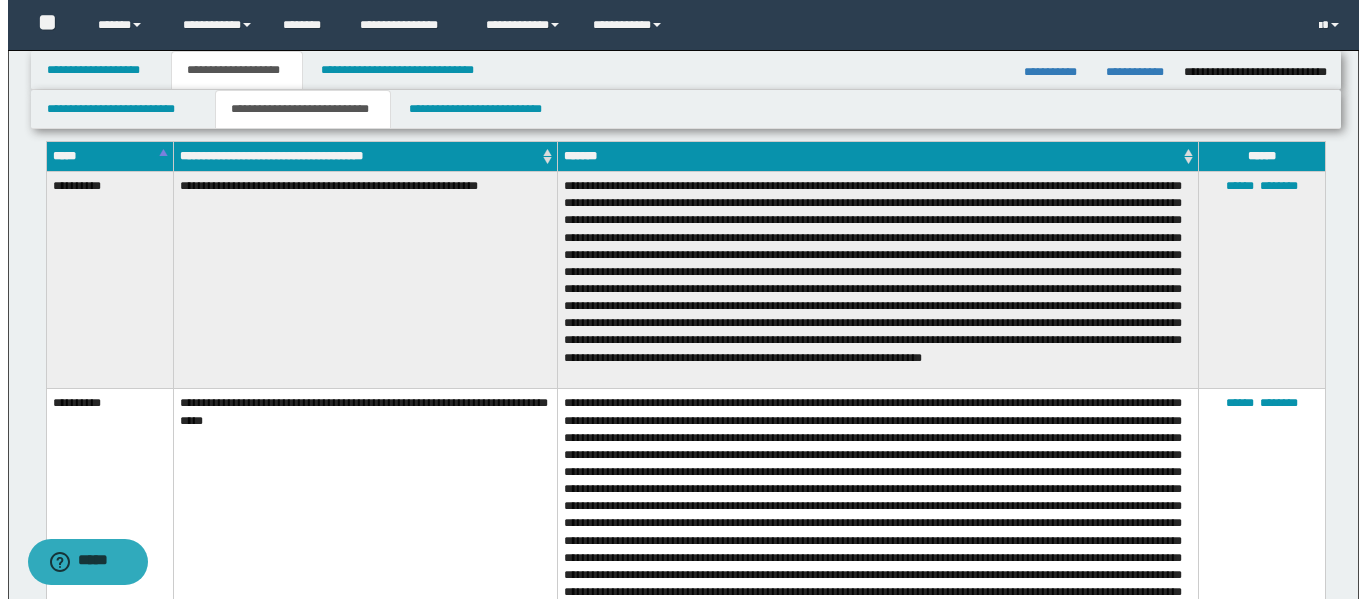 scroll, scrollTop: 2500, scrollLeft: 0, axis: vertical 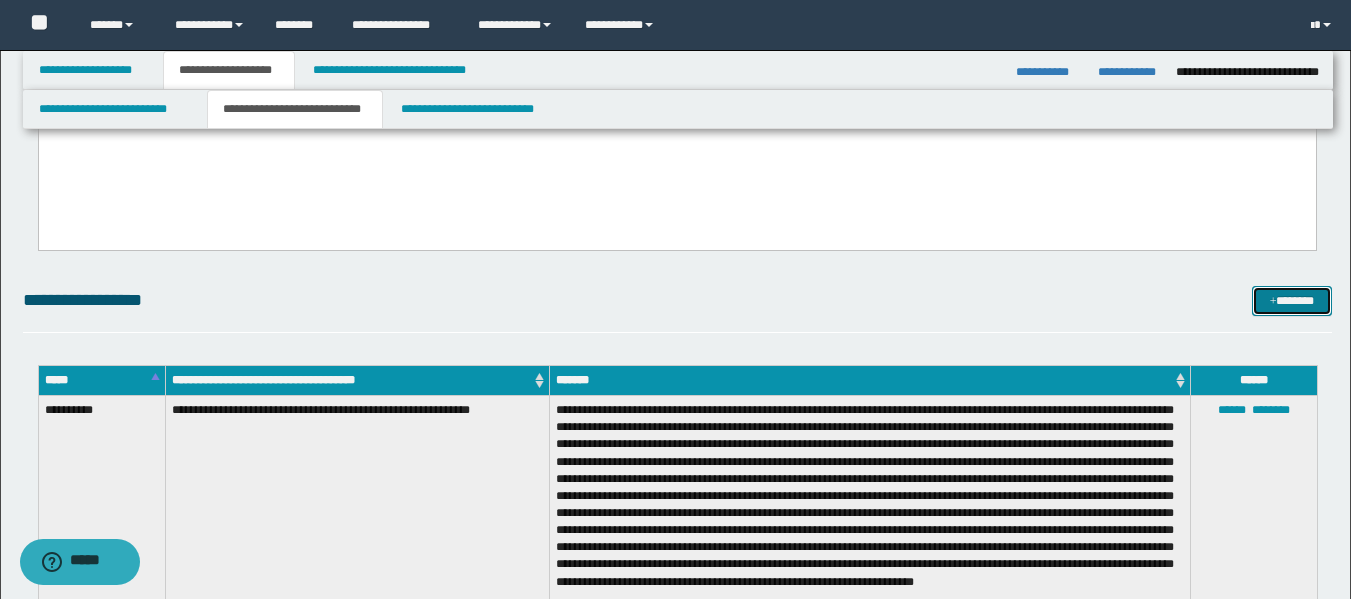 click on "*******" at bounding box center (1292, 301) 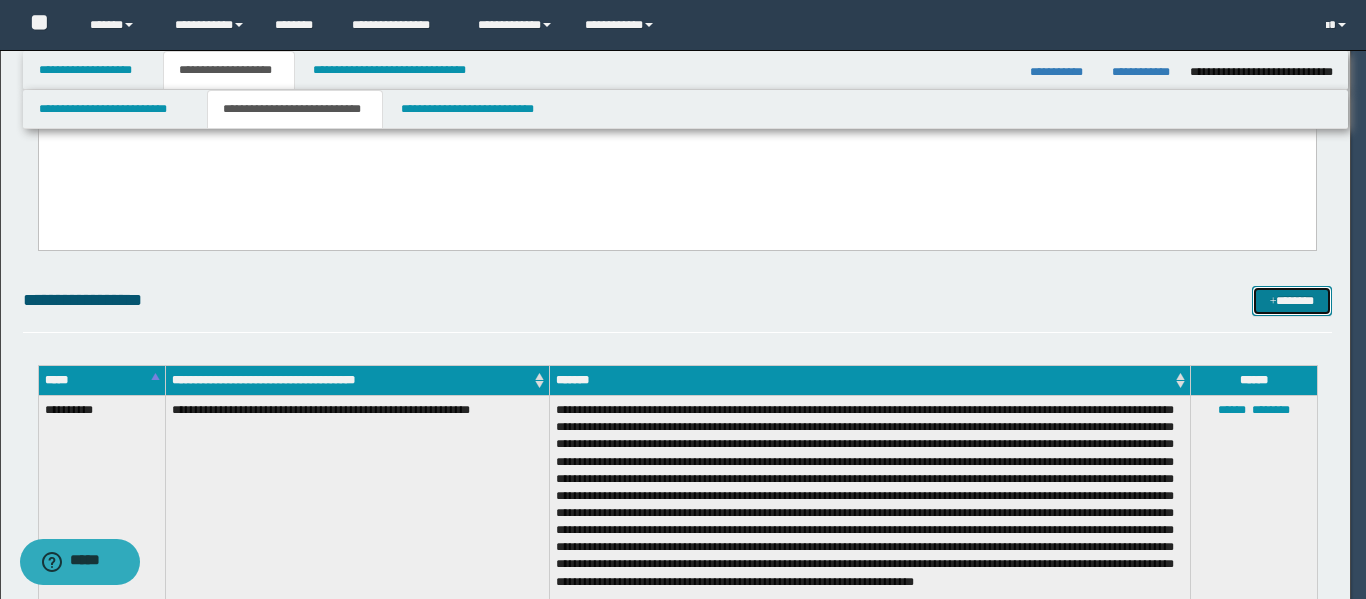 scroll, scrollTop: 0, scrollLeft: 0, axis: both 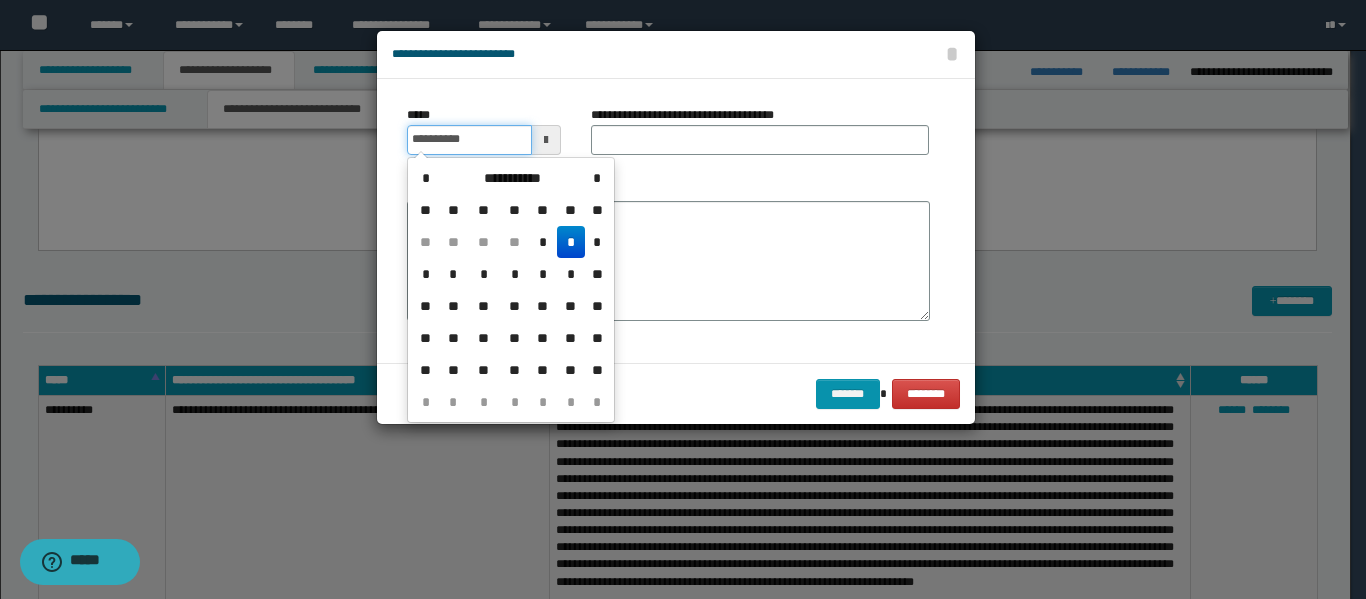 click on "**********" at bounding box center [469, 140] 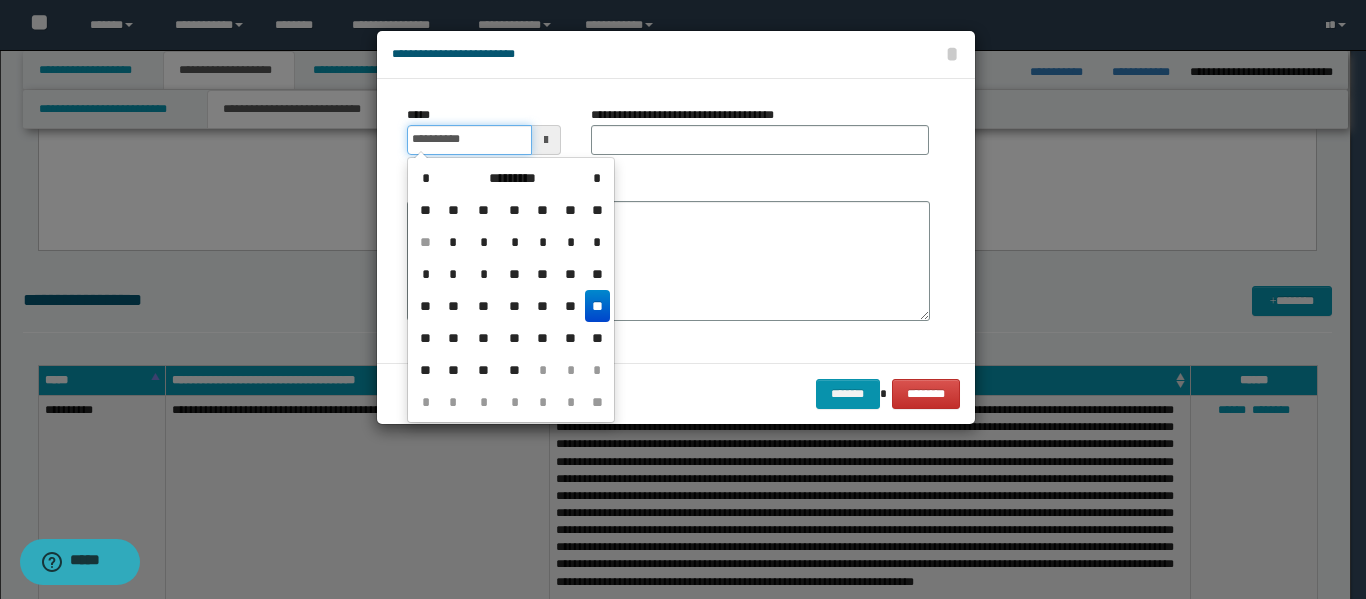 type on "**********" 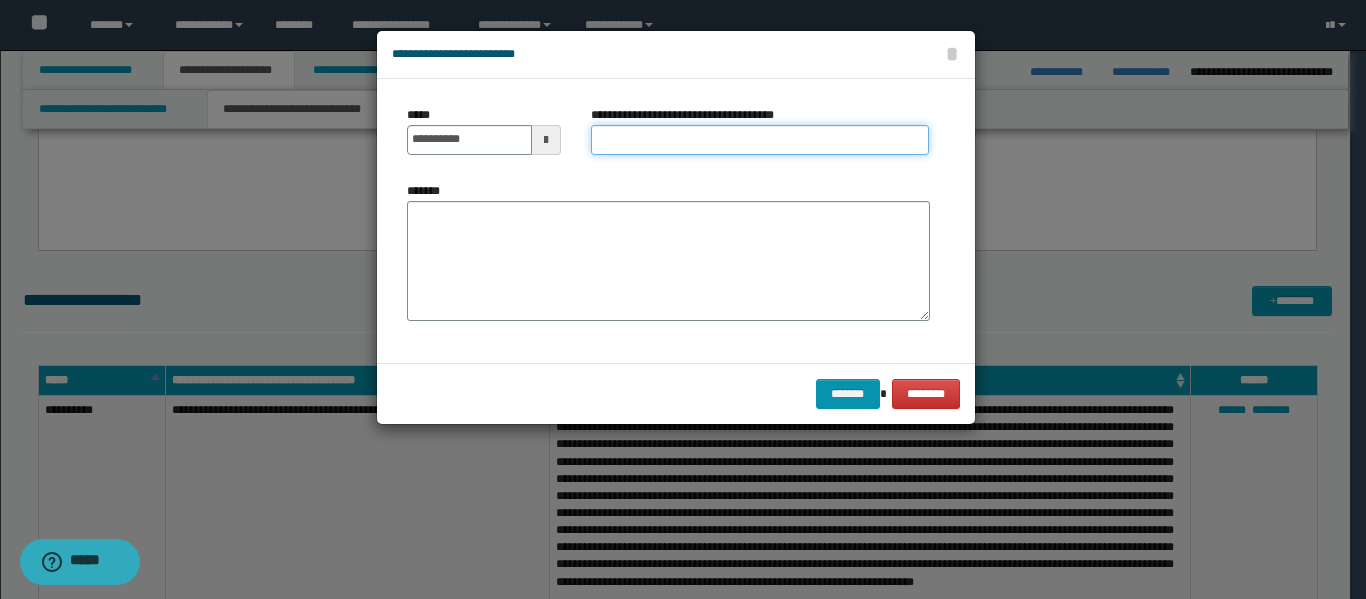 click on "**********" at bounding box center (760, 140) 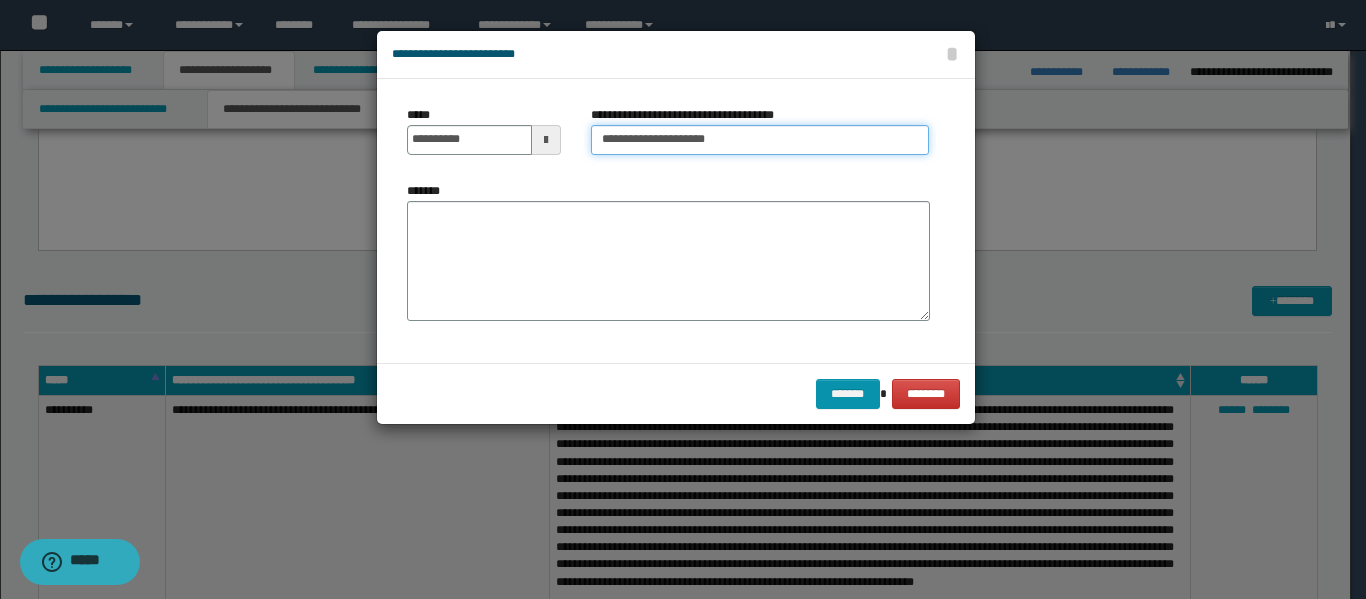 type on "**********" 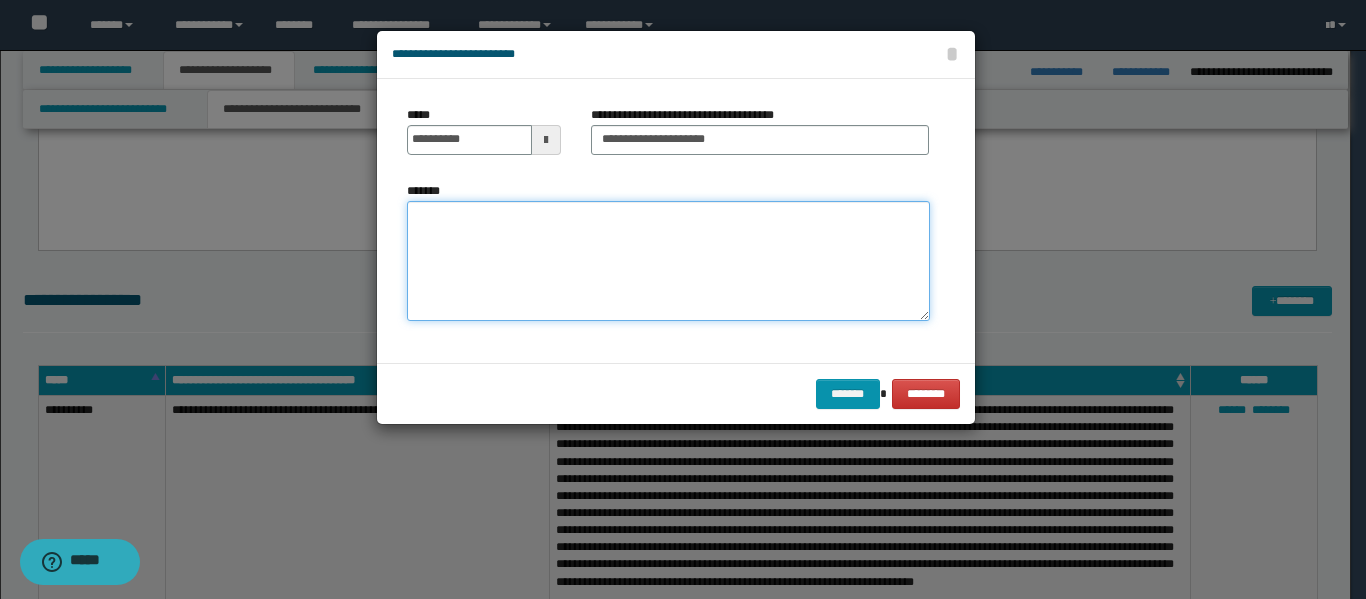 click on "*******" at bounding box center [668, 261] 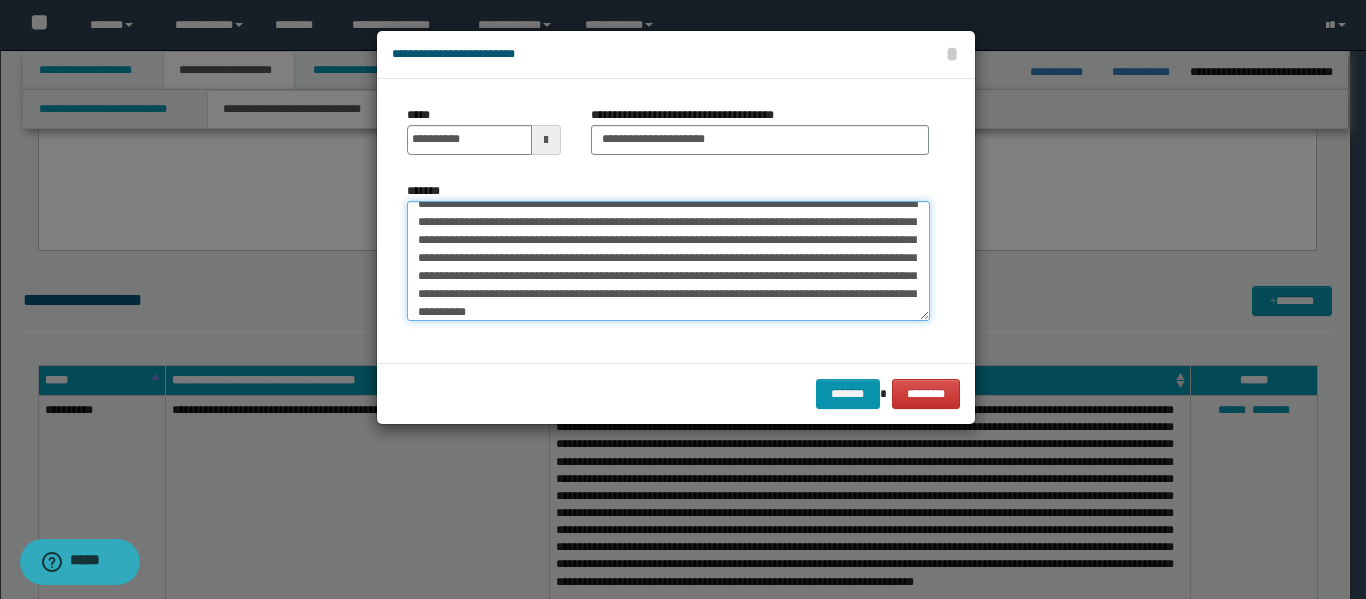 scroll, scrollTop: 30, scrollLeft: 0, axis: vertical 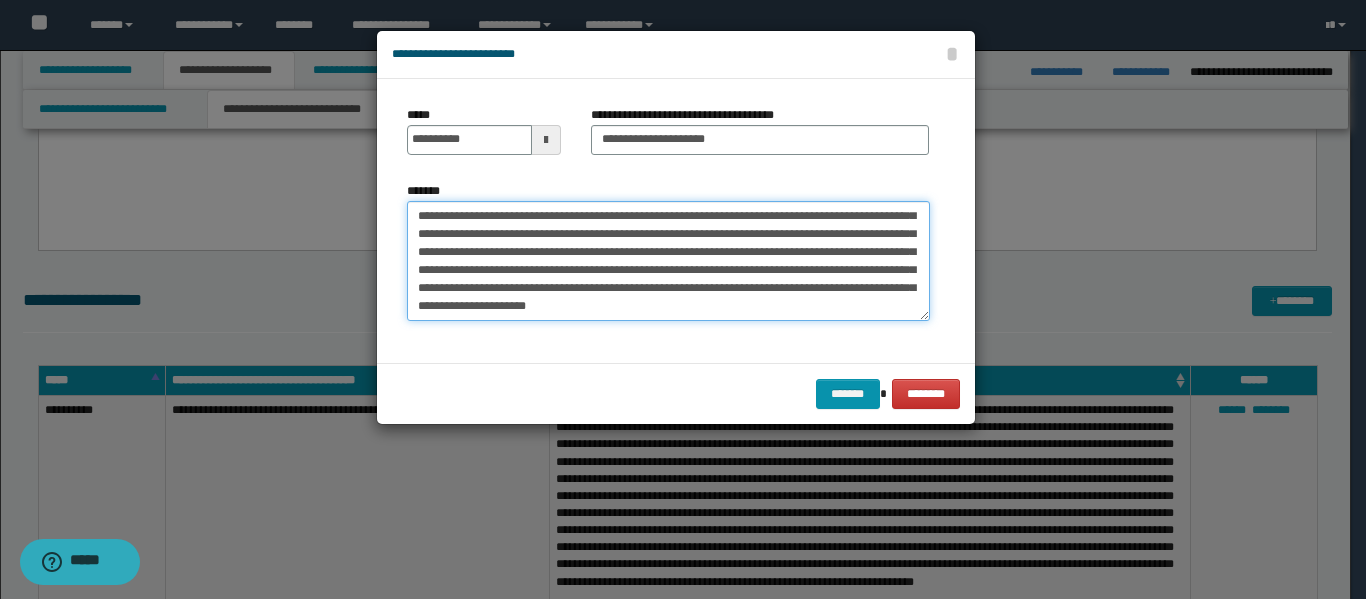 click on "**********" at bounding box center (668, 261) 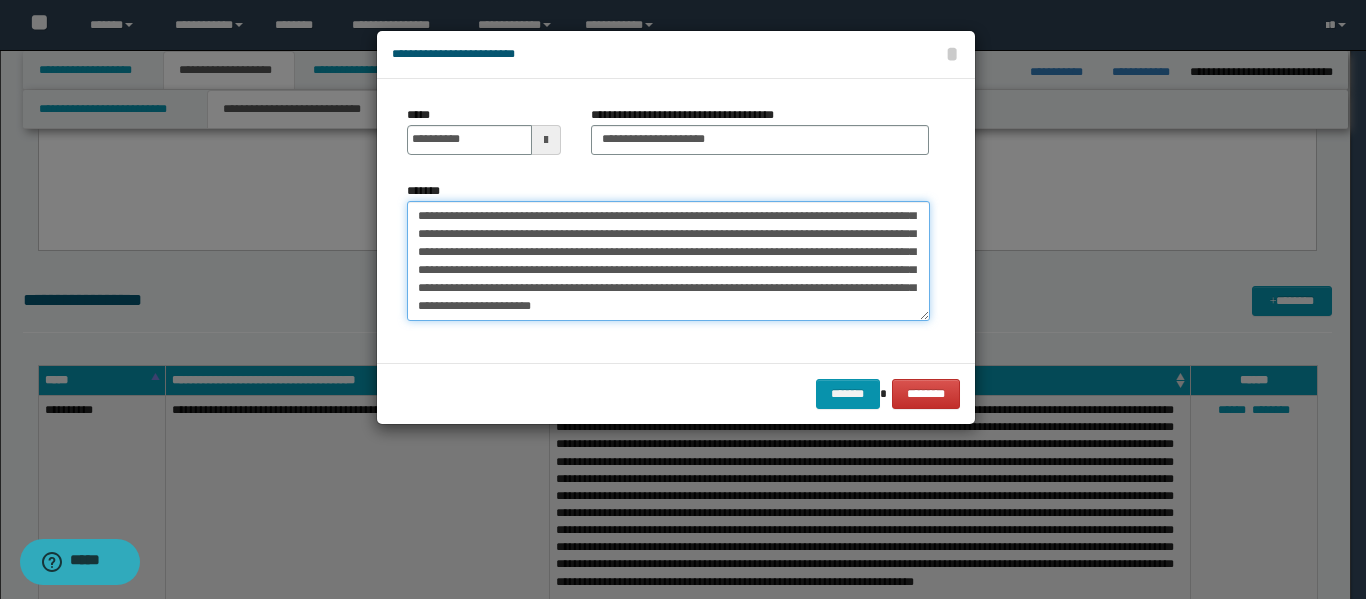 click on "**********" at bounding box center (668, 261) 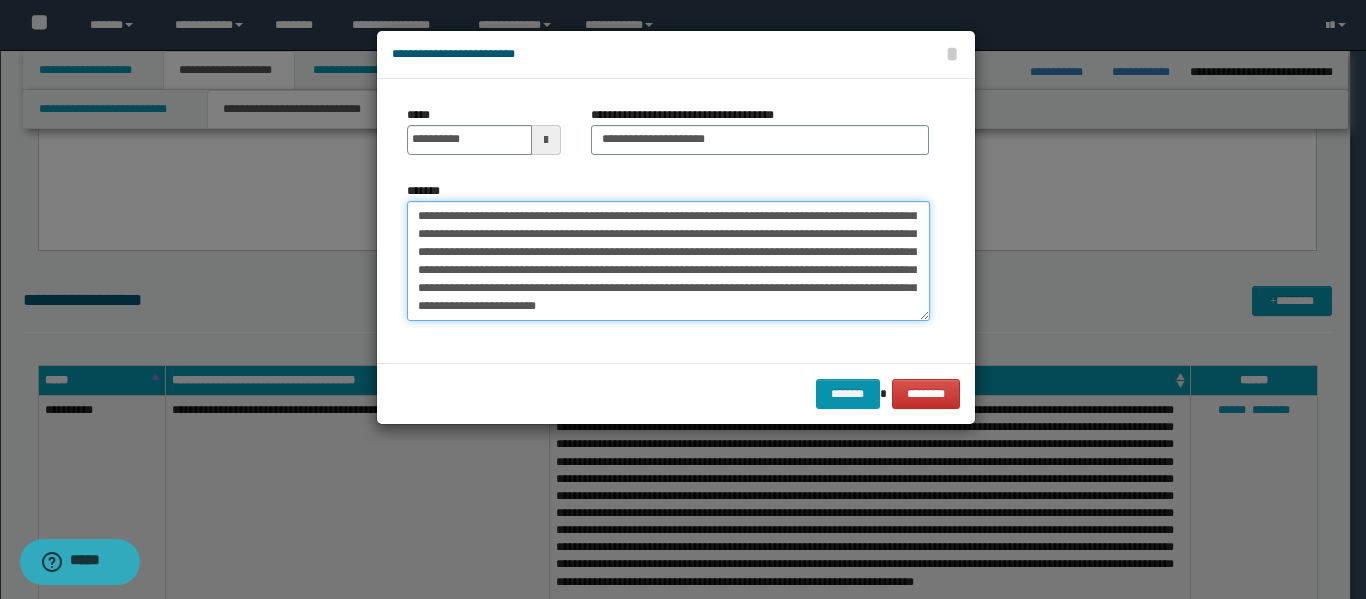 click on "**********" at bounding box center [668, 261] 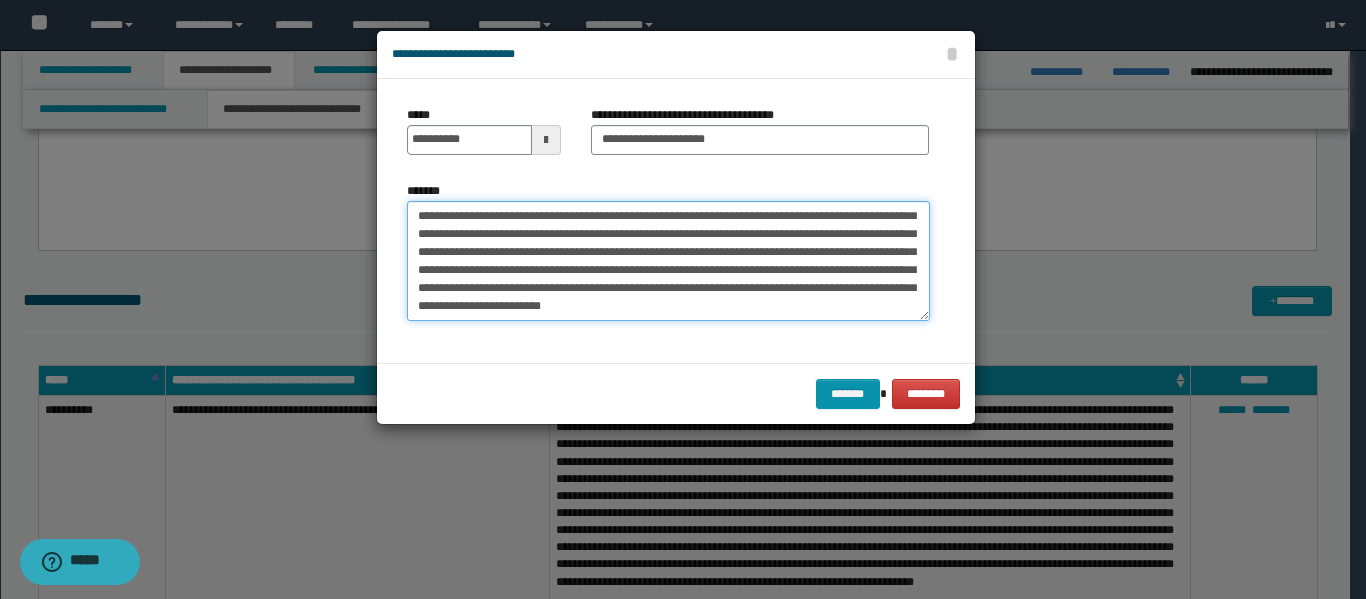 click on "**********" at bounding box center [668, 261] 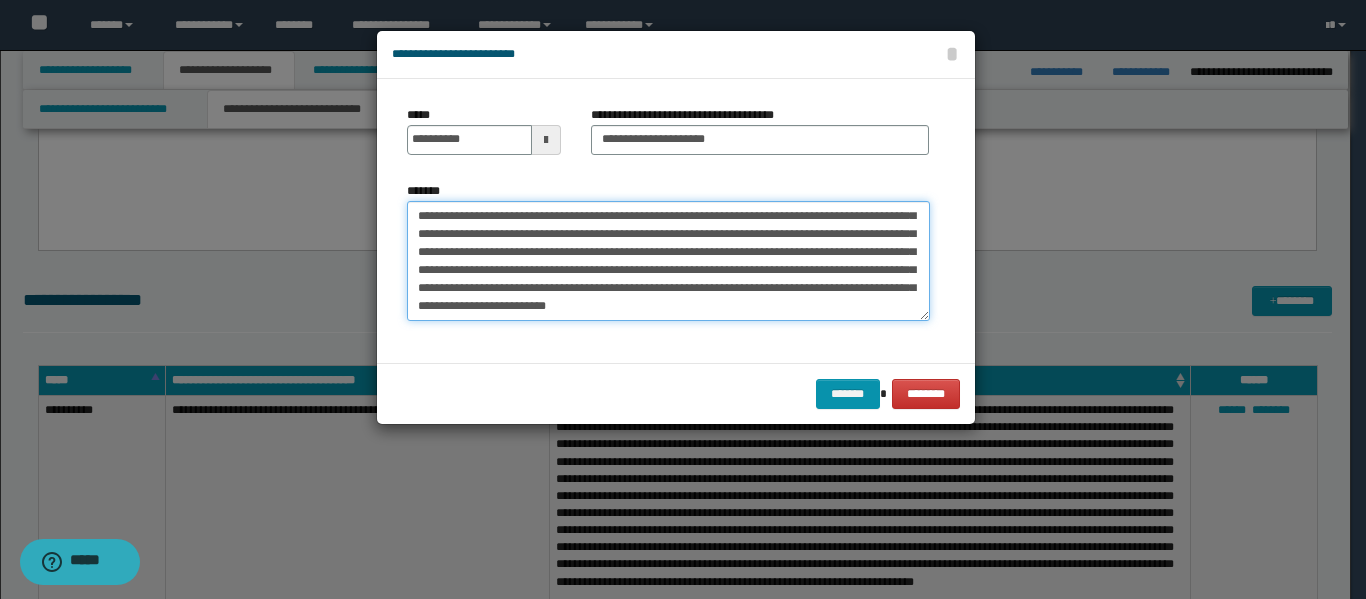 click on "**********" at bounding box center (668, 261) 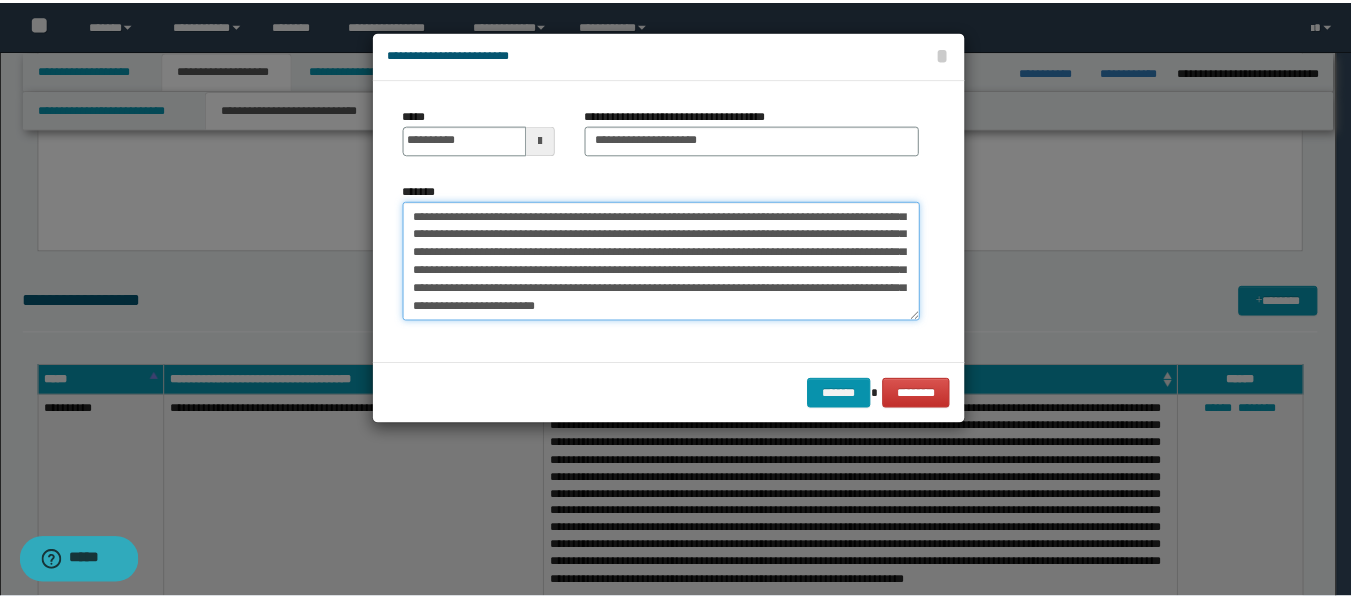 scroll, scrollTop: 36, scrollLeft: 0, axis: vertical 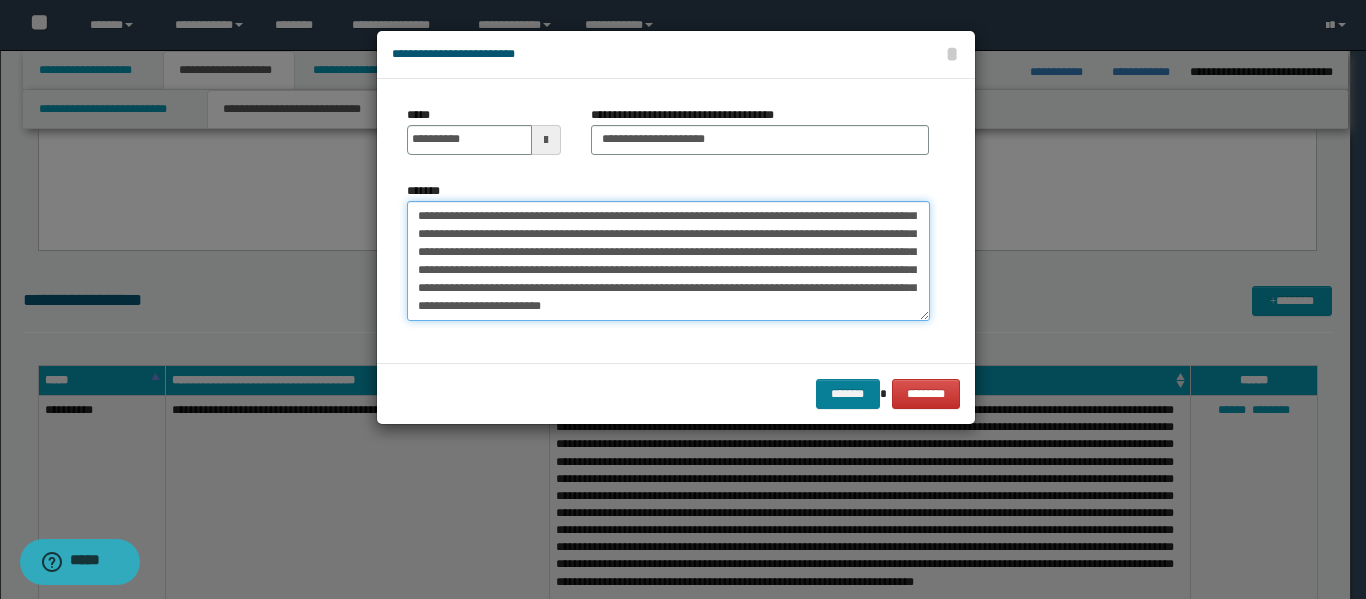type on "**********" 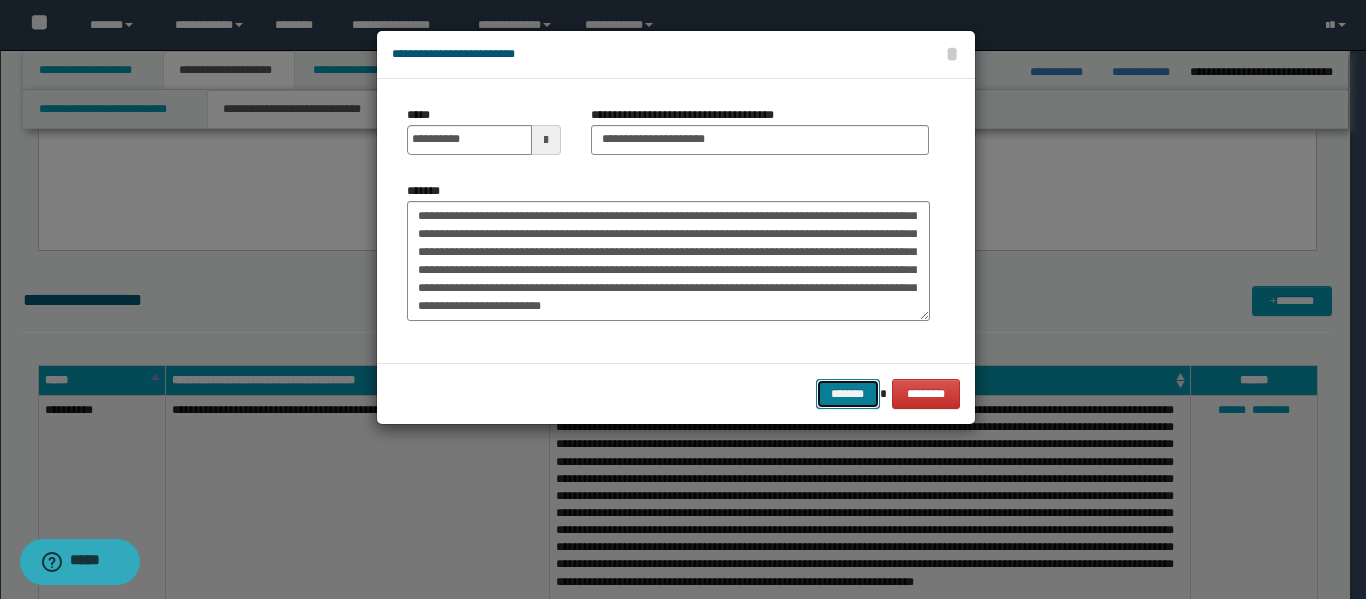click on "*******" at bounding box center [848, 394] 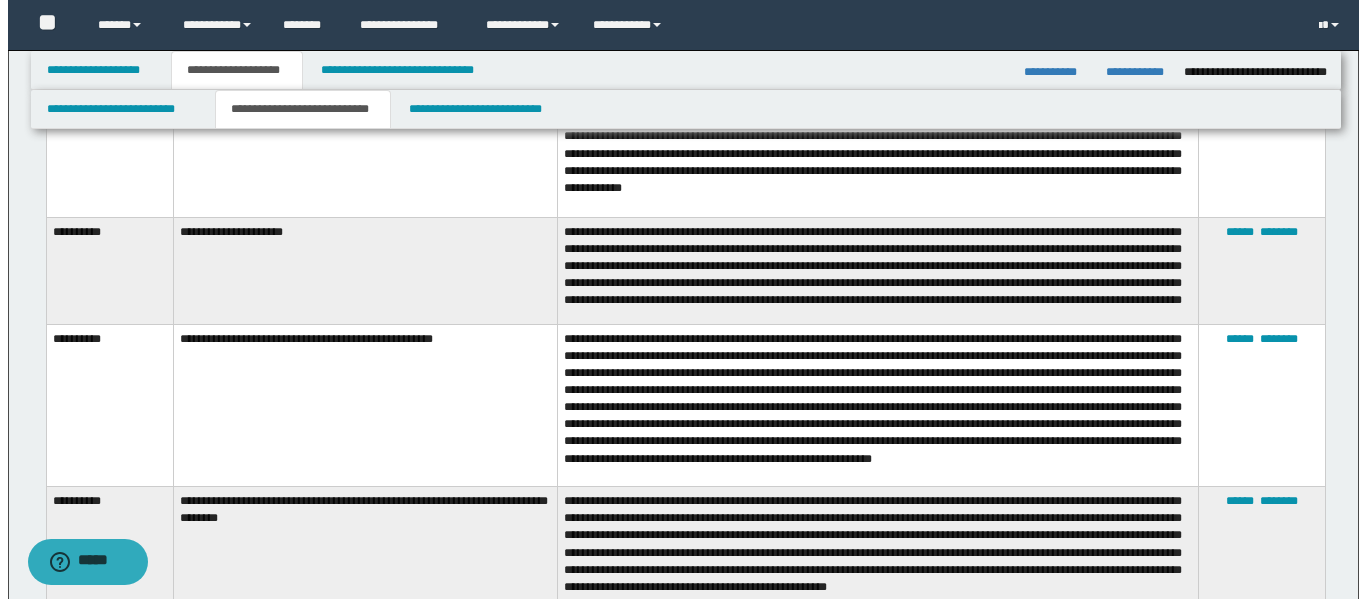 scroll, scrollTop: 4100, scrollLeft: 0, axis: vertical 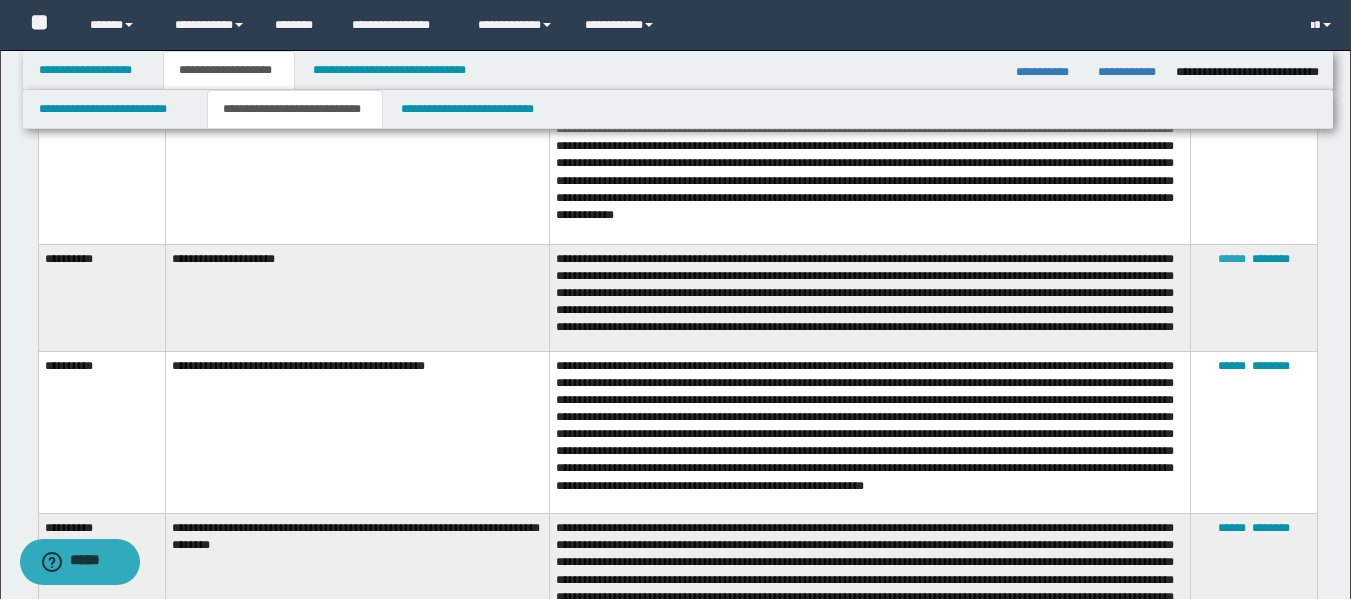 click on "******    ********" at bounding box center (1253, 297) 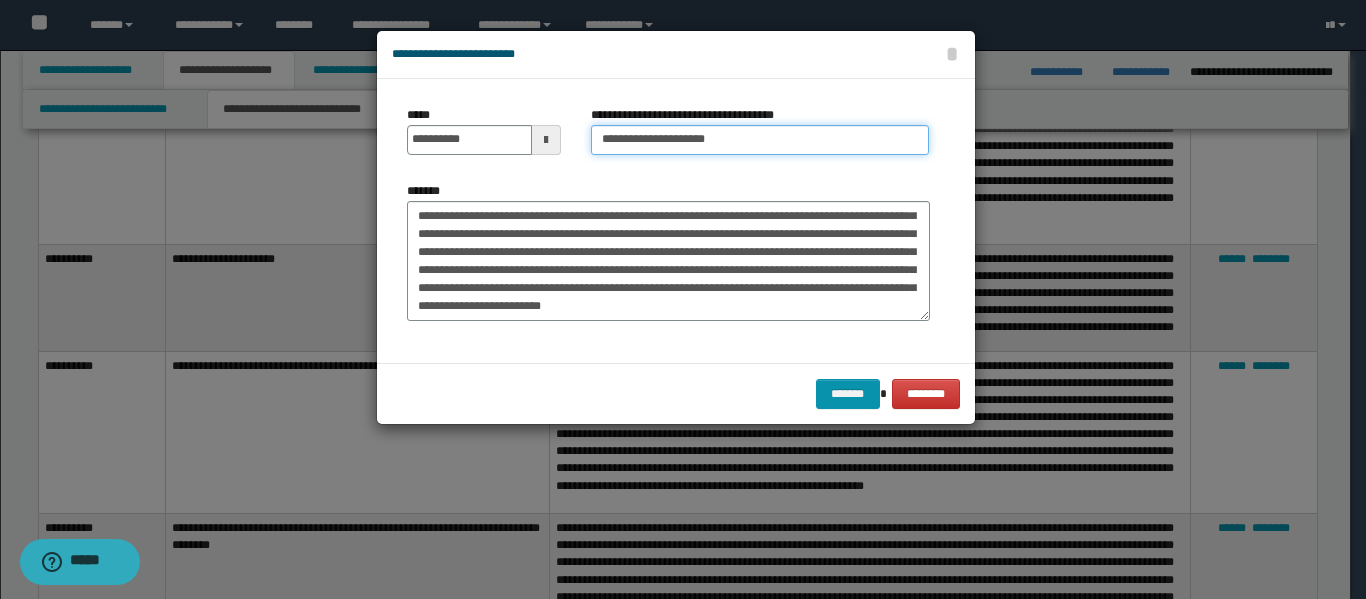 click on "**********" at bounding box center (760, 140) 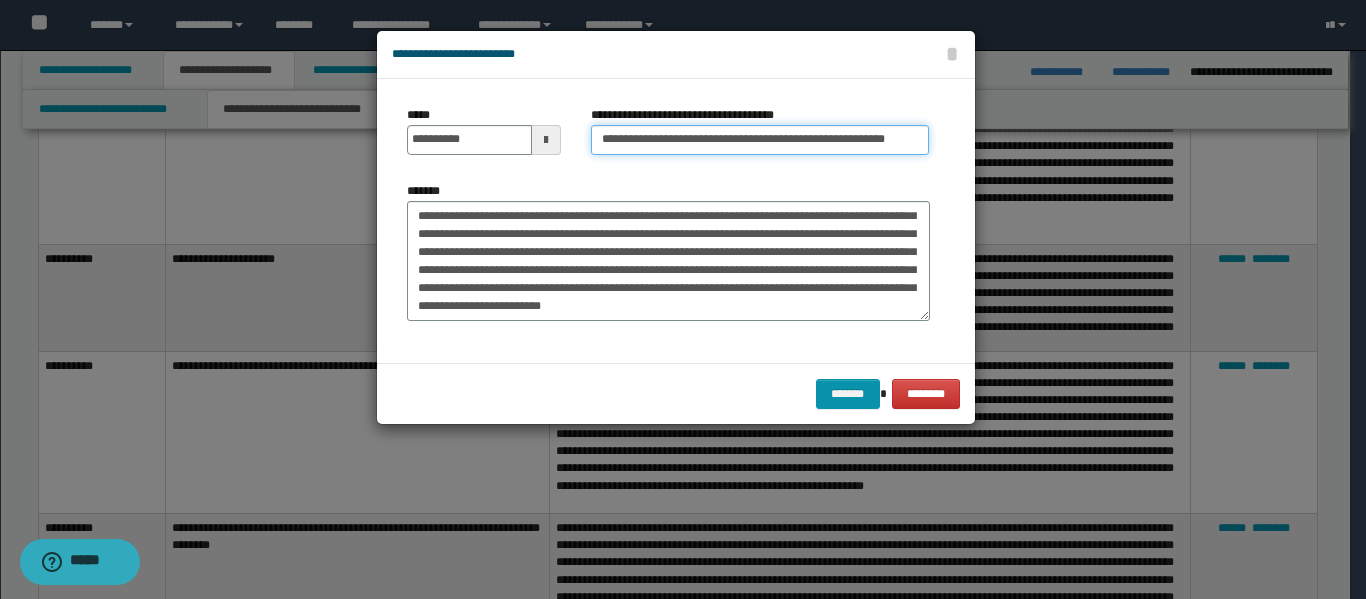scroll, scrollTop: 0, scrollLeft: 12, axis: horizontal 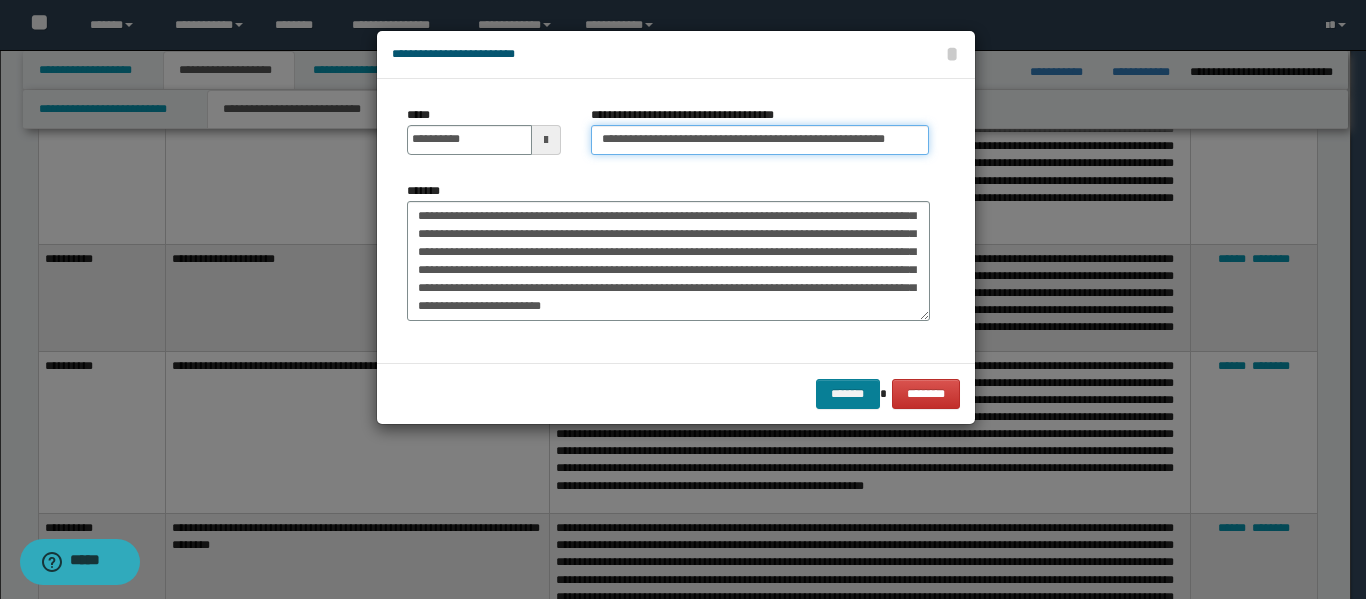 type on "**********" 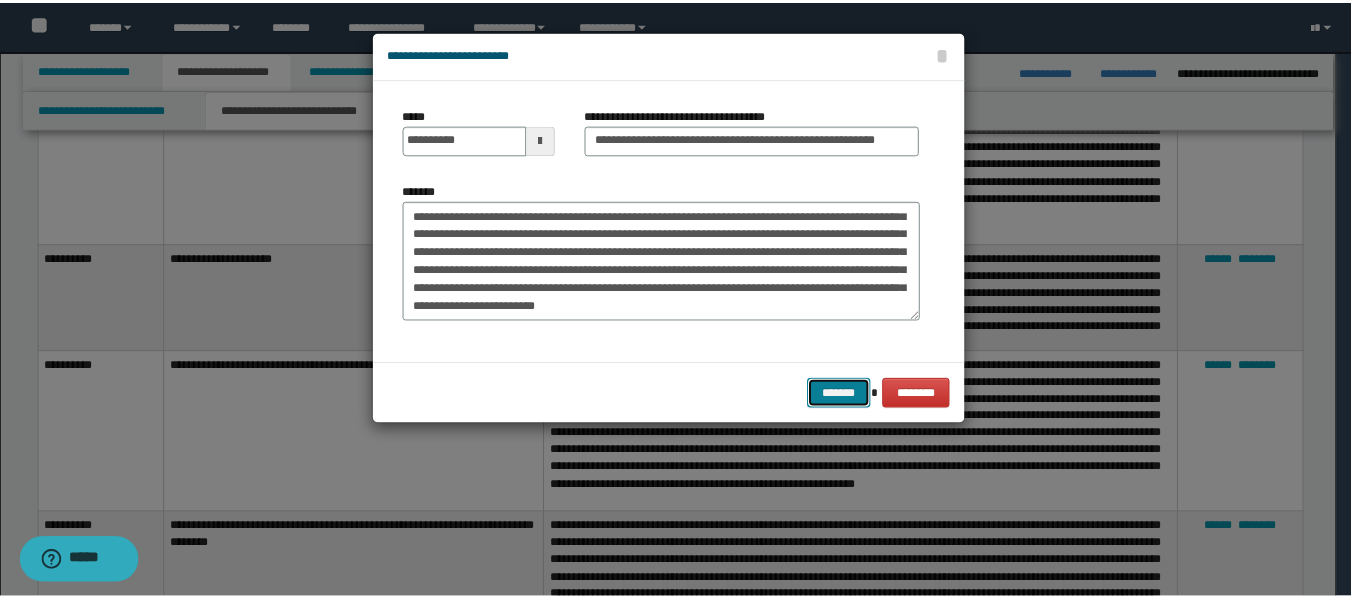 scroll, scrollTop: 0, scrollLeft: 0, axis: both 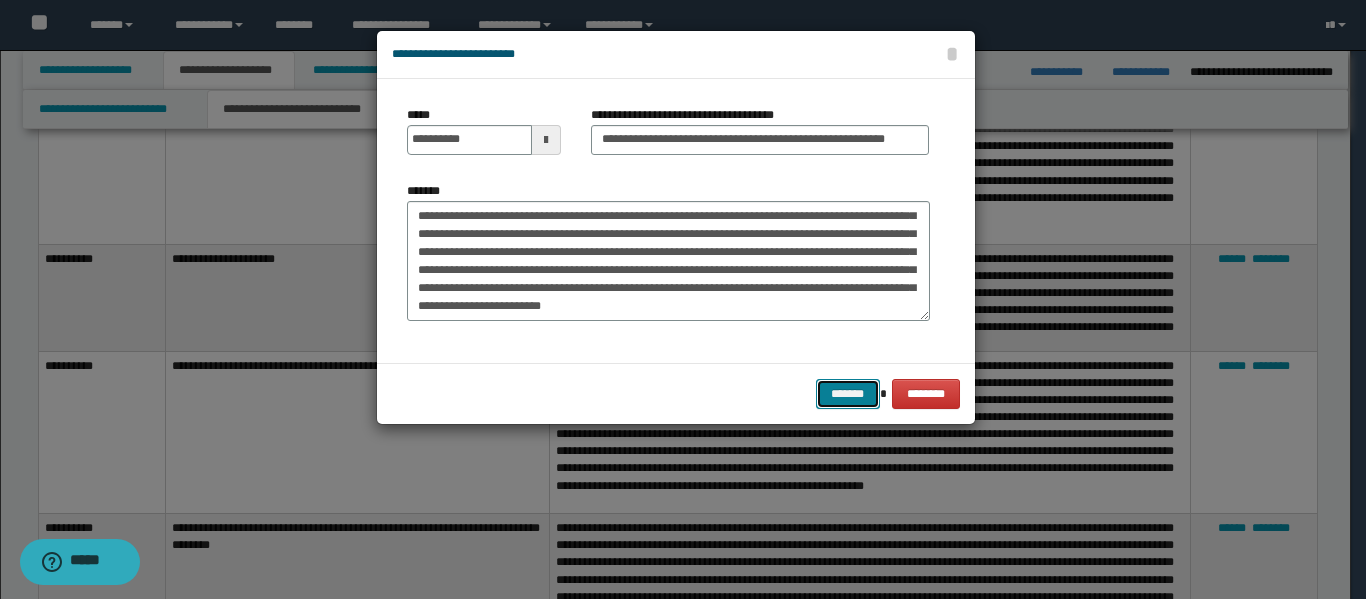 click on "*******" at bounding box center (848, 394) 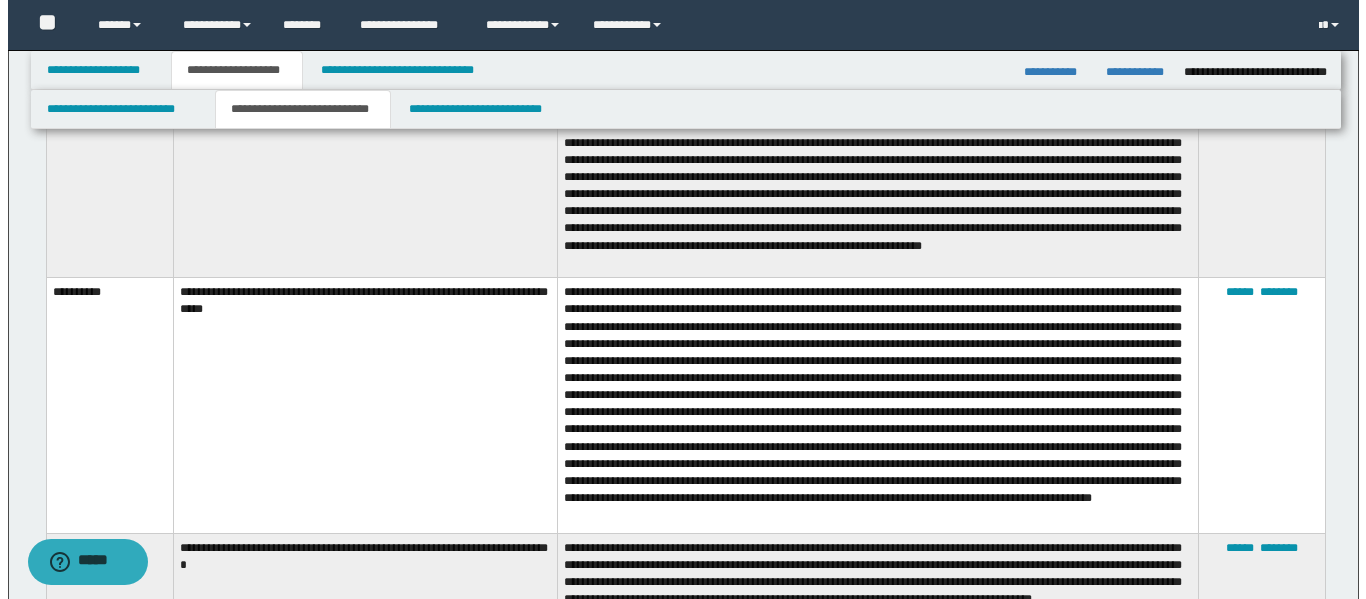 scroll, scrollTop: 2600, scrollLeft: 0, axis: vertical 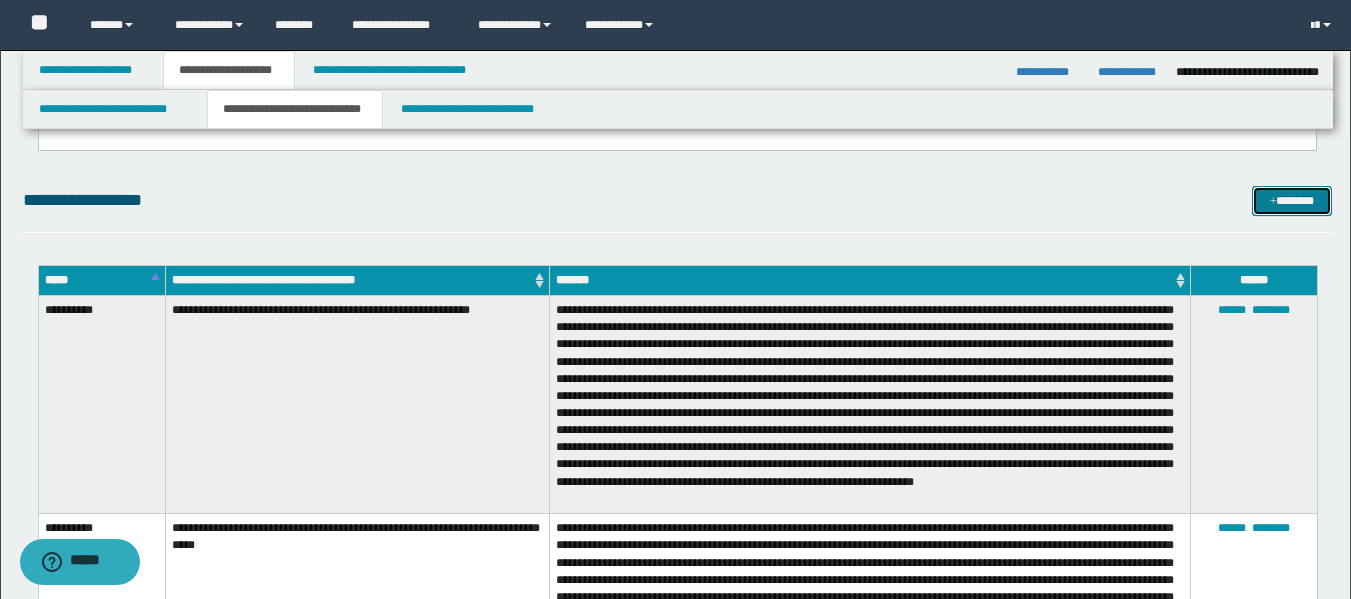 click on "*******" at bounding box center (1292, 201) 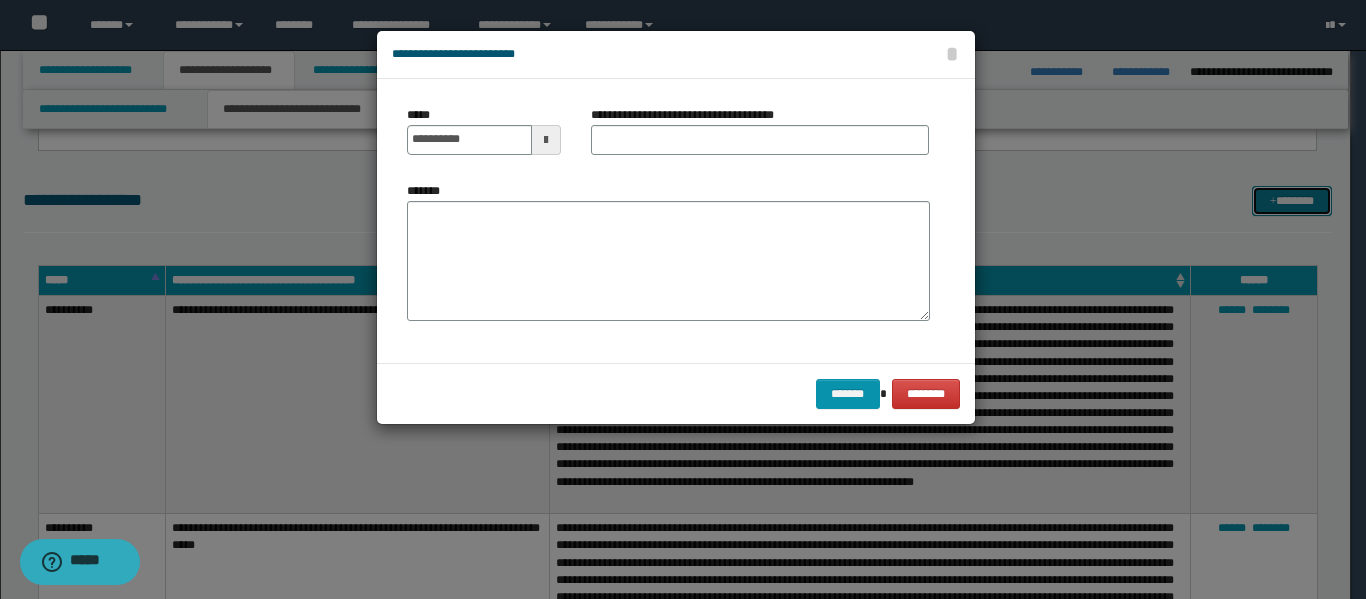 scroll, scrollTop: 0, scrollLeft: 0, axis: both 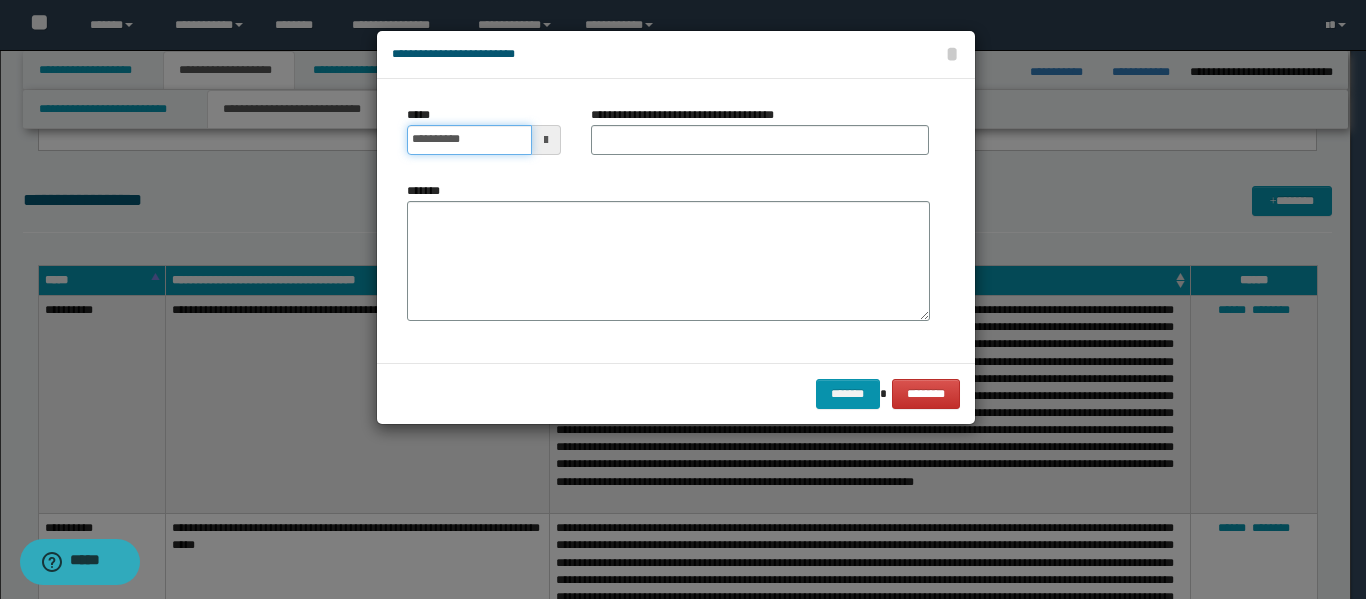 click on "**********" at bounding box center [469, 140] 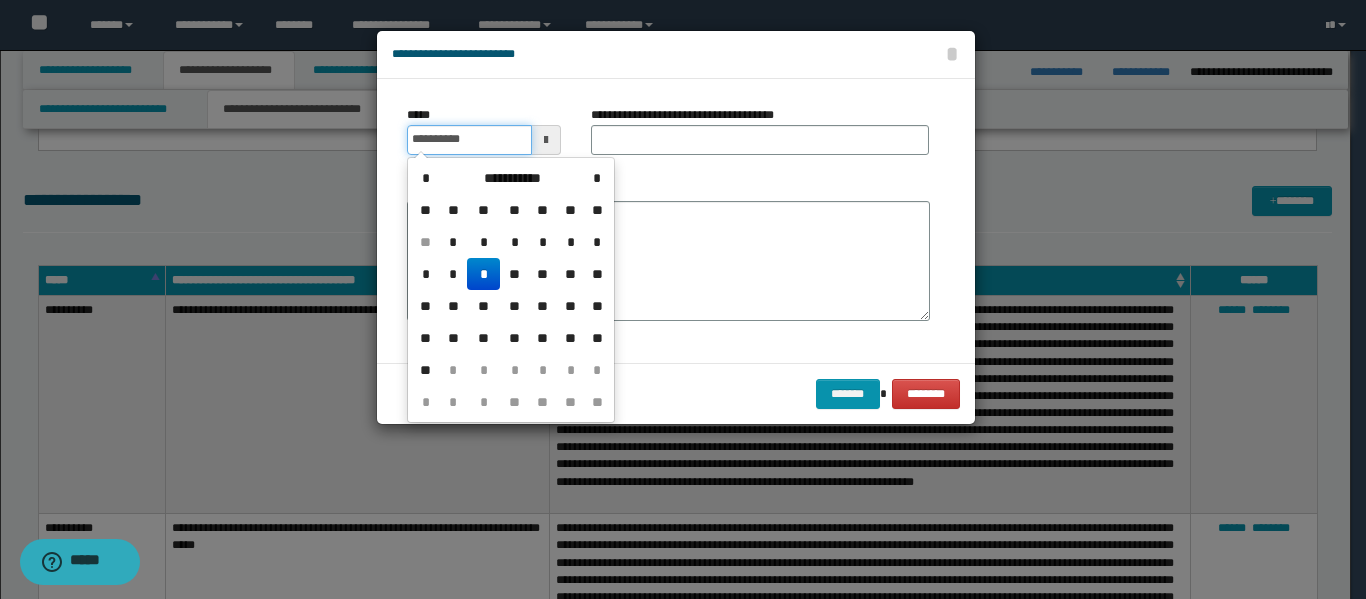type on "**********" 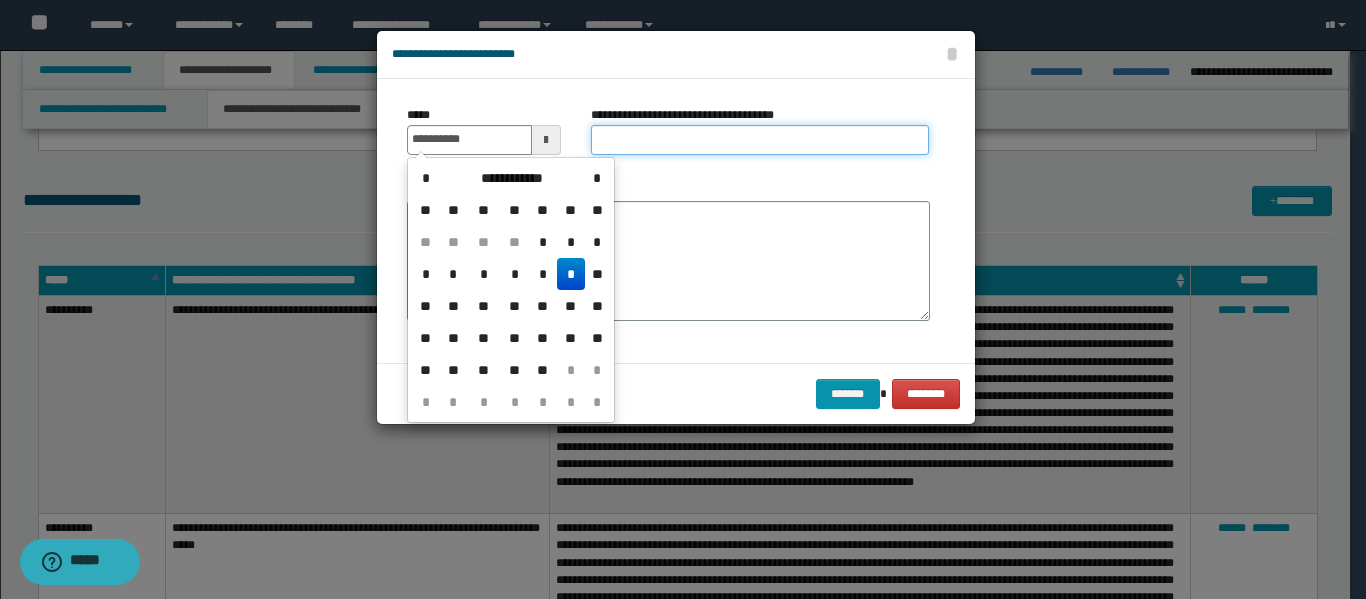 click on "**********" at bounding box center [760, 140] 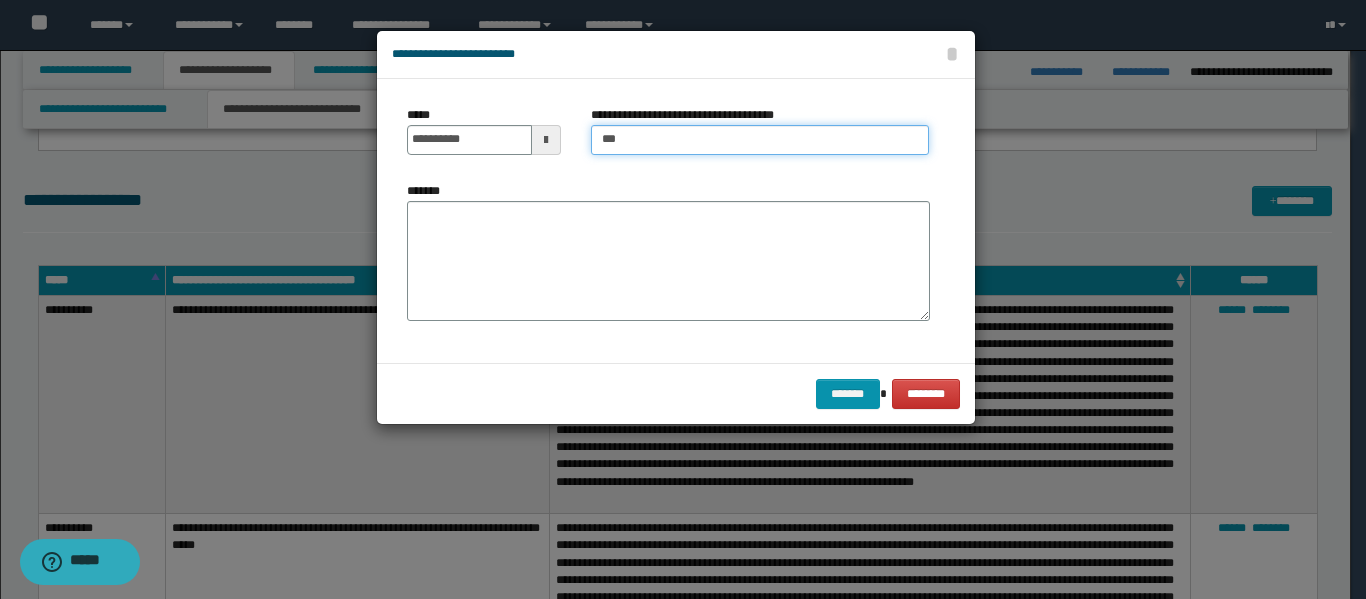 type on "**********" 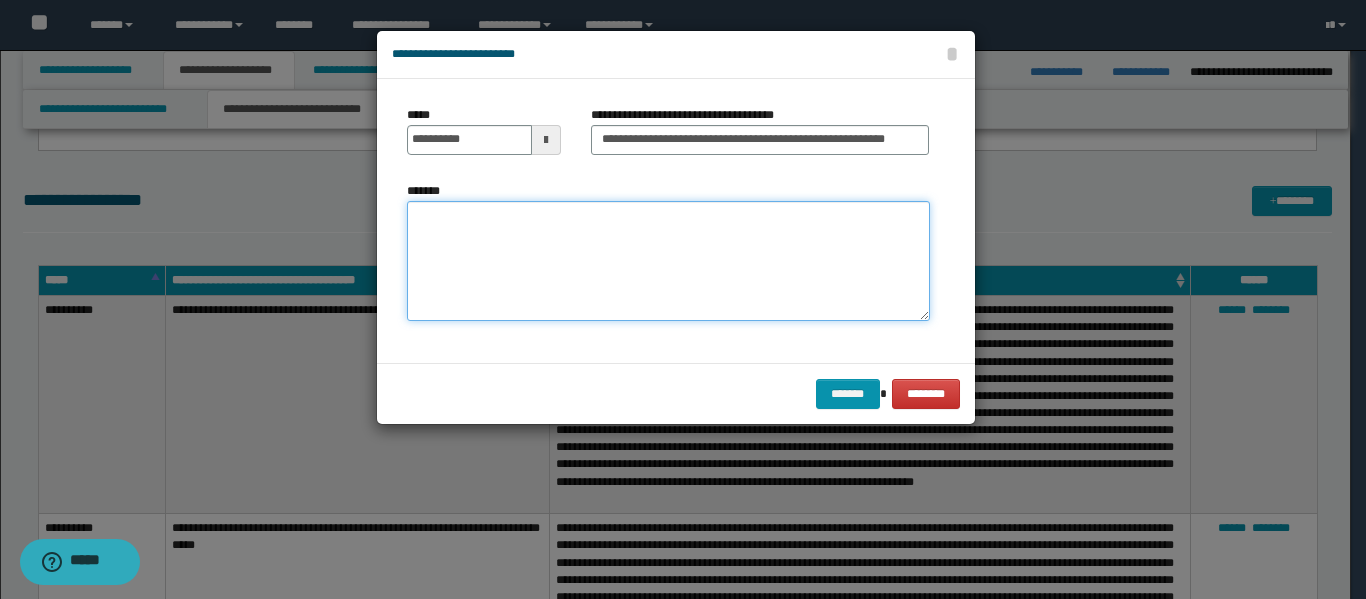 click on "*******" at bounding box center [668, 261] 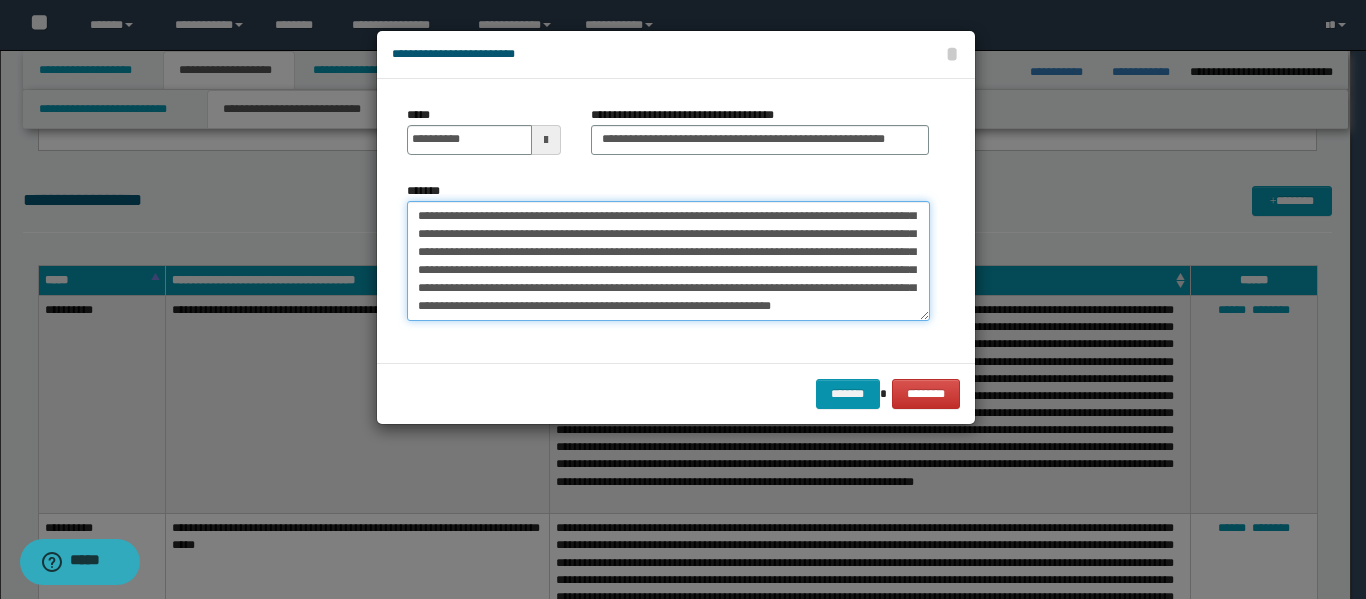 scroll, scrollTop: 102, scrollLeft: 0, axis: vertical 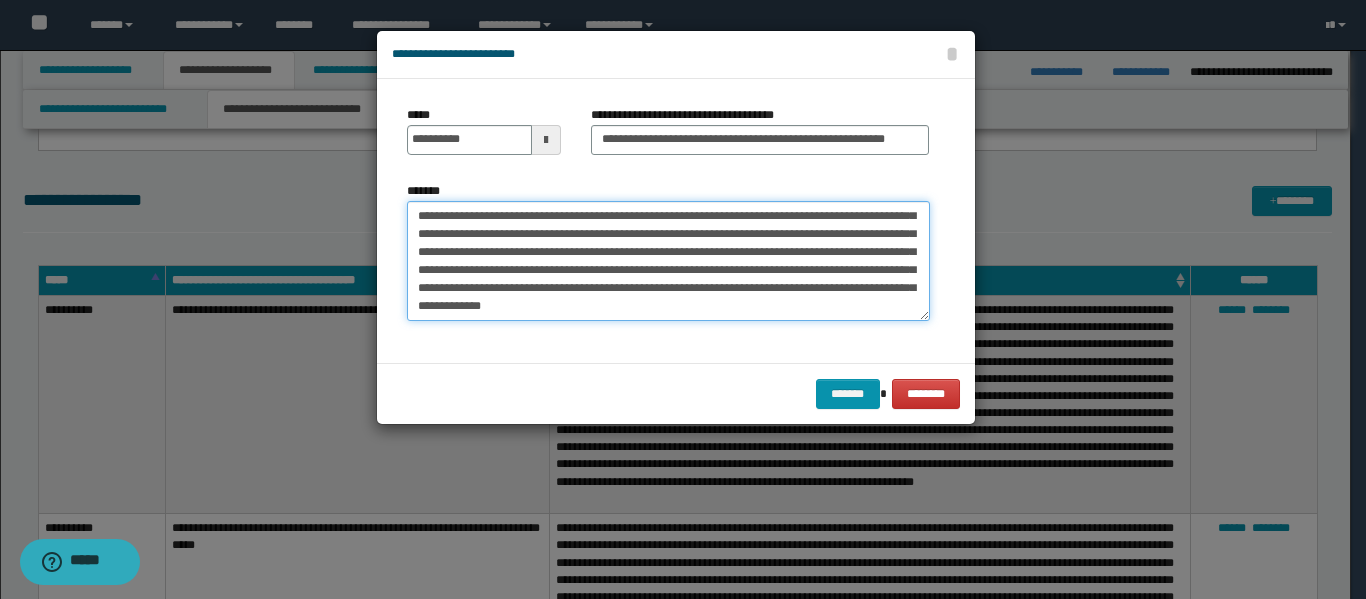 click on "**********" at bounding box center (668, 261) 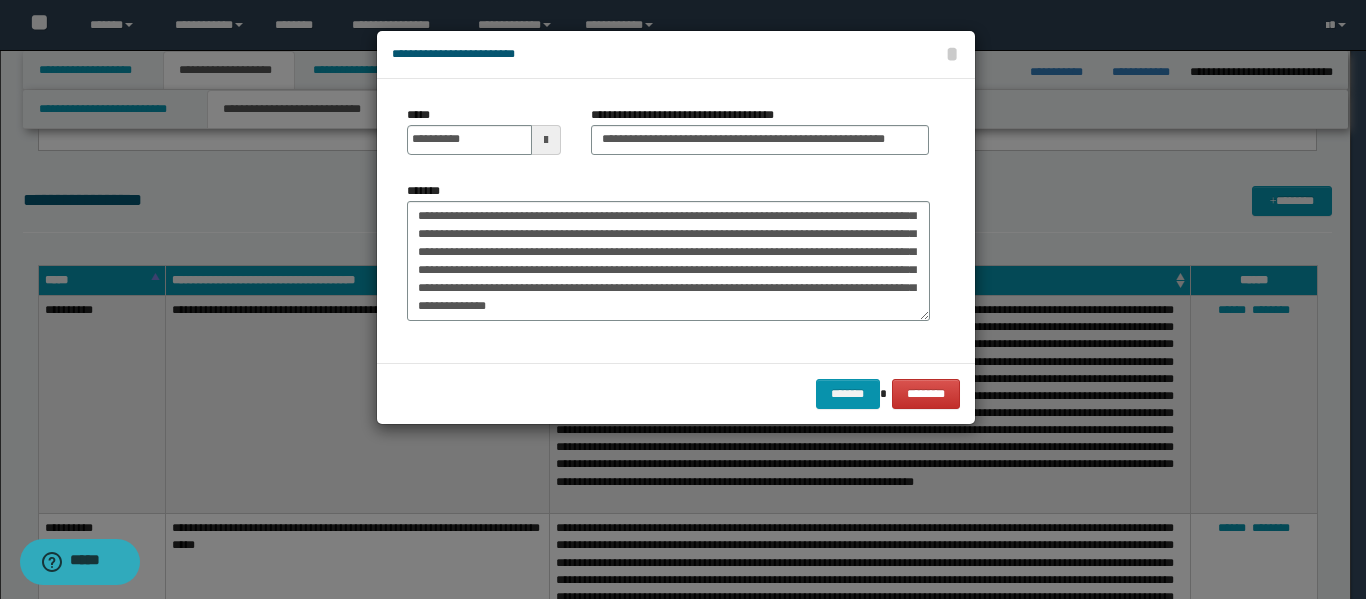 click on "*******" at bounding box center (668, 251) 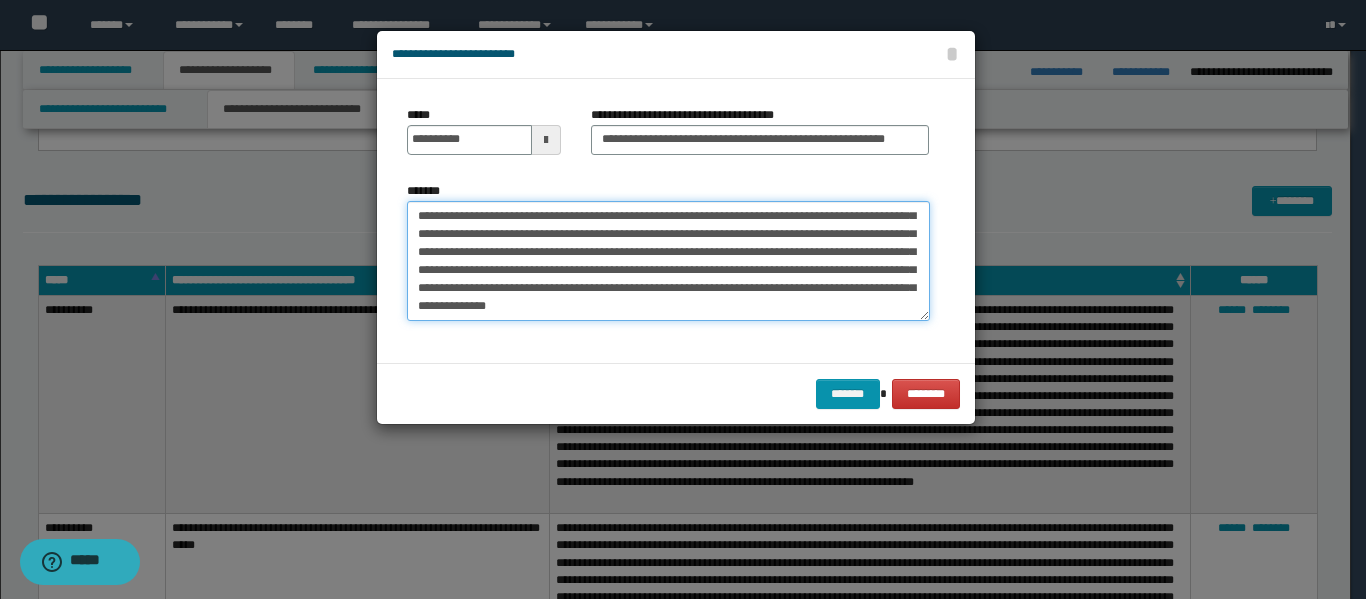 click on "**********" at bounding box center (668, 261) 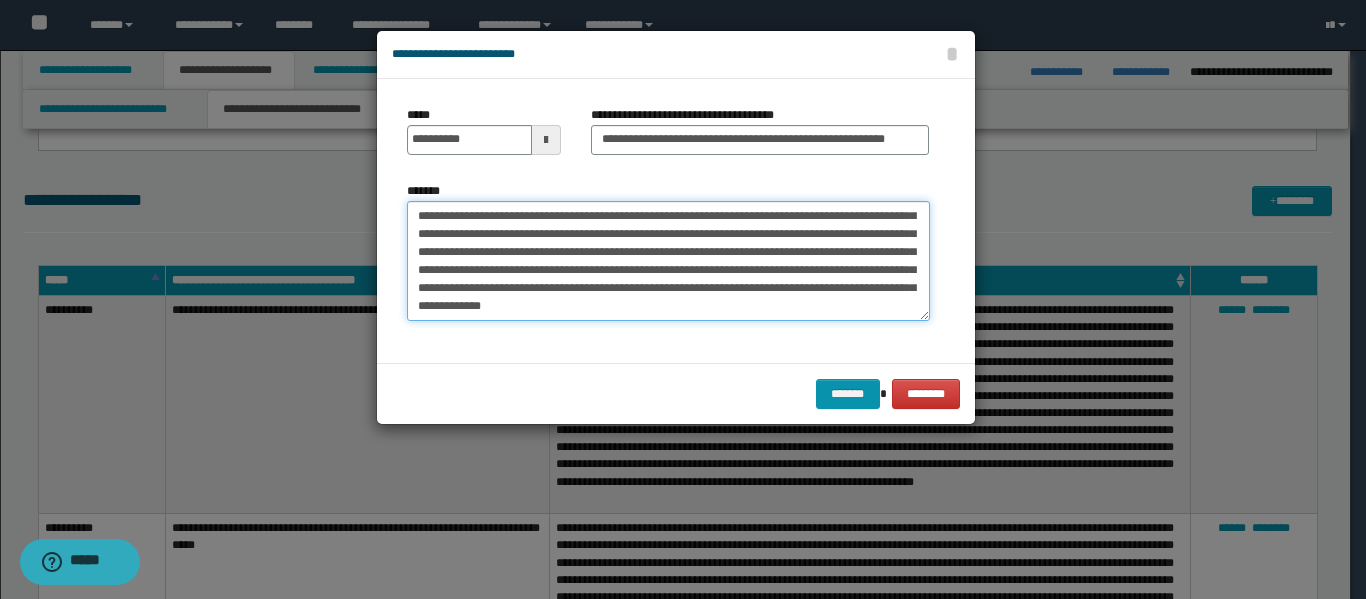 click on "**********" at bounding box center (668, 261) 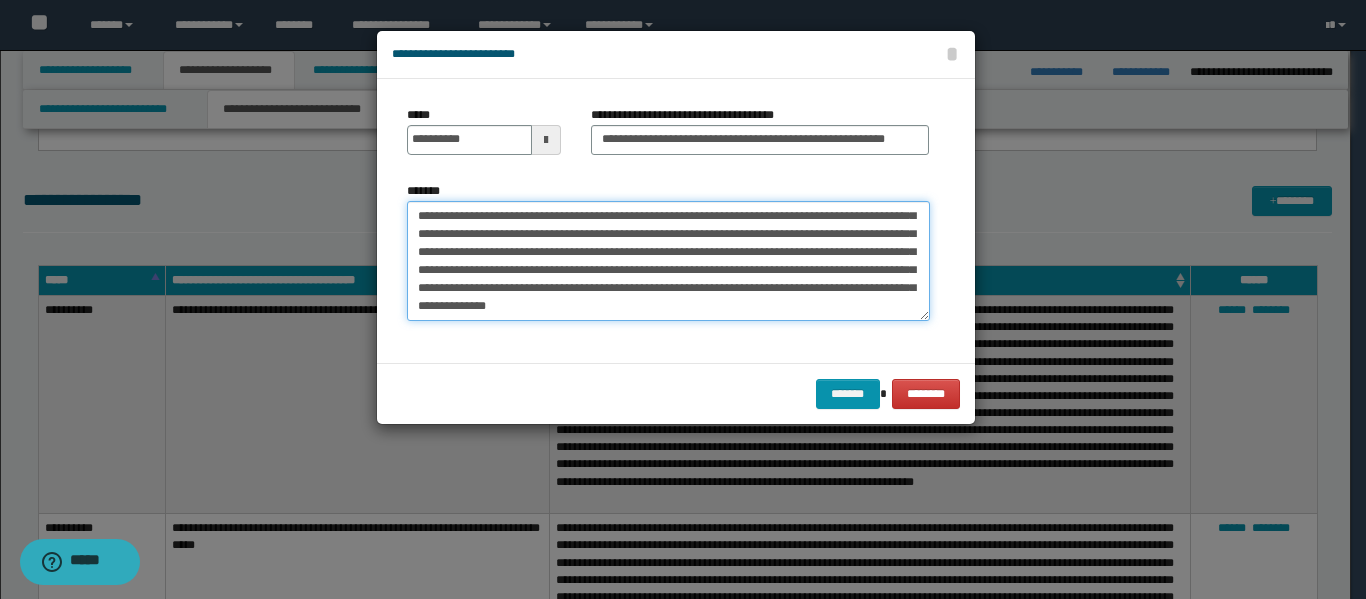 click on "**********" at bounding box center (668, 261) 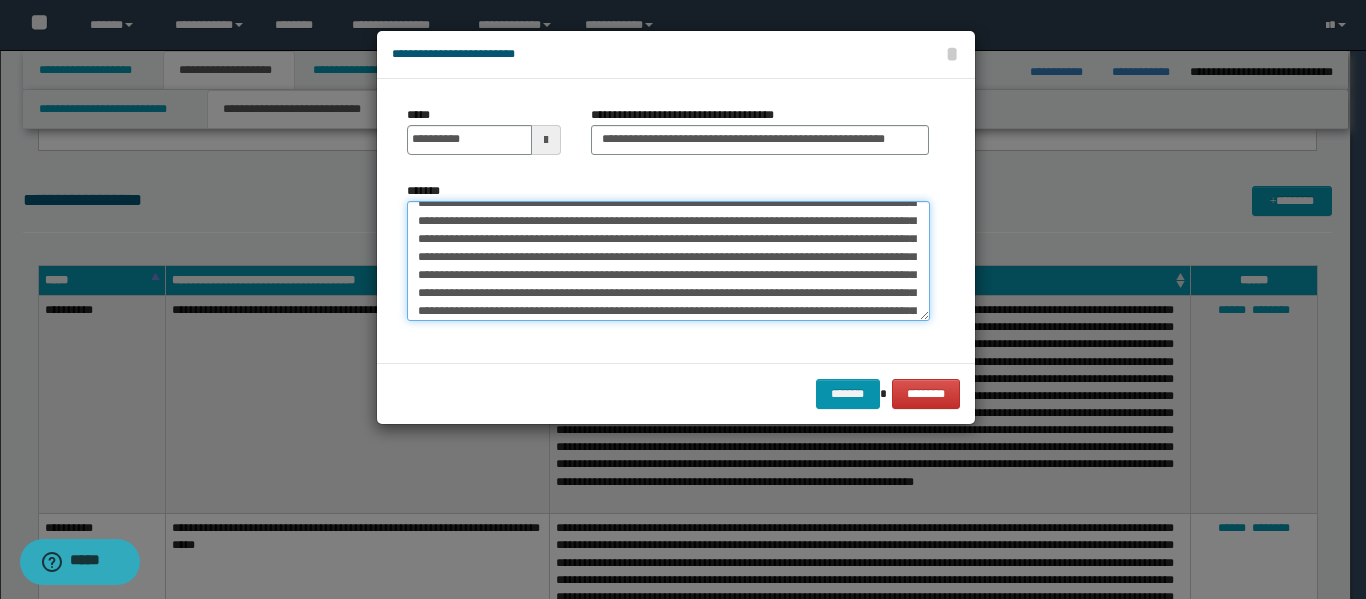 scroll, scrollTop: 0, scrollLeft: 0, axis: both 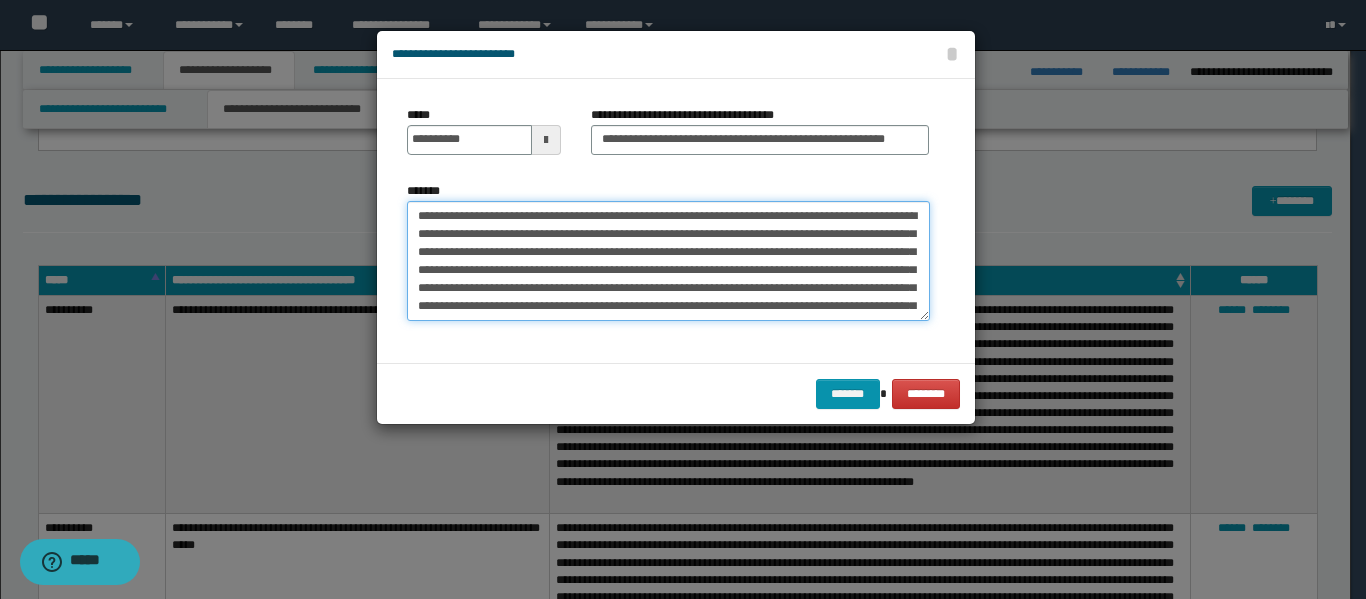 click on "**********" at bounding box center (668, 261) 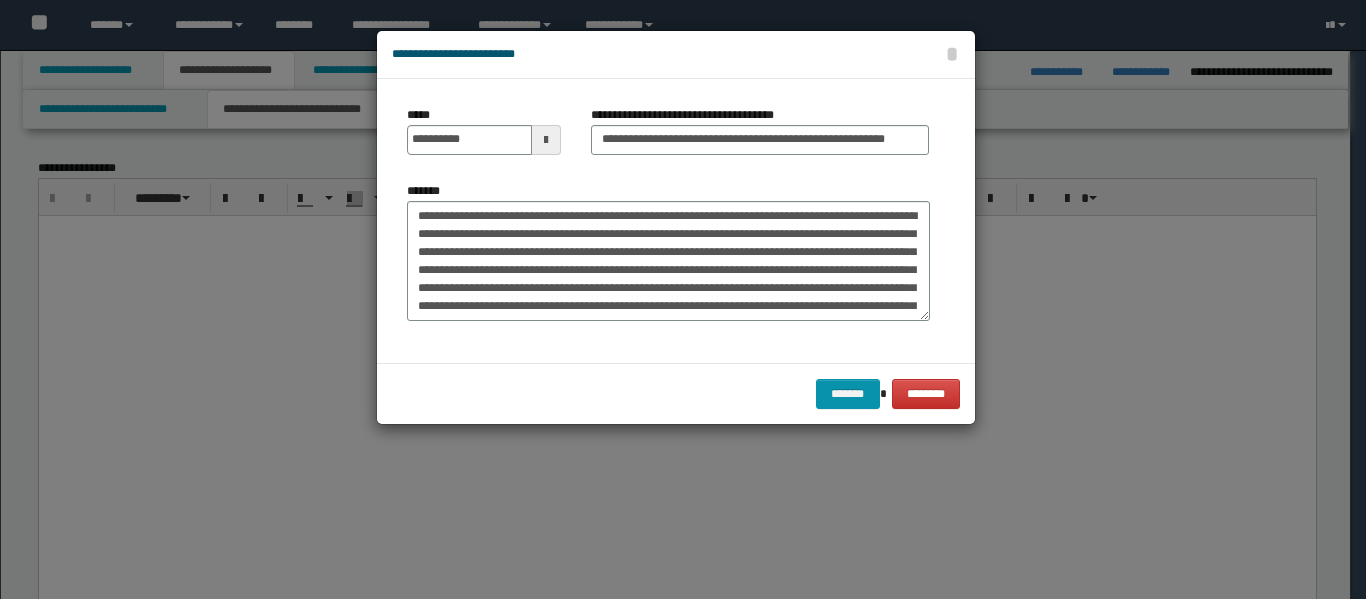 scroll, scrollTop: 2600, scrollLeft: 0, axis: vertical 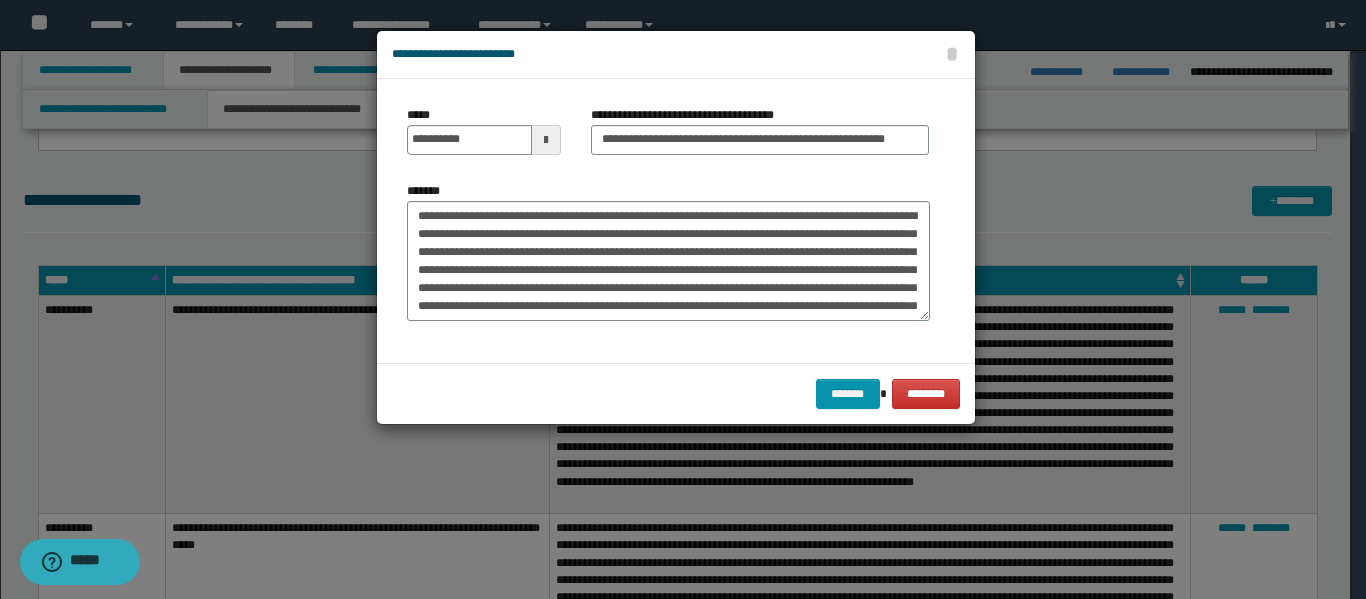 click on "**********" at bounding box center (668, 261) 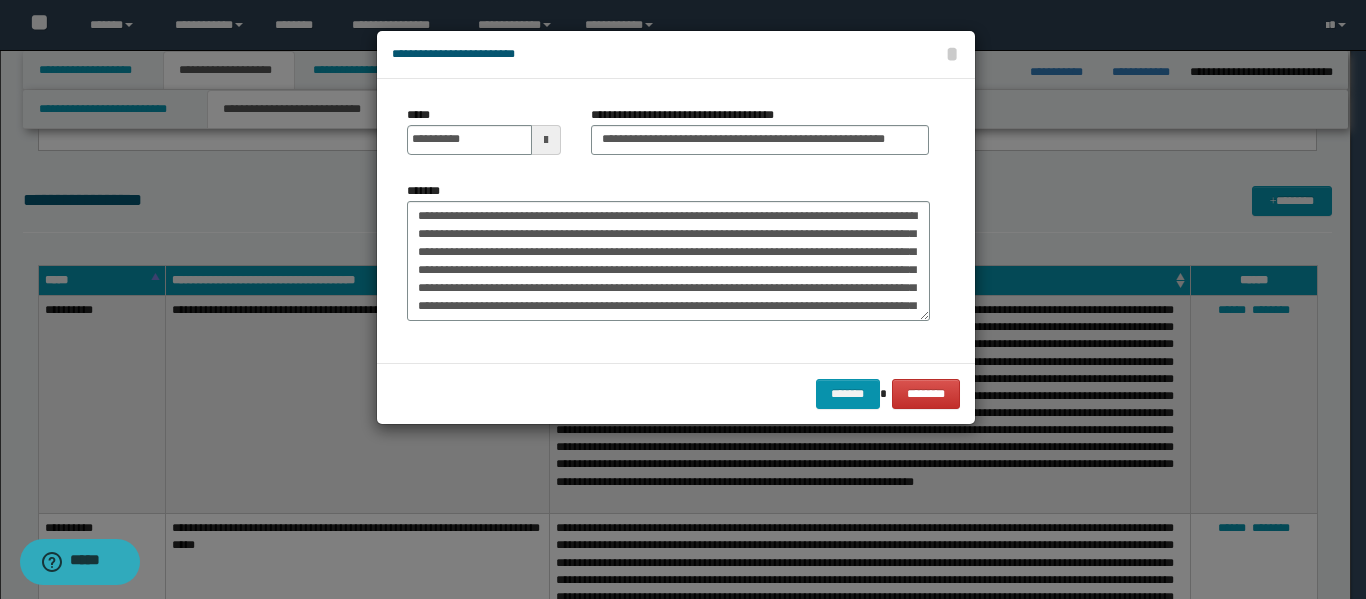 click on "**********" at bounding box center (668, 261) 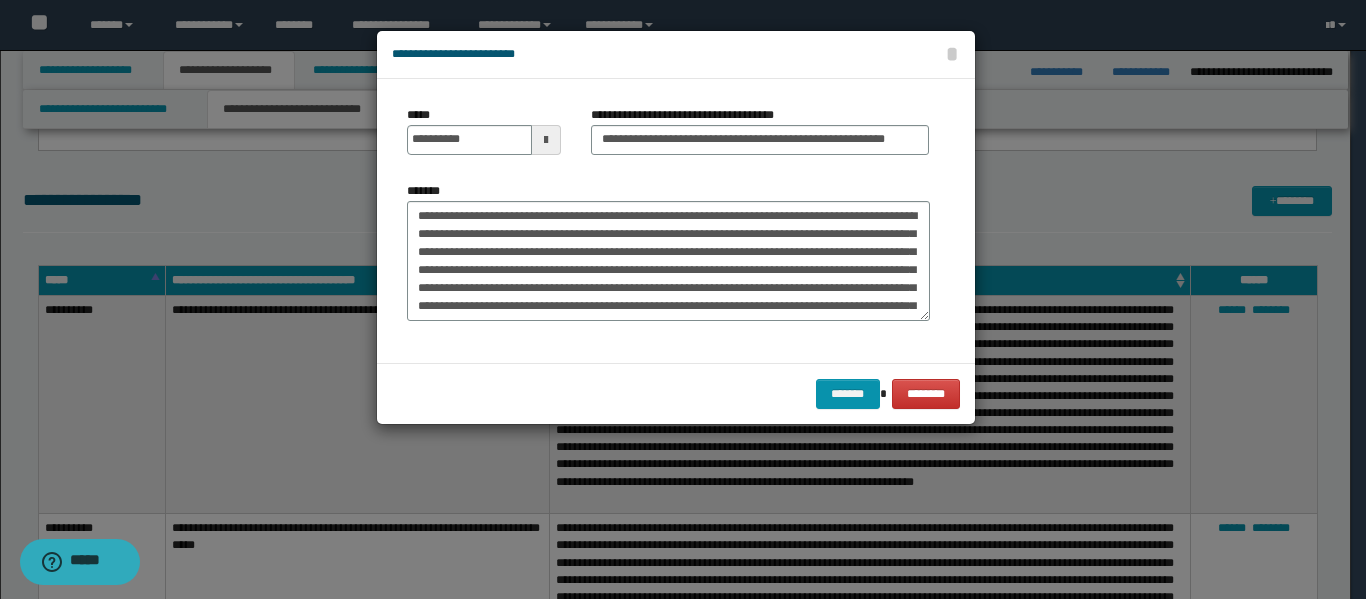 scroll, scrollTop: 12, scrollLeft: 0, axis: vertical 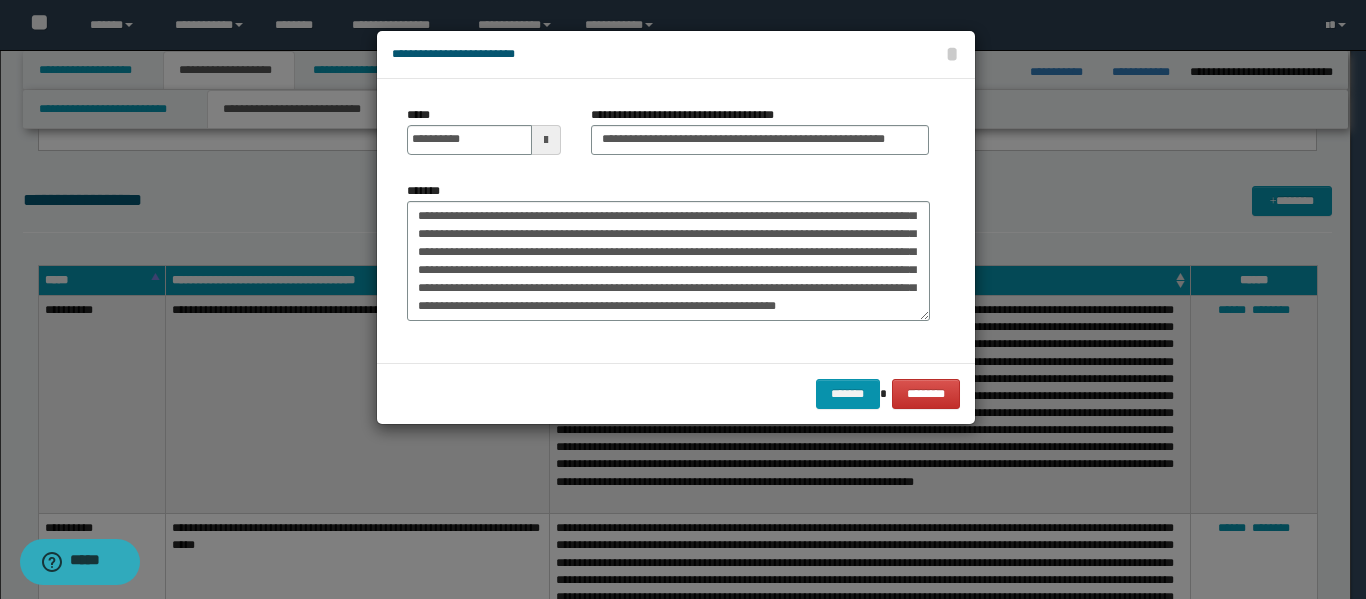 drag, startPoint x: 518, startPoint y: 309, endPoint x: 597, endPoint y: 322, distance: 80.06248 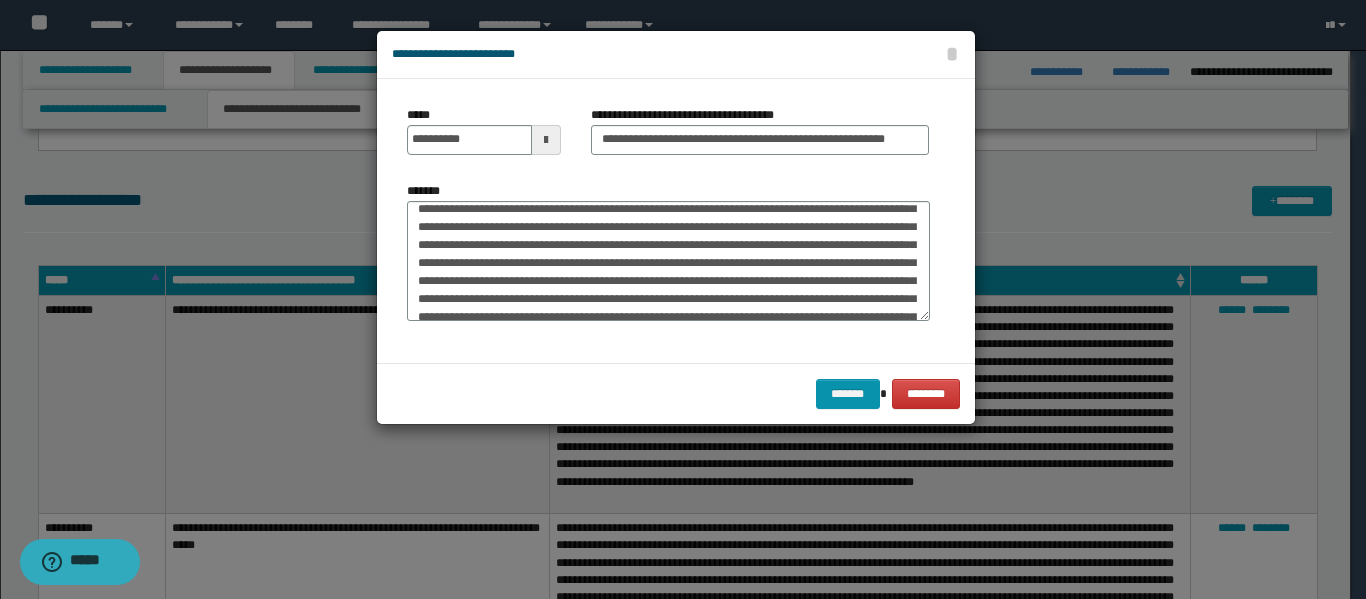 scroll, scrollTop: 26, scrollLeft: 0, axis: vertical 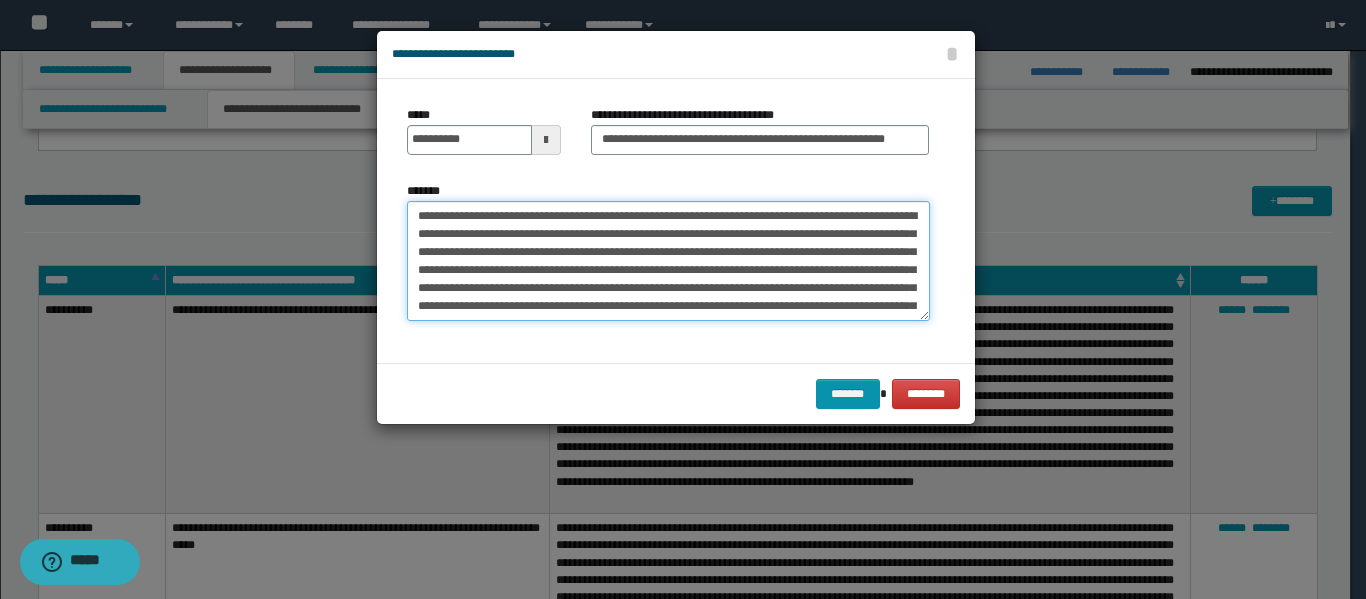 drag, startPoint x: 521, startPoint y: 293, endPoint x: 815, endPoint y: 214, distance: 304.429 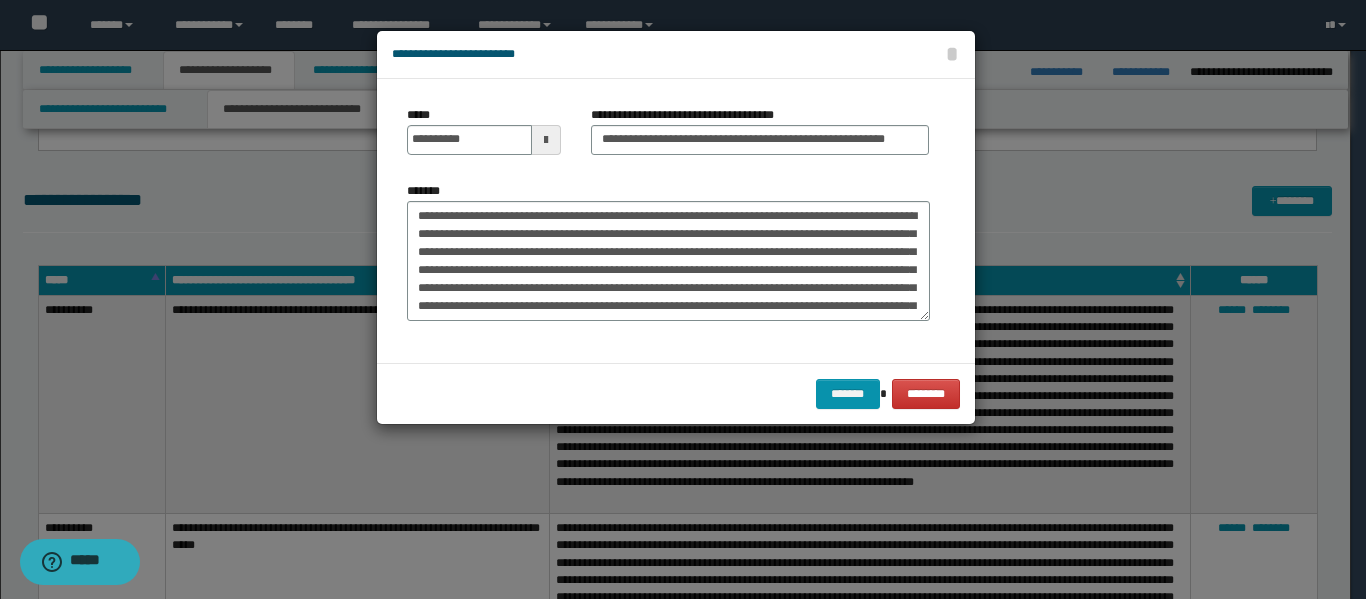 click at bounding box center (683, 299) 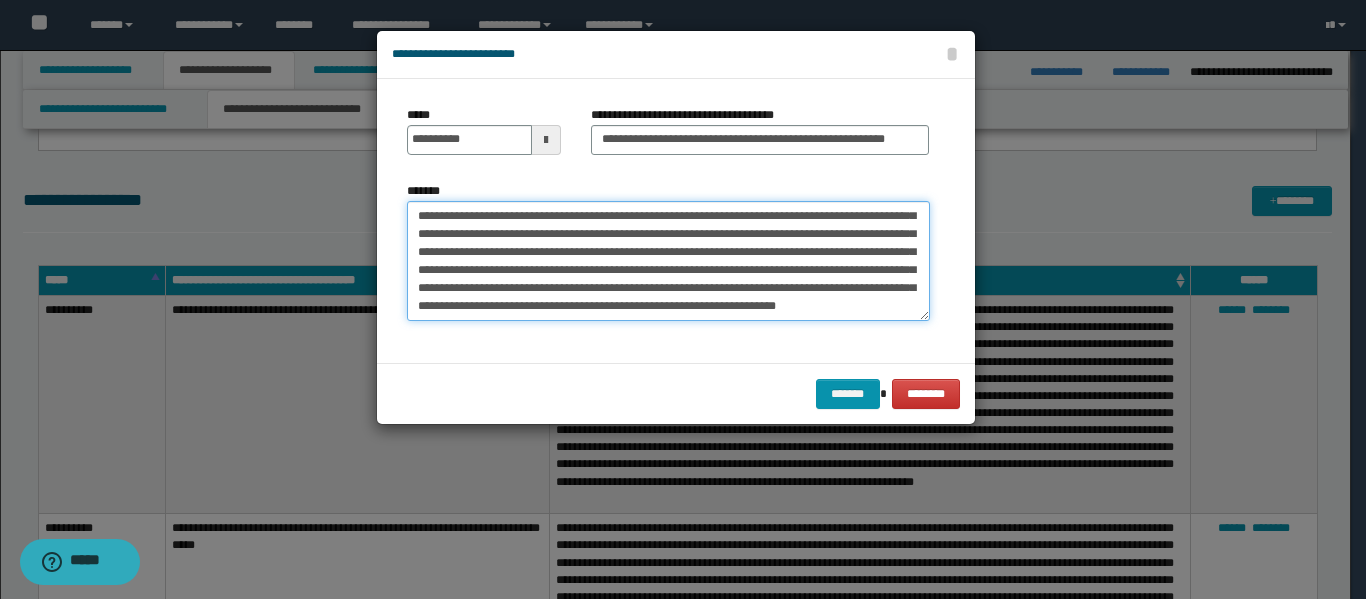 click on "*******" at bounding box center [668, 261] 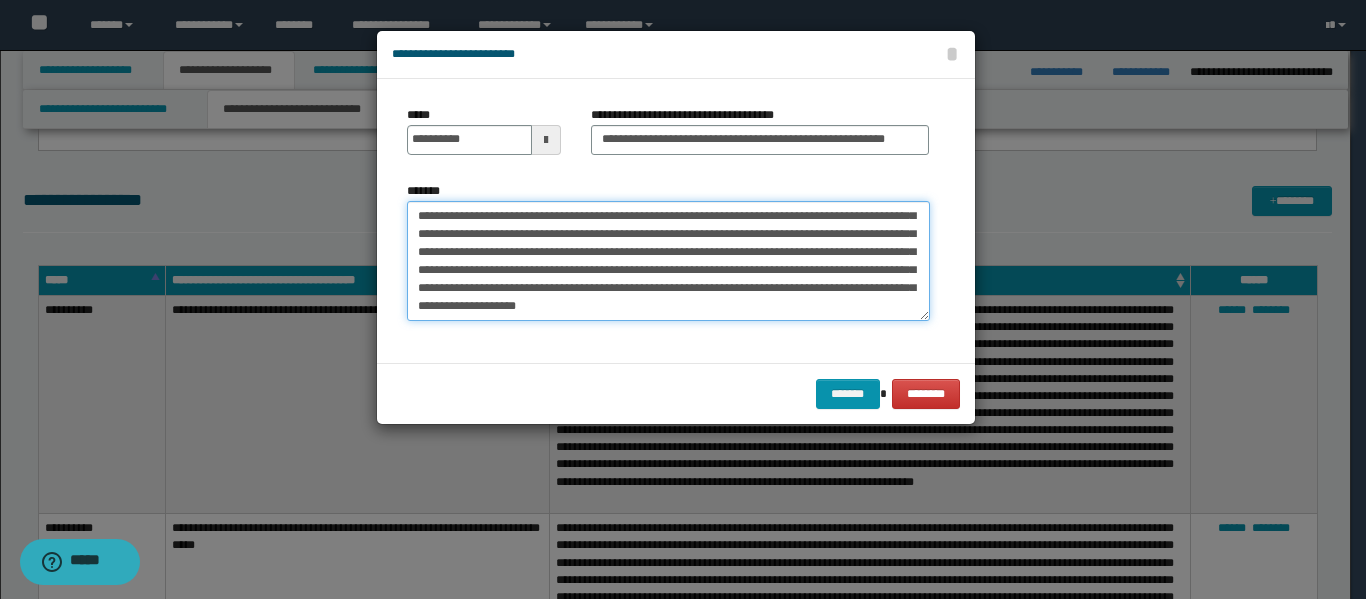 scroll, scrollTop: 108, scrollLeft: 0, axis: vertical 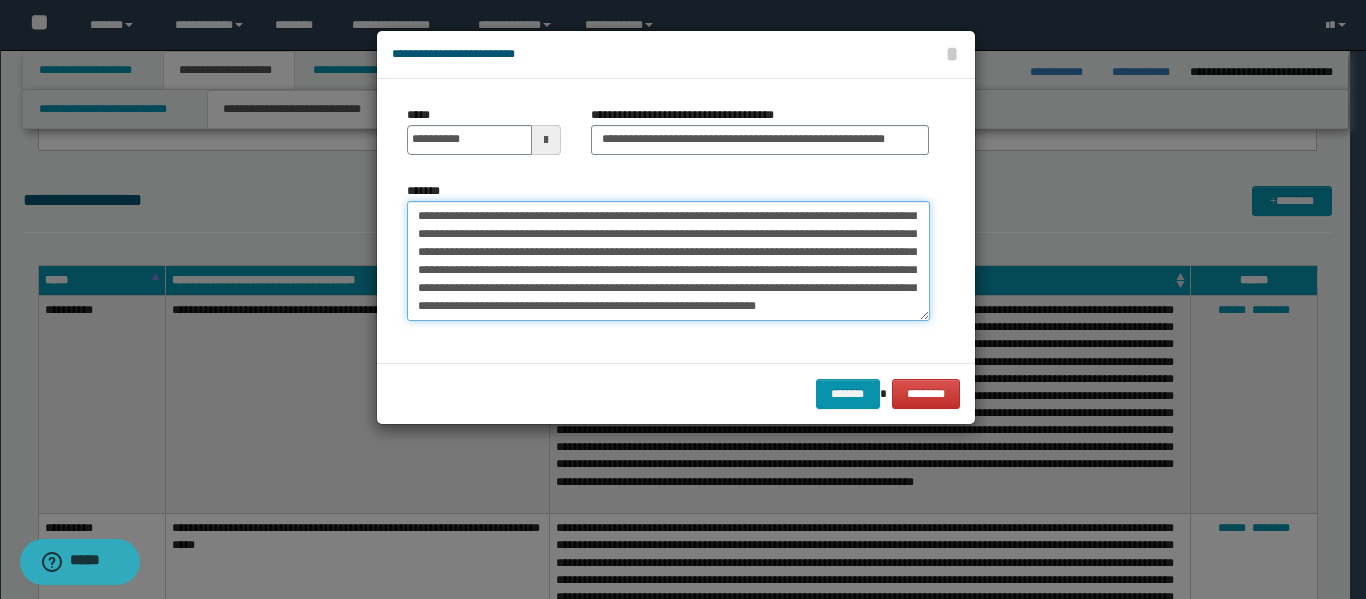 click on "*******" at bounding box center [668, 261] 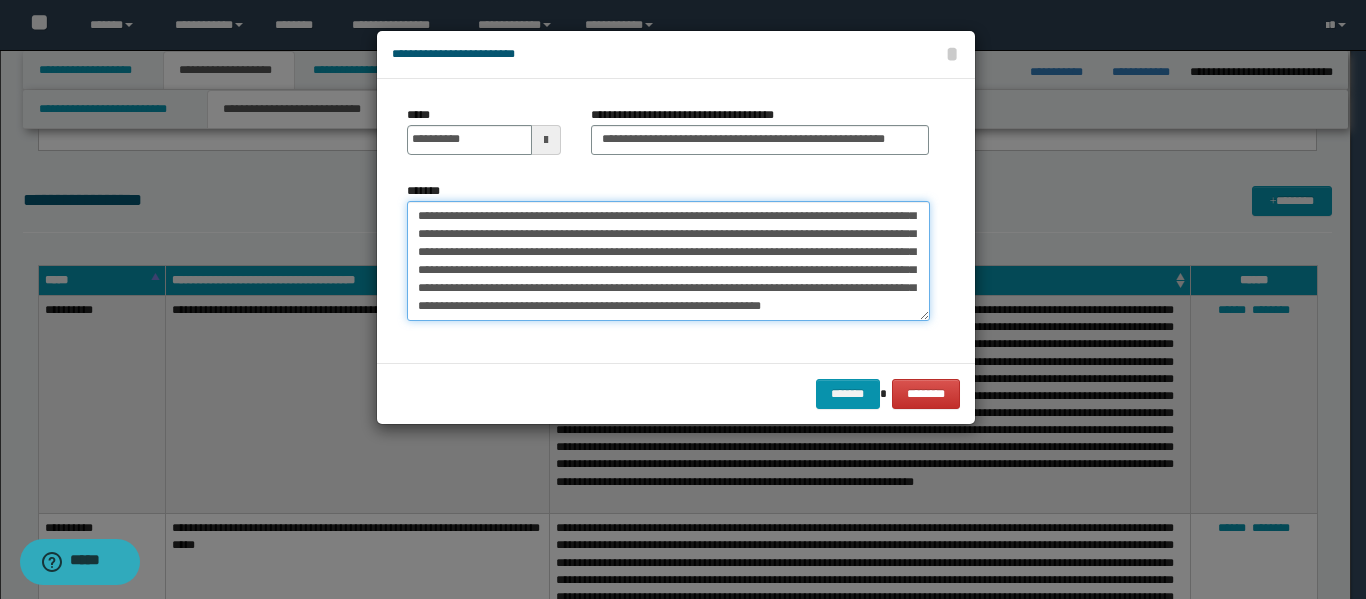 click on "*******" at bounding box center [668, 261] 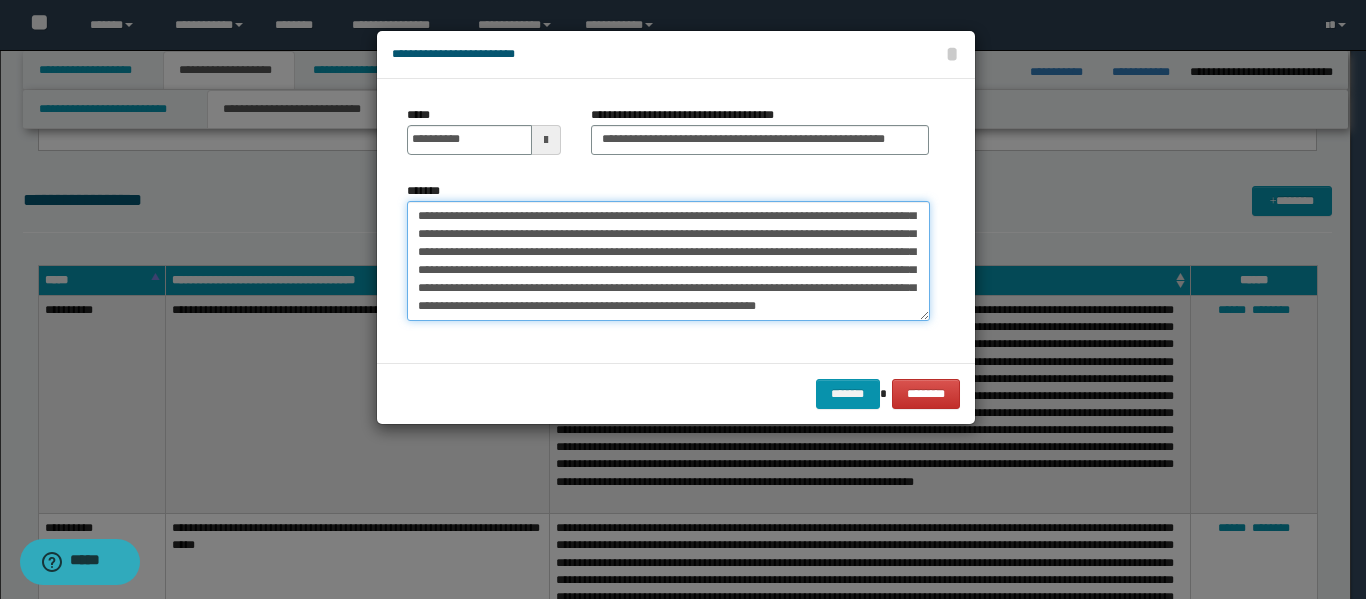 click on "*******" at bounding box center [668, 261] 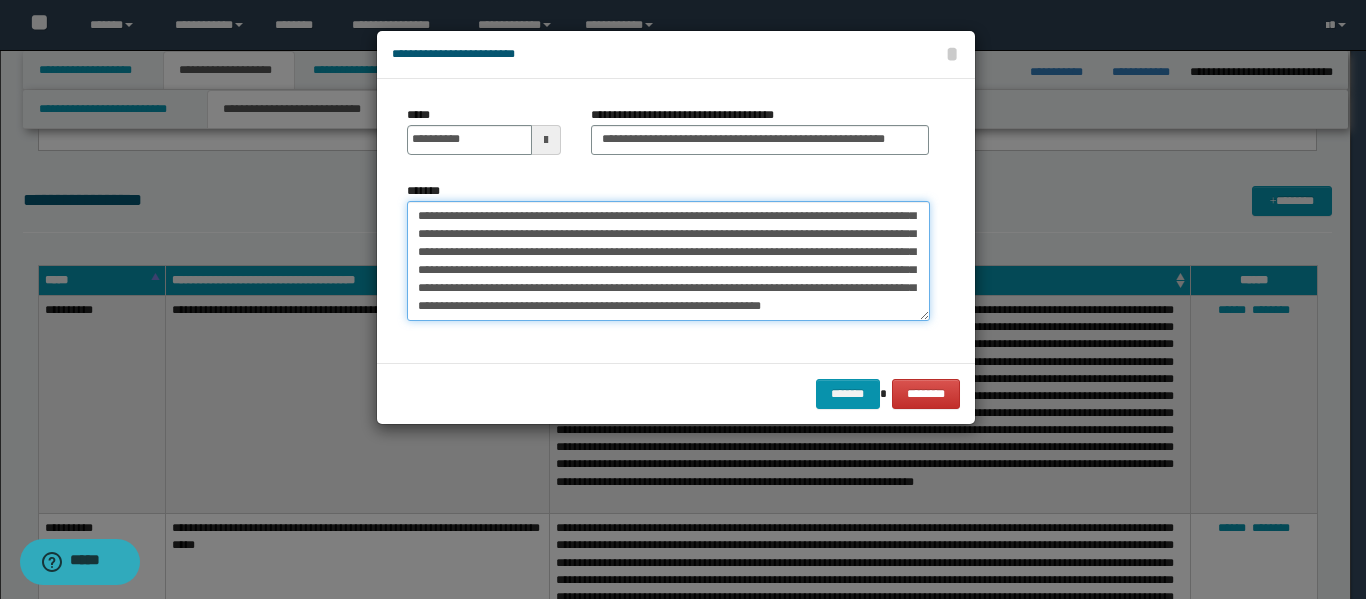 click on "*******" at bounding box center [668, 261] 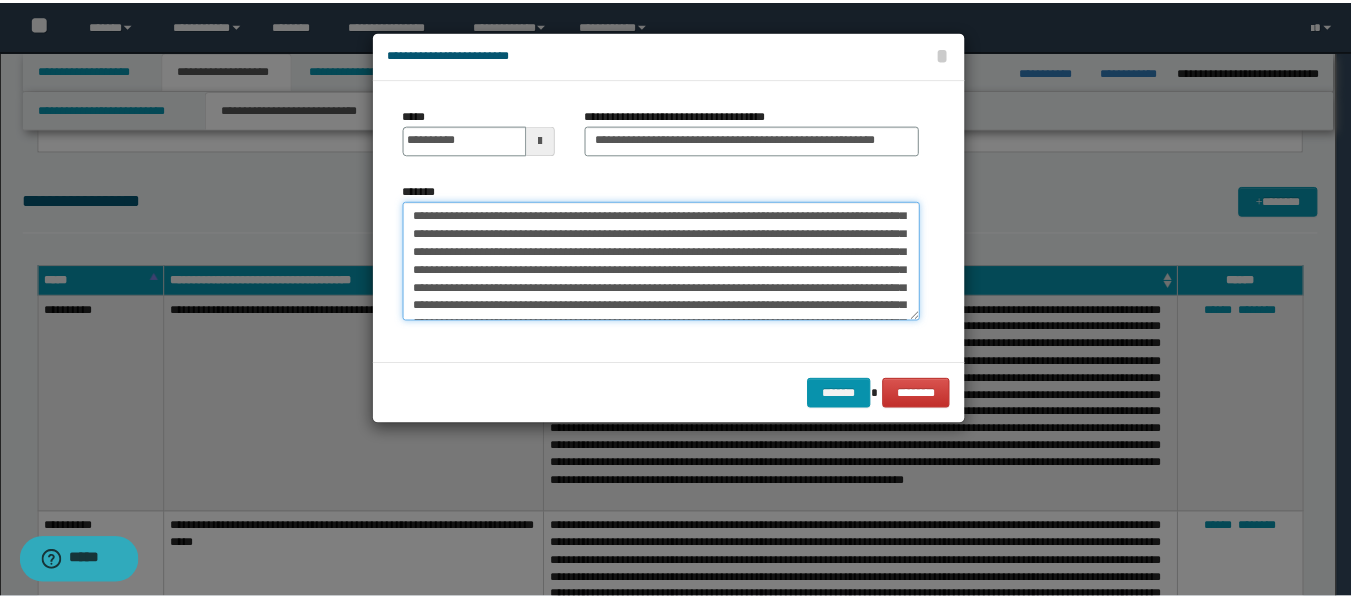 scroll, scrollTop: 0, scrollLeft: 0, axis: both 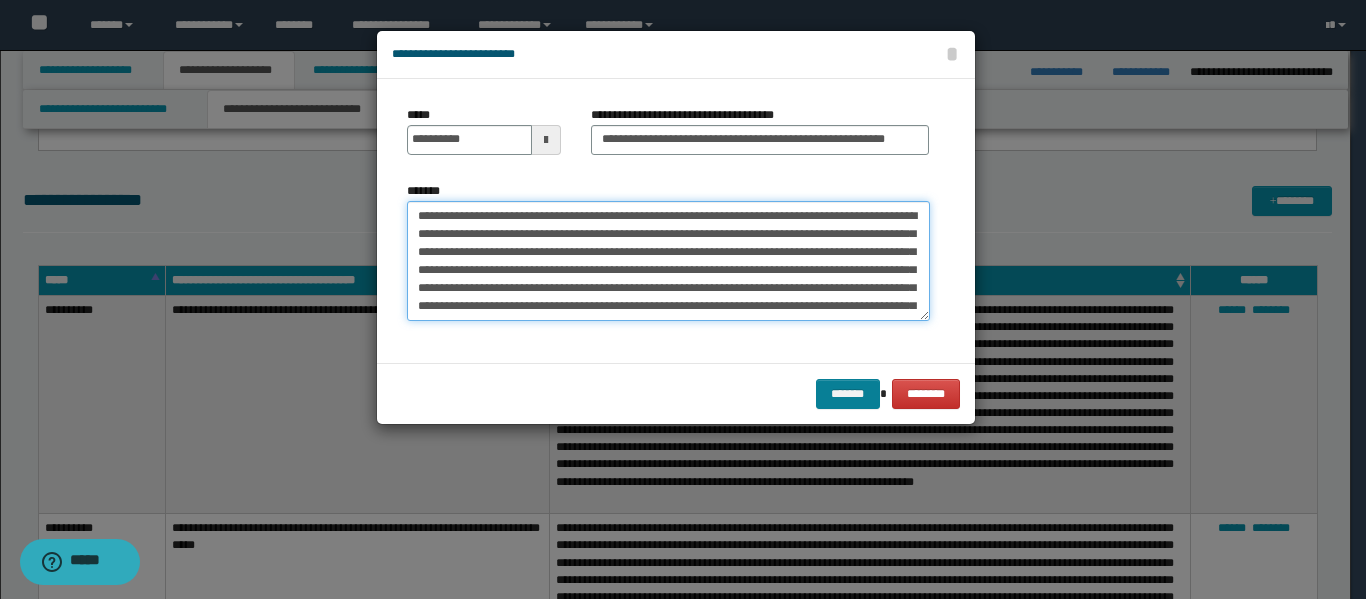 type on "**********" 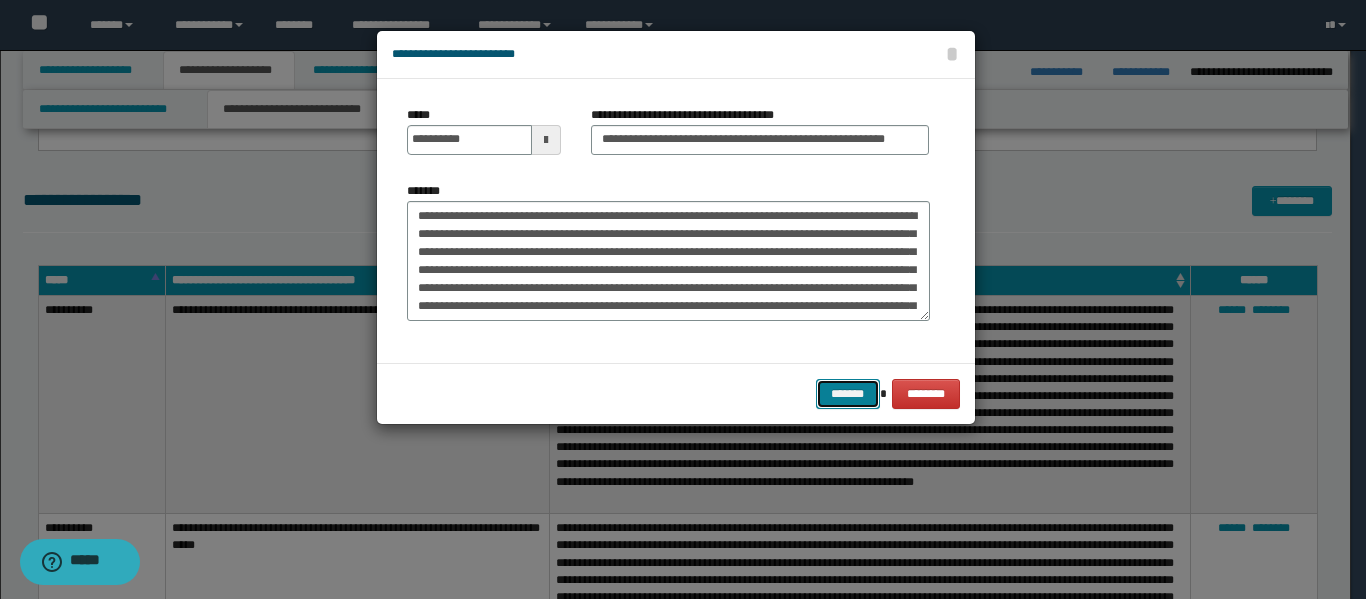 click on "*******" at bounding box center [848, 394] 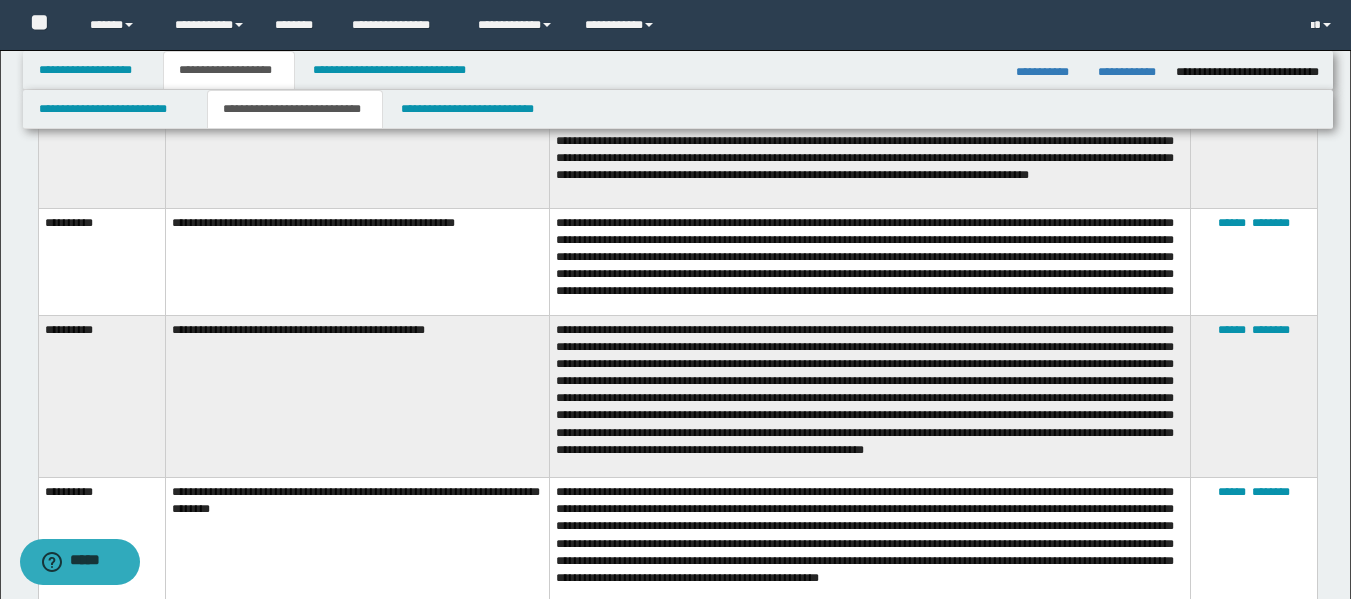scroll, scrollTop: 4600, scrollLeft: 0, axis: vertical 